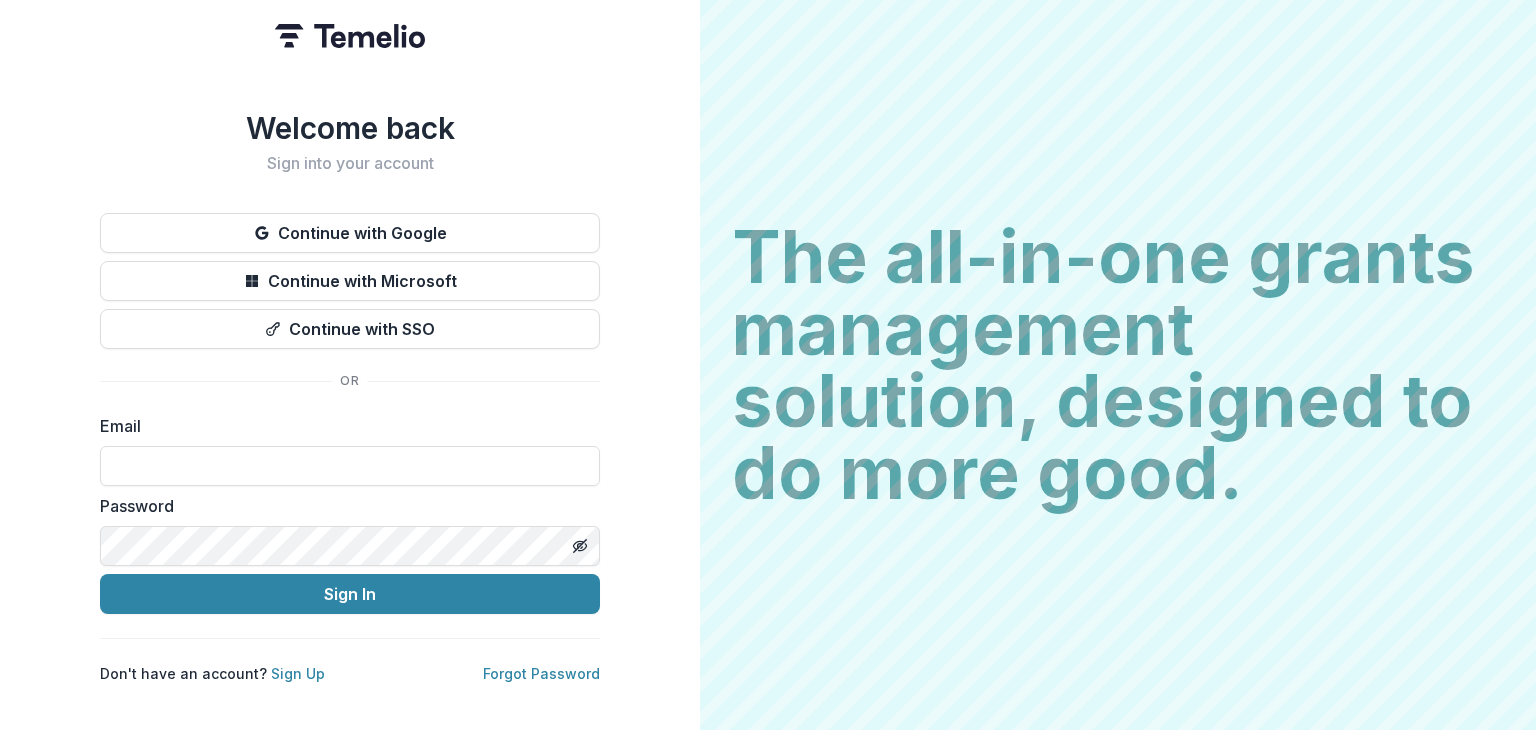 scroll, scrollTop: 0, scrollLeft: 0, axis: both 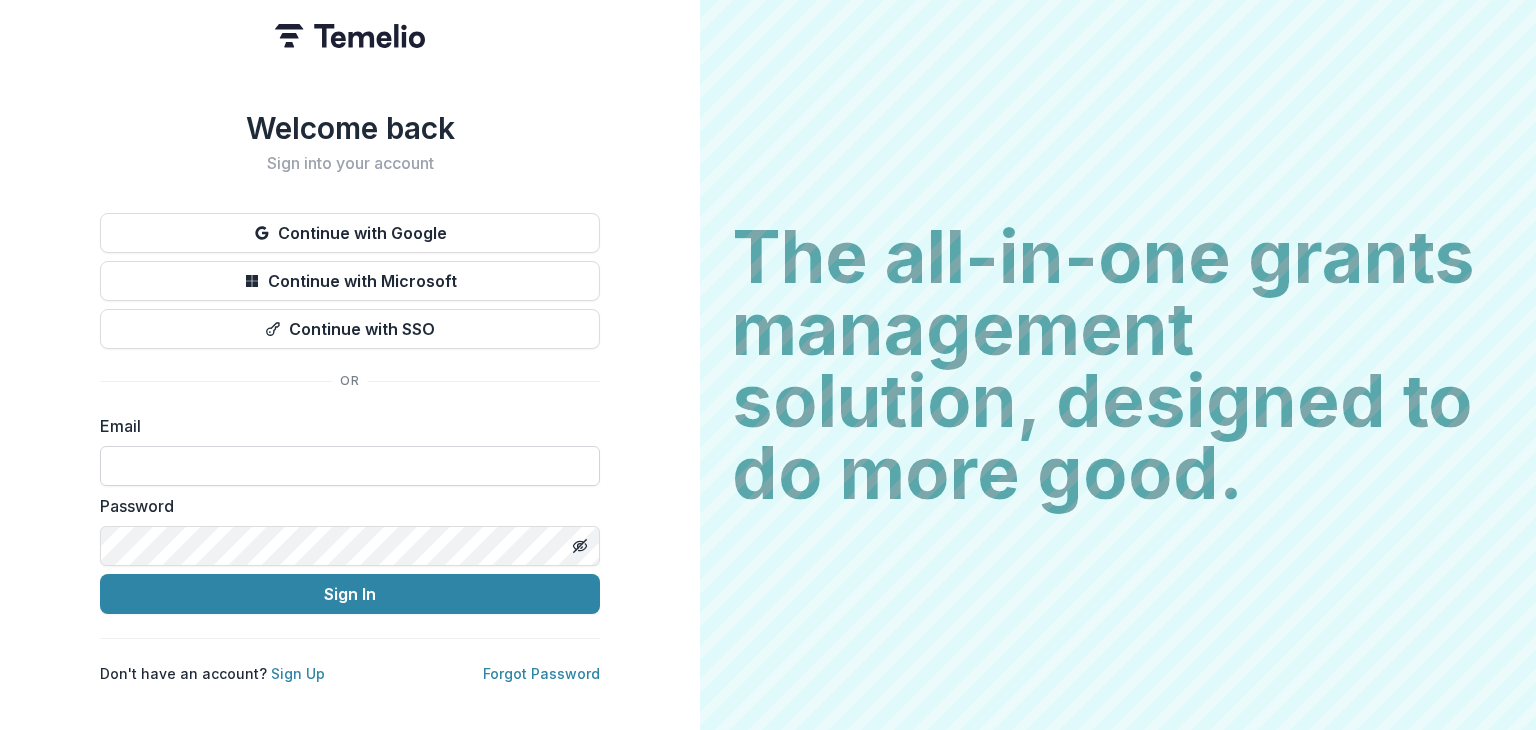 click at bounding box center (350, 466) 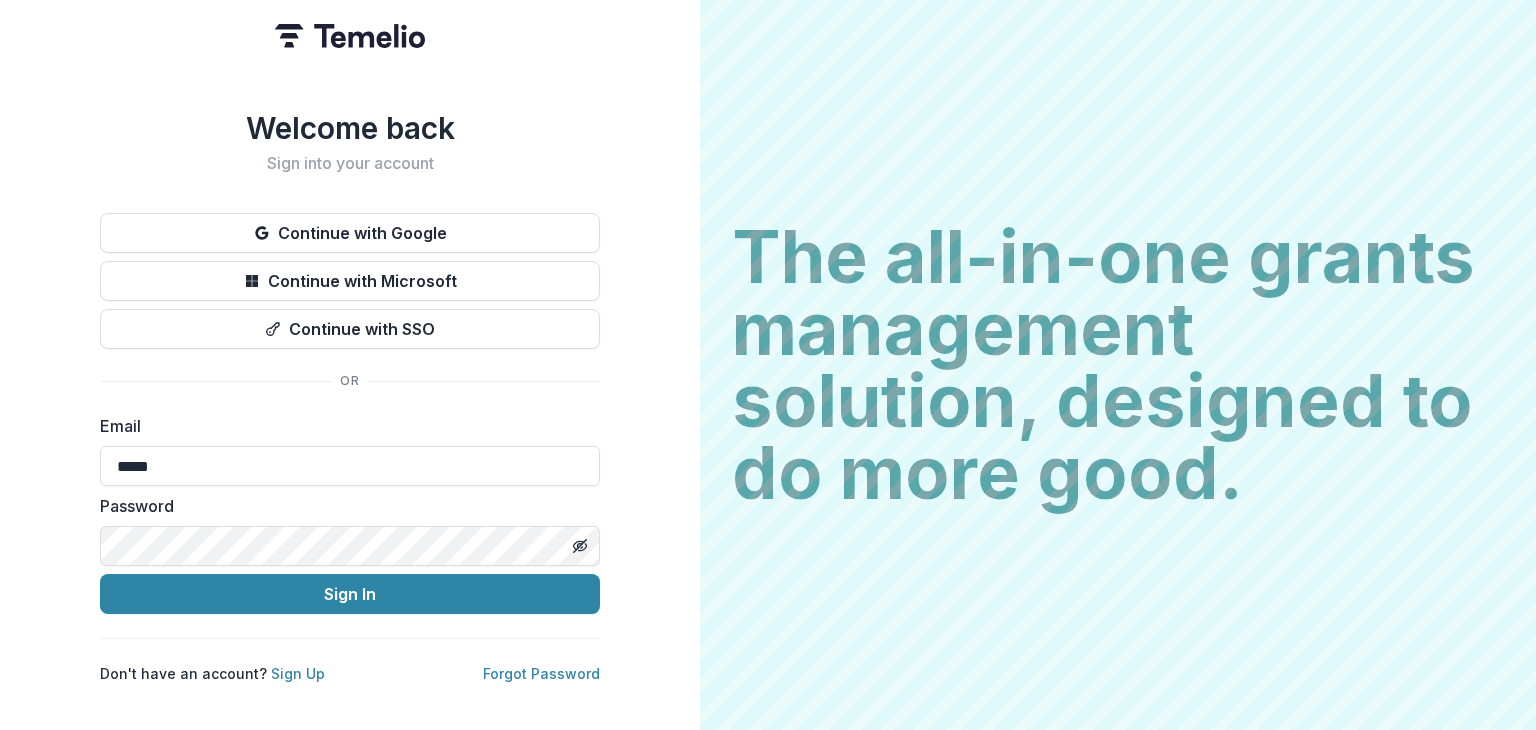 drag, startPoint x: 200, startPoint y: 462, endPoint x: 59, endPoint y: 469, distance: 141.17365 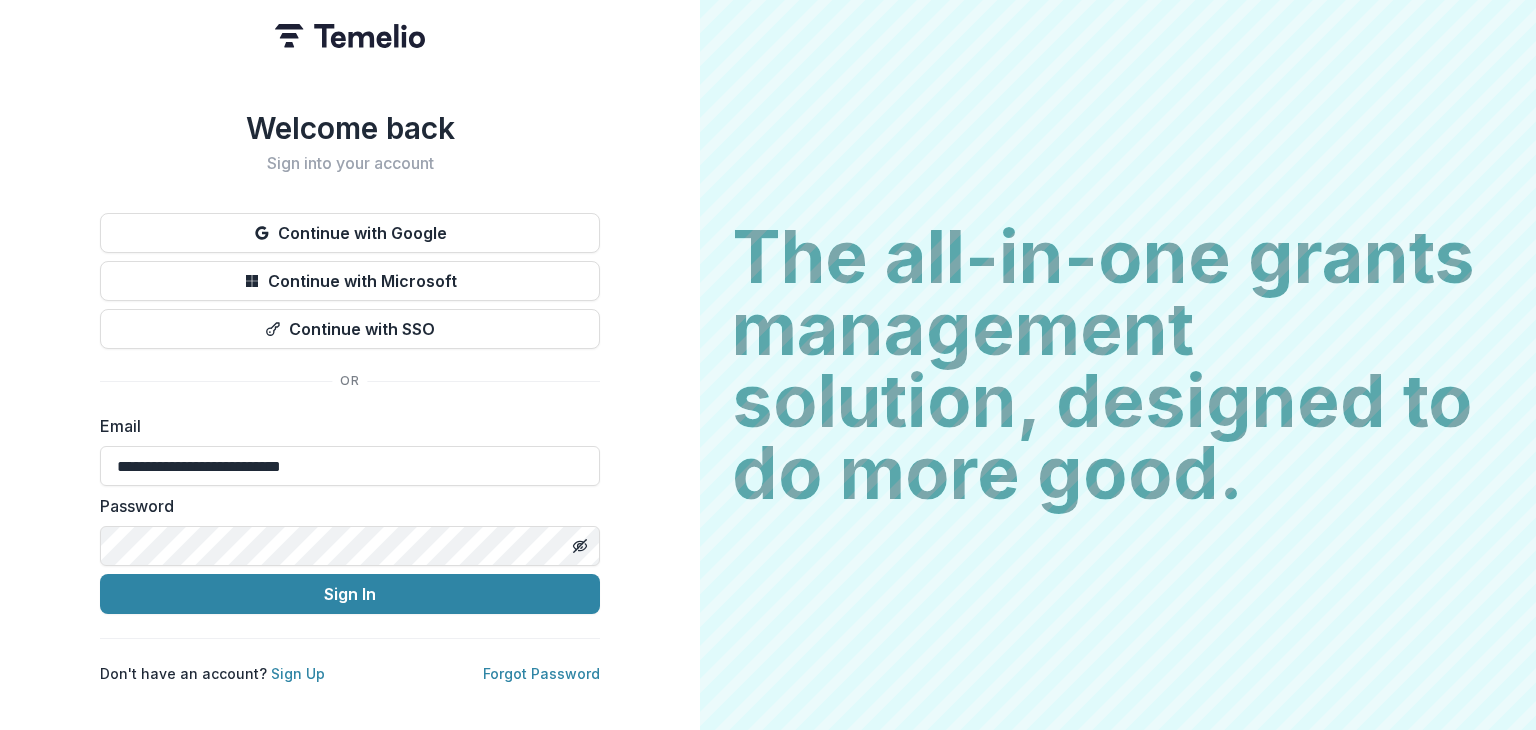 type on "**********" 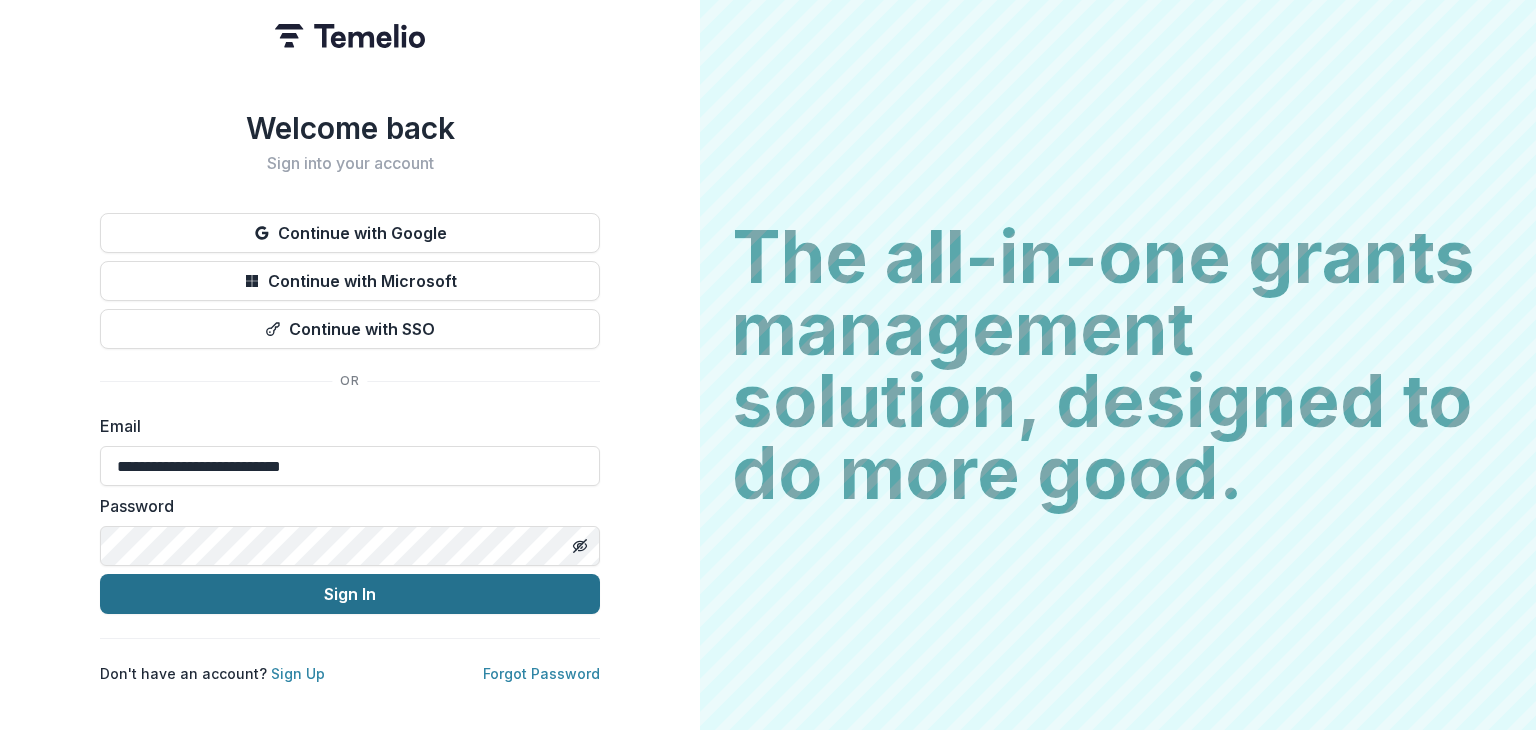 click on "Sign In" at bounding box center (350, 594) 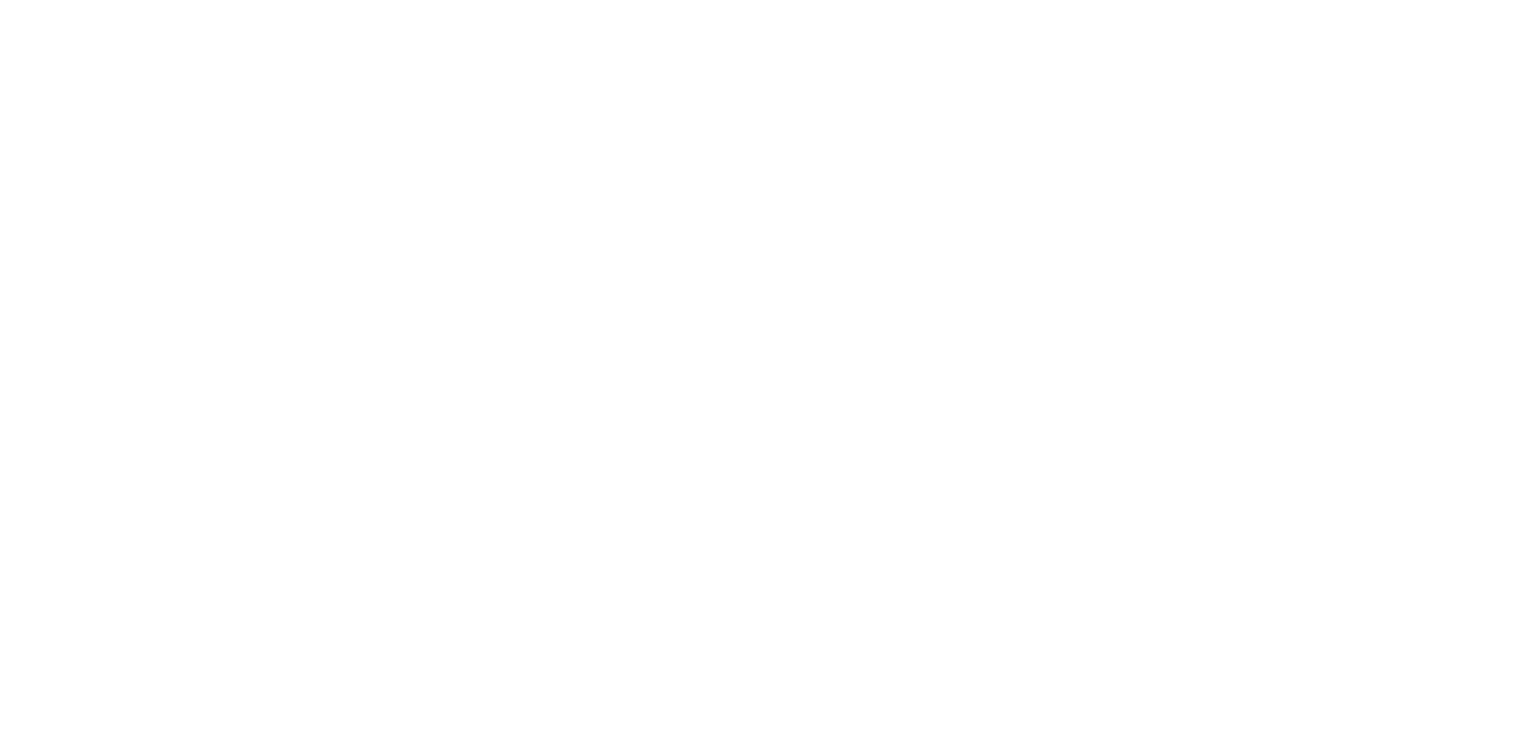 scroll, scrollTop: 0, scrollLeft: 0, axis: both 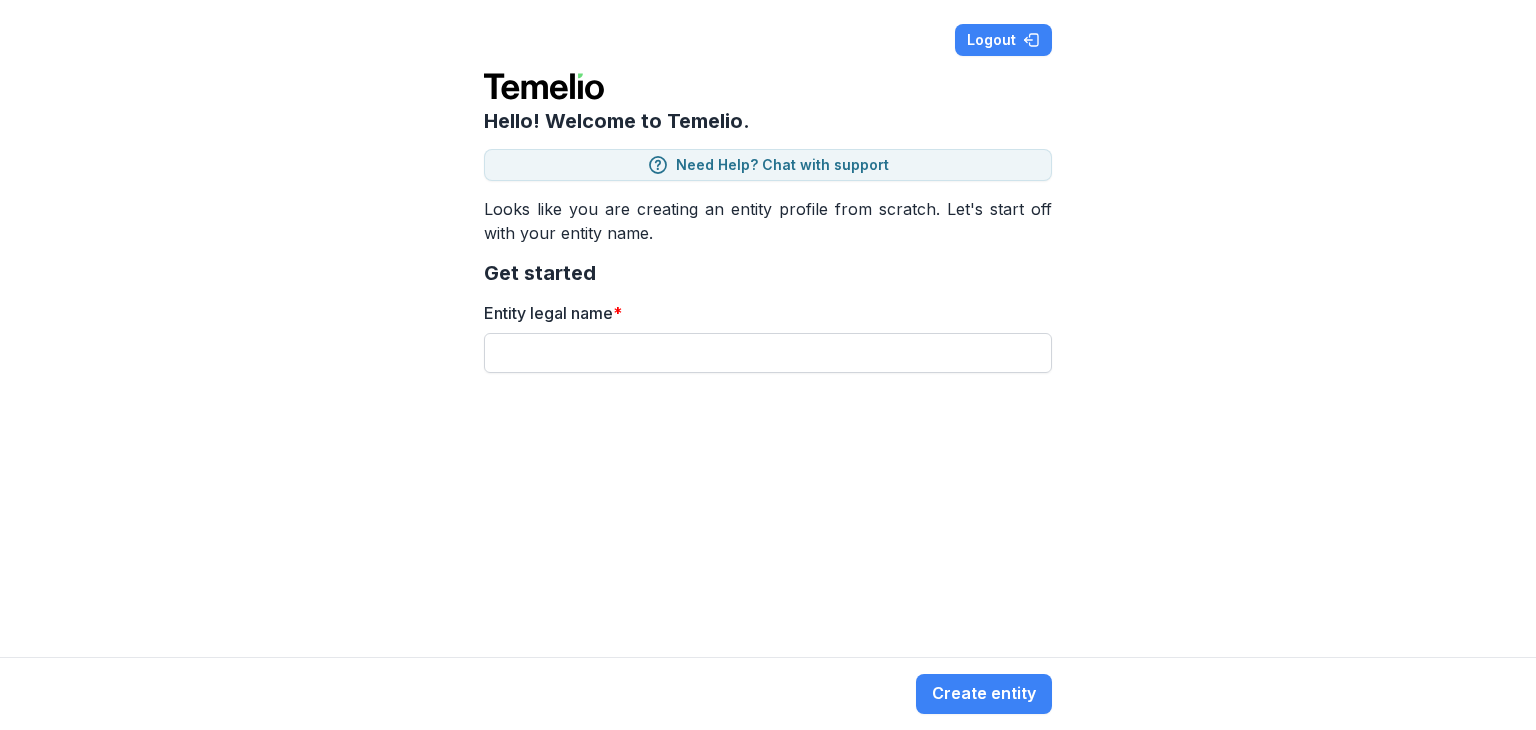 click on "Entity legal name *" at bounding box center [768, 353] 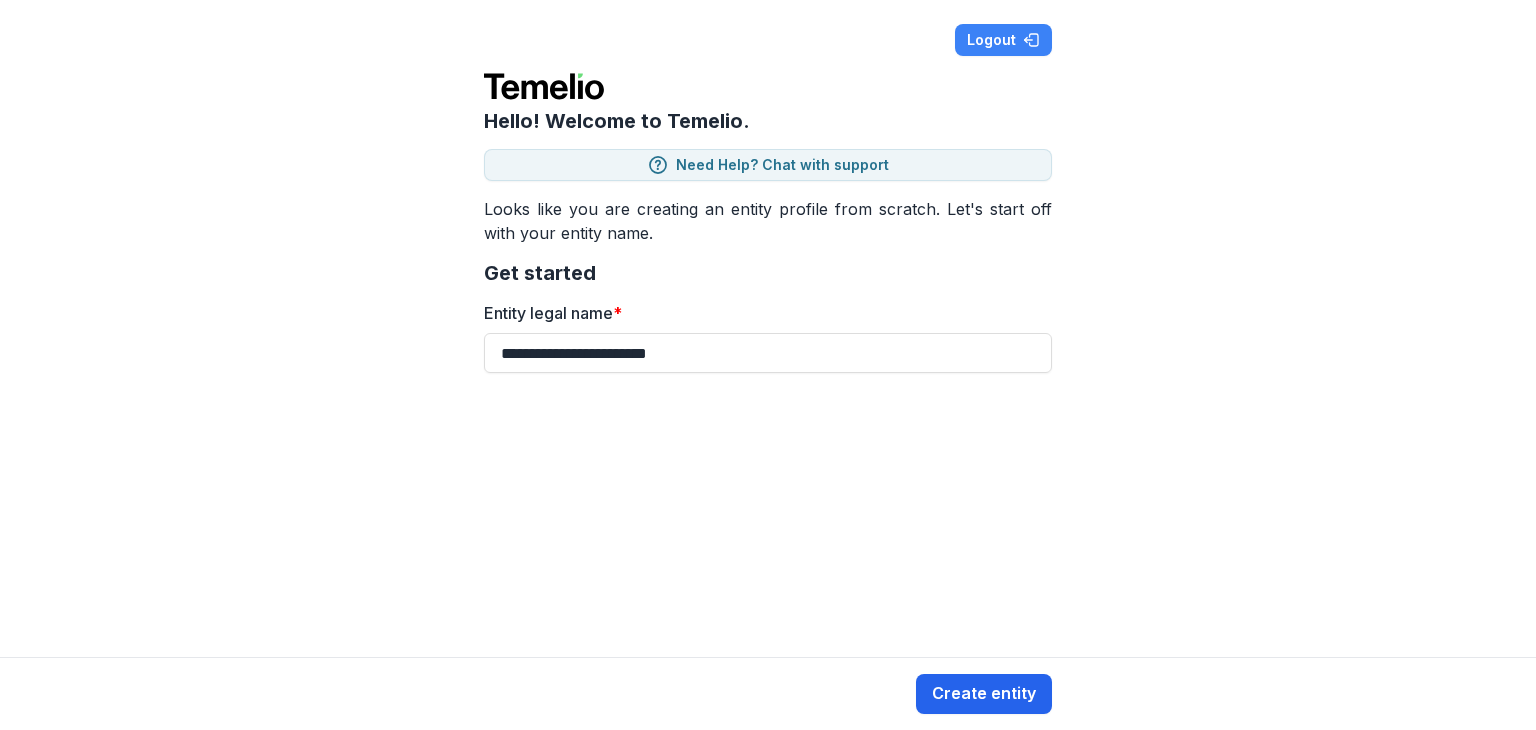 type on "**********" 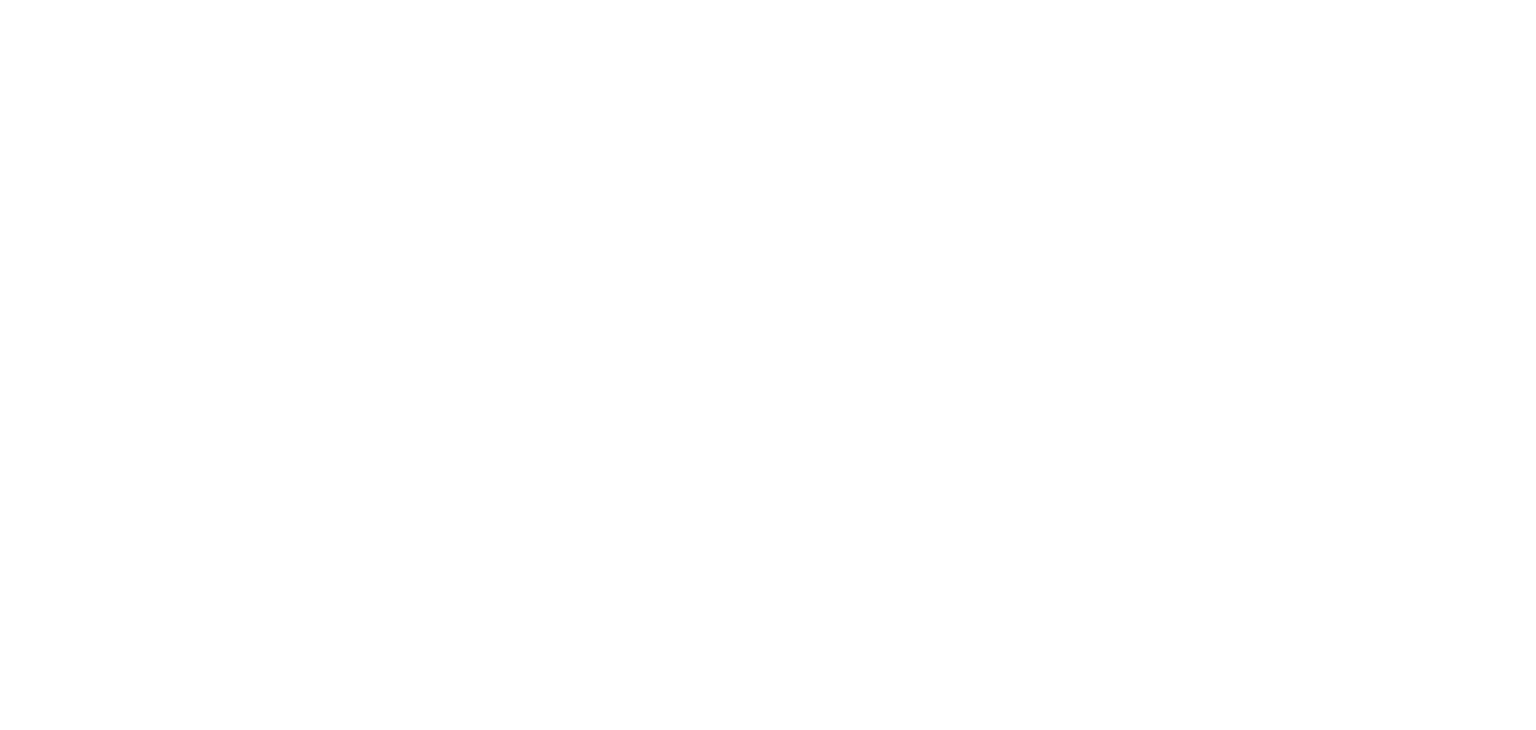 scroll, scrollTop: 0, scrollLeft: 0, axis: both 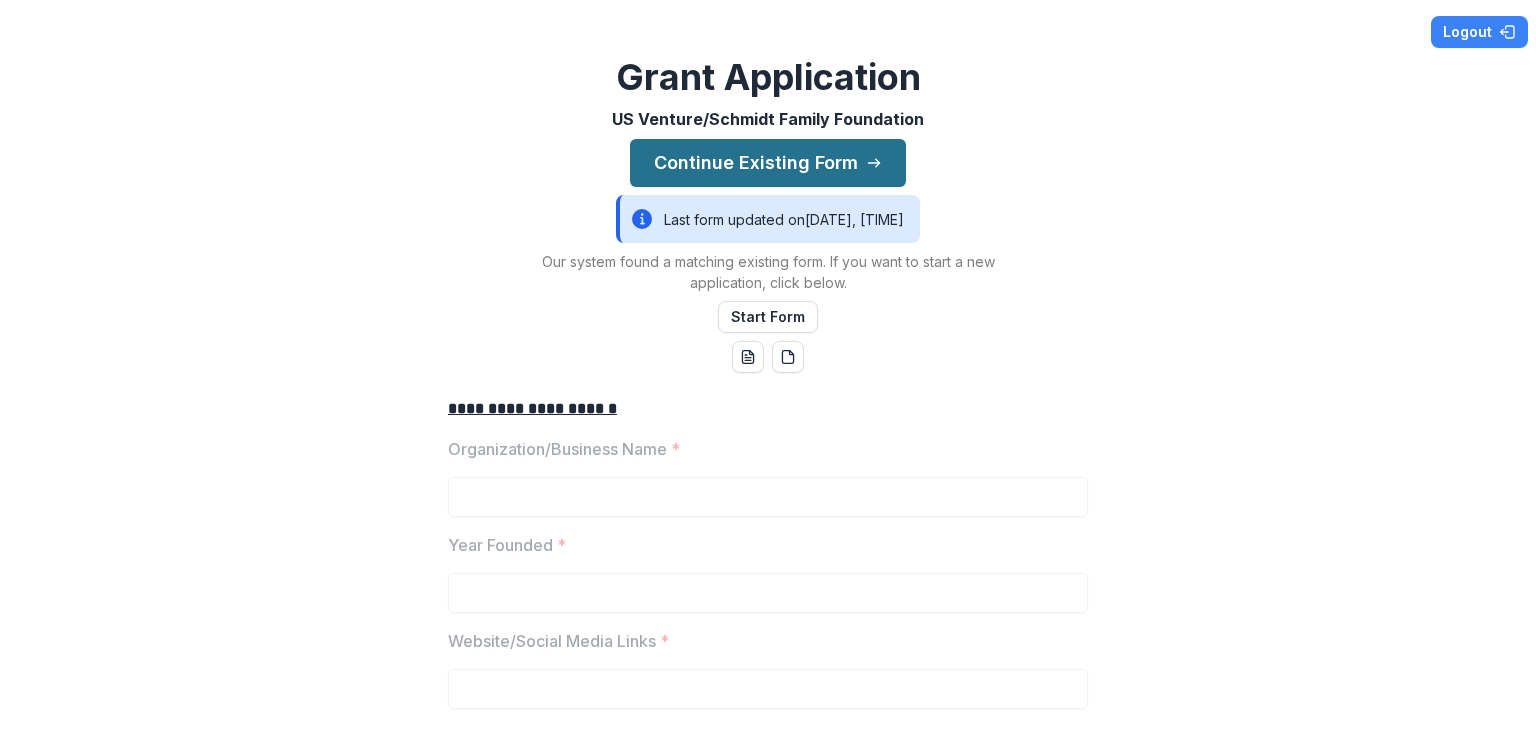 click on "Continue Existing Form" at bounding box center [768, 163] 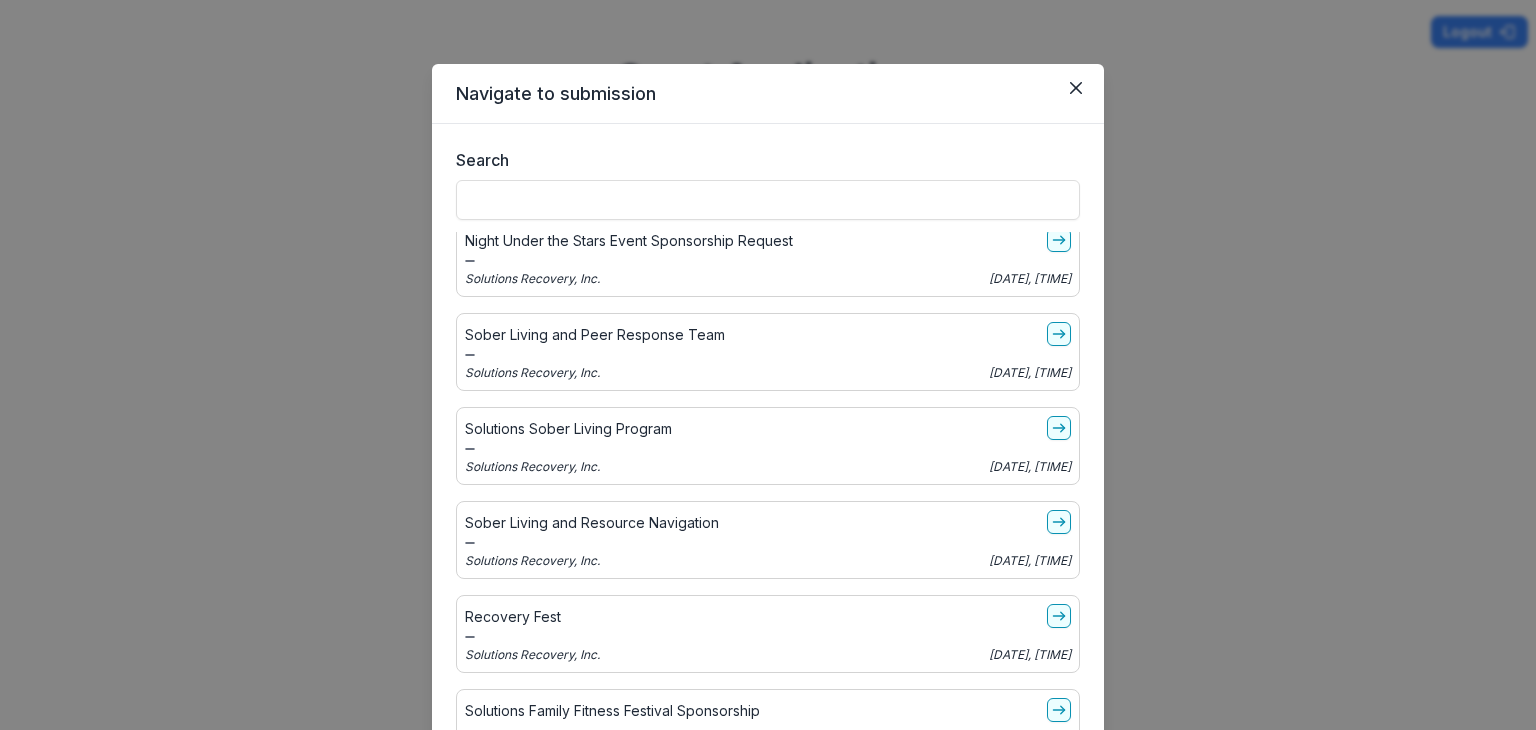 scroll, scrollTop: 134, scrollLeft: 0, axis: vertical 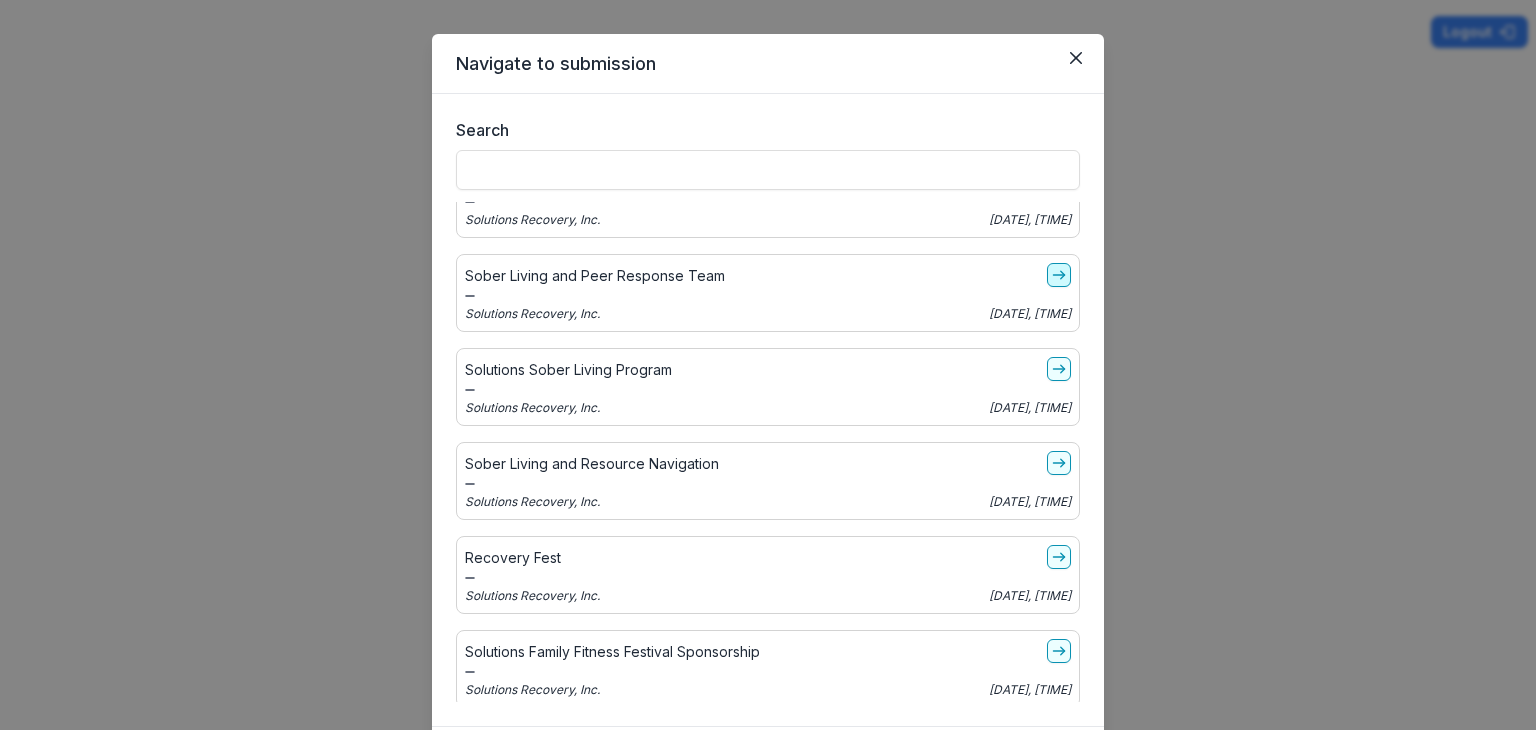 click 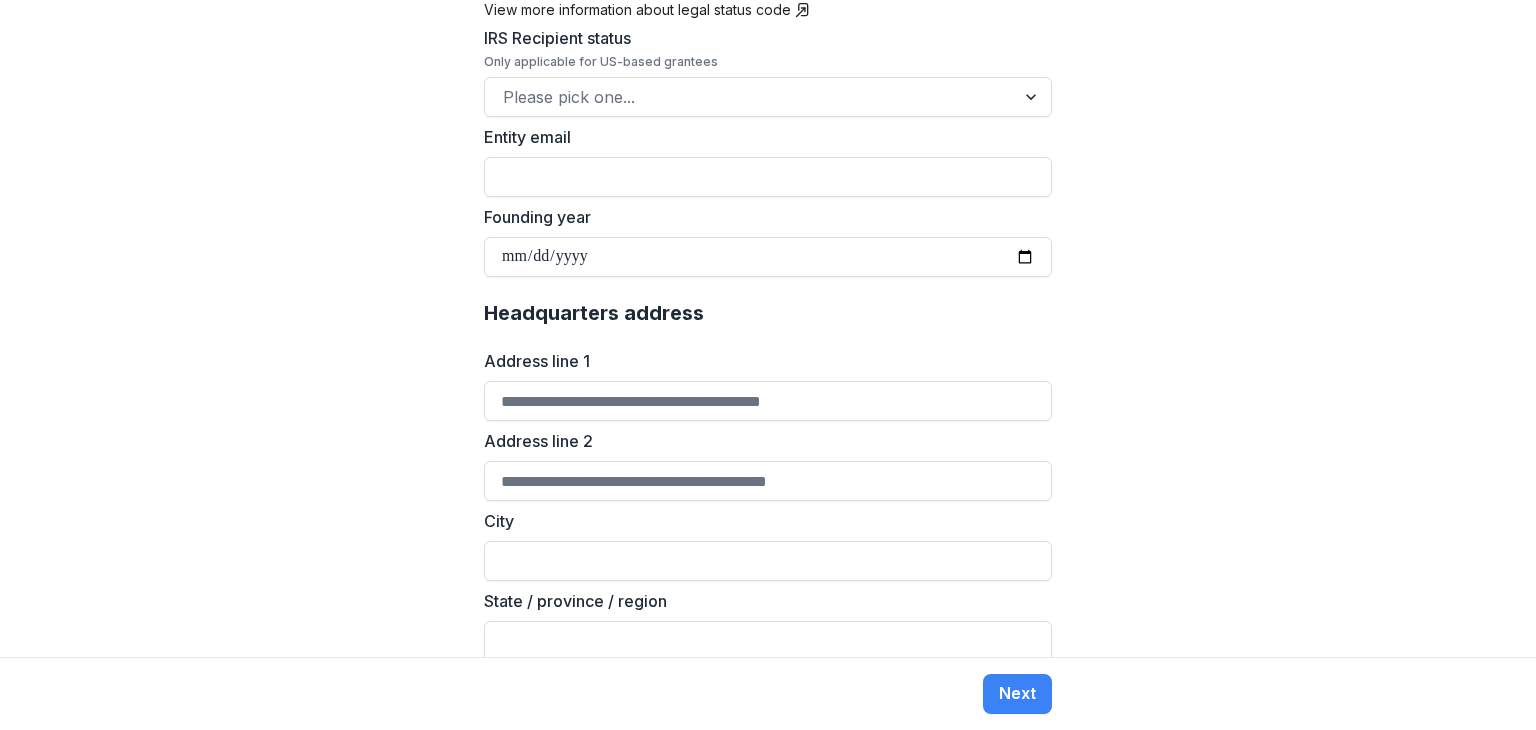 scroll, scrollTop: 992, scrollLeft: 0, axis: vertical 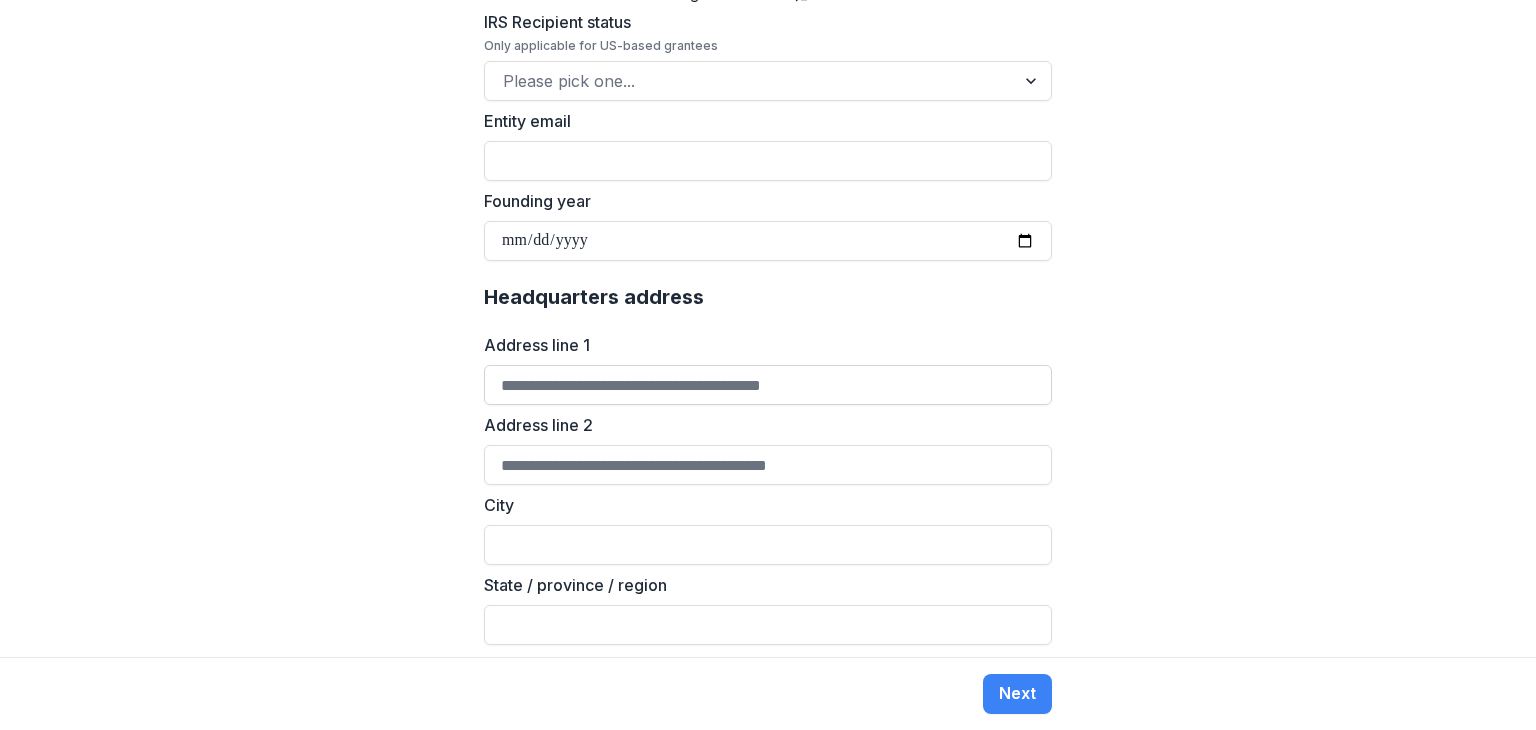 click on "Address line 1" at bounding box center (768, 385) 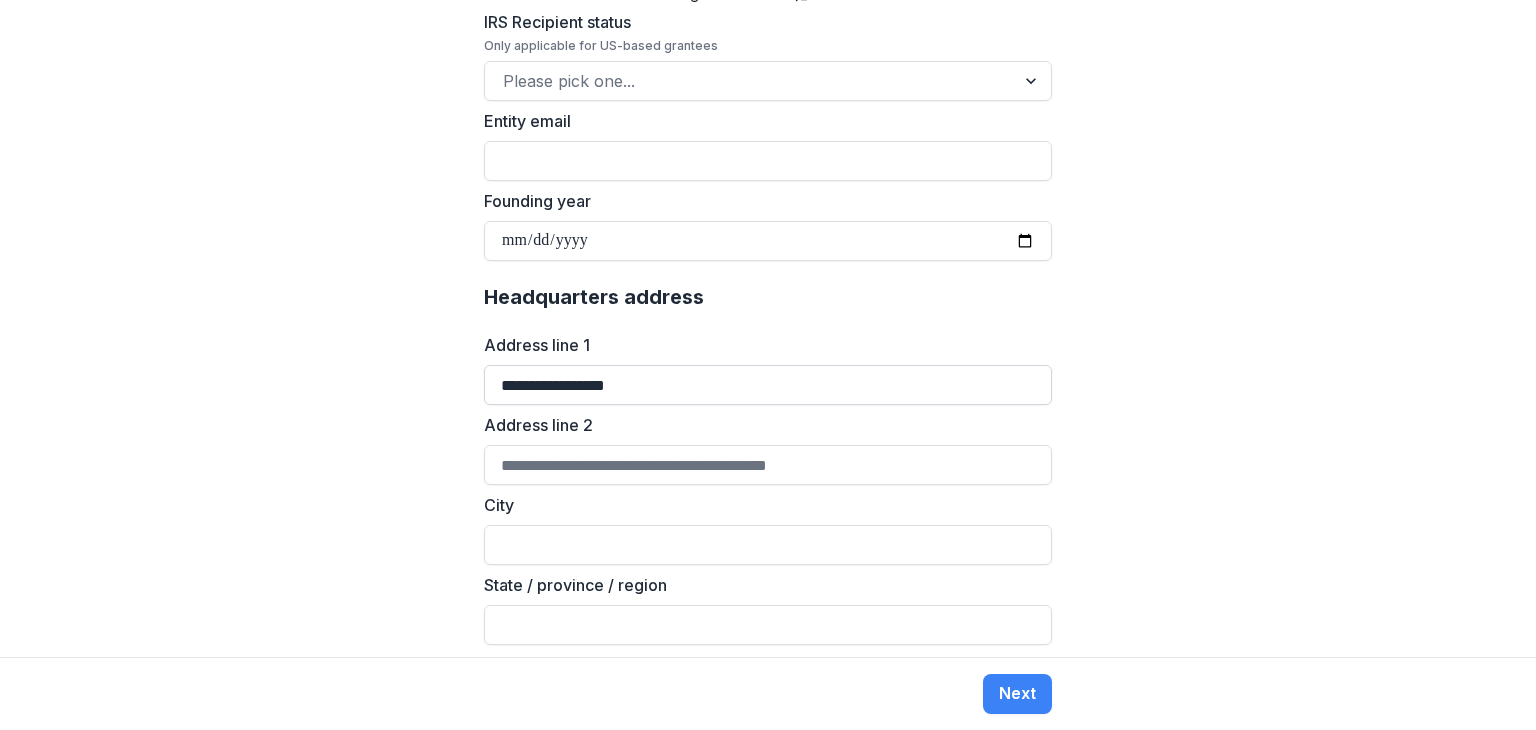 type on "**********" 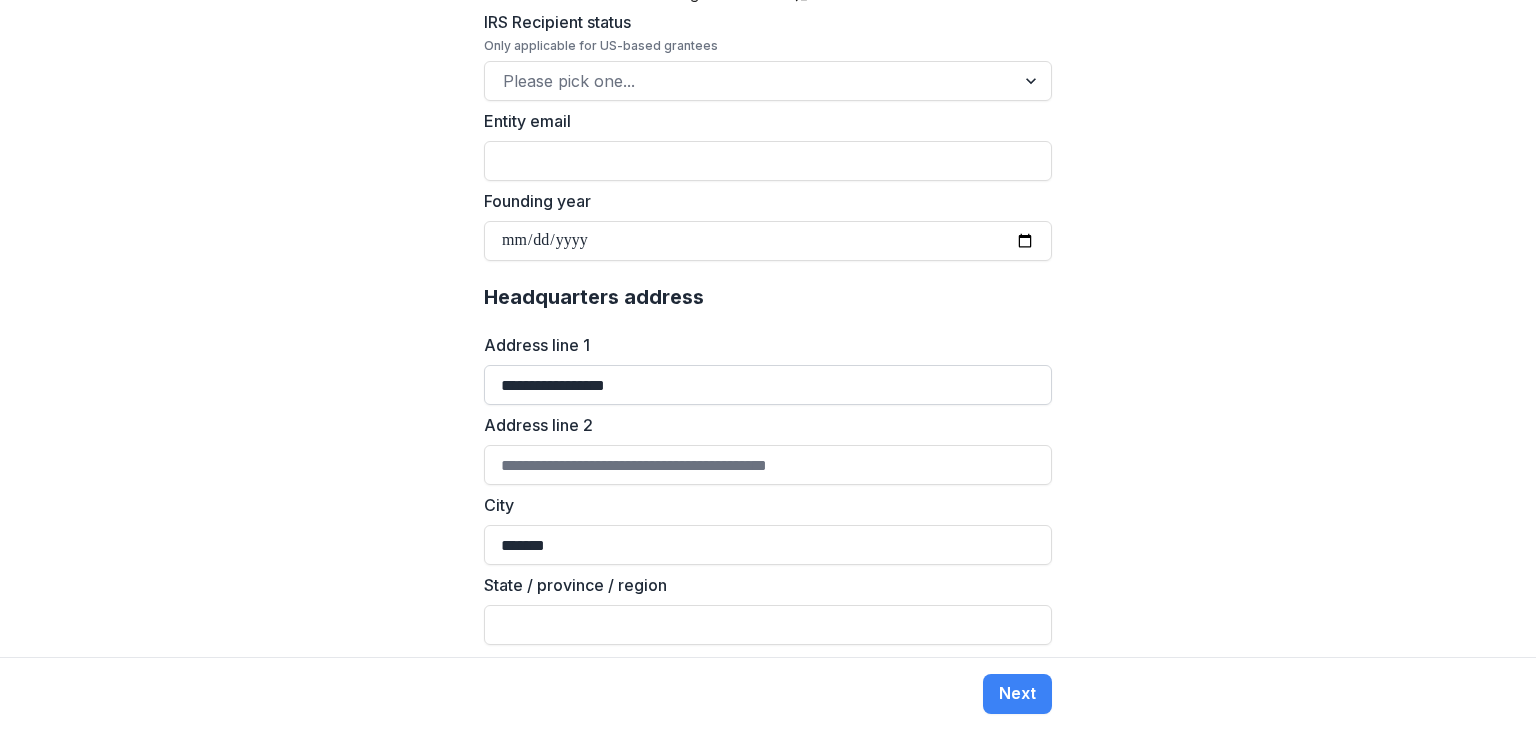 type on "*******" 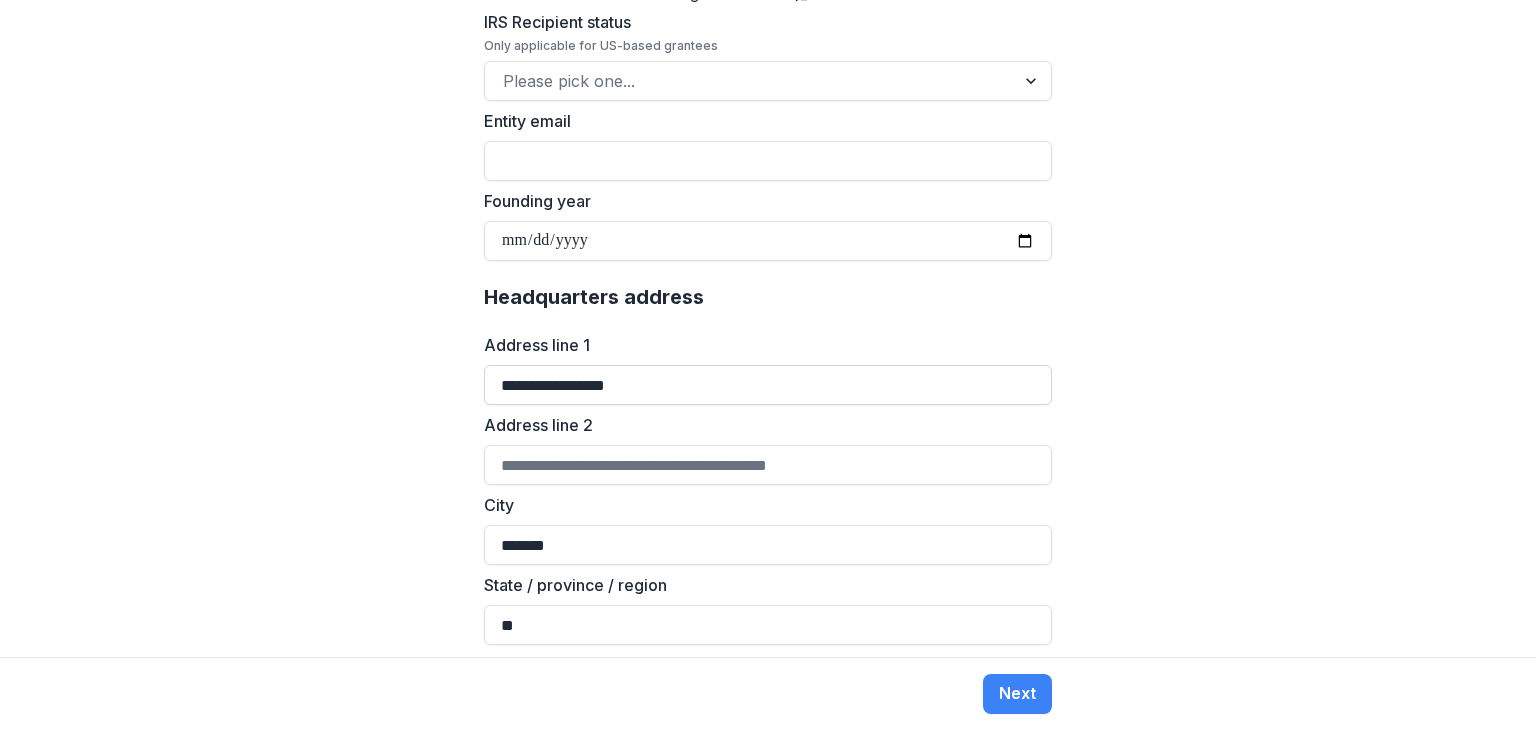 type on "**" 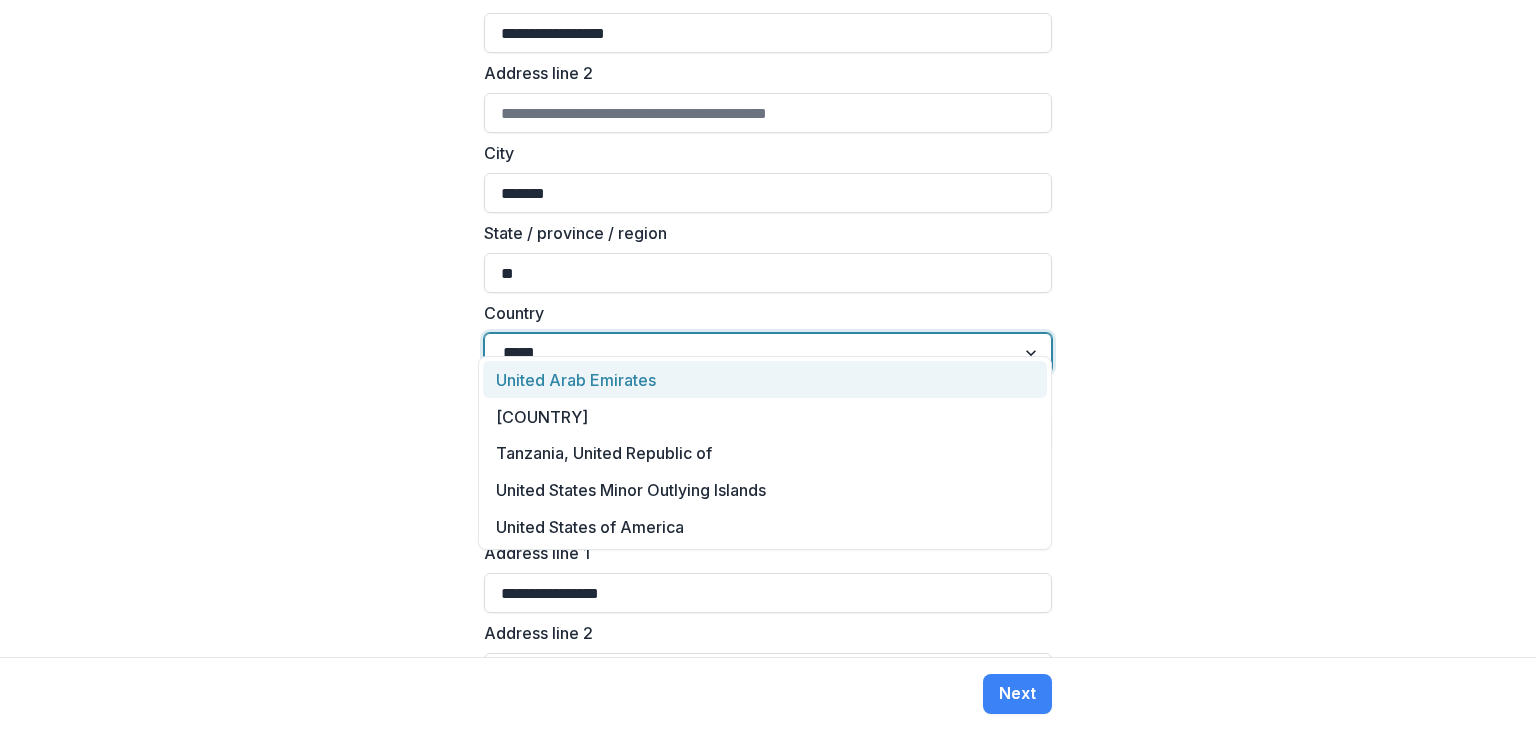 type on "******" 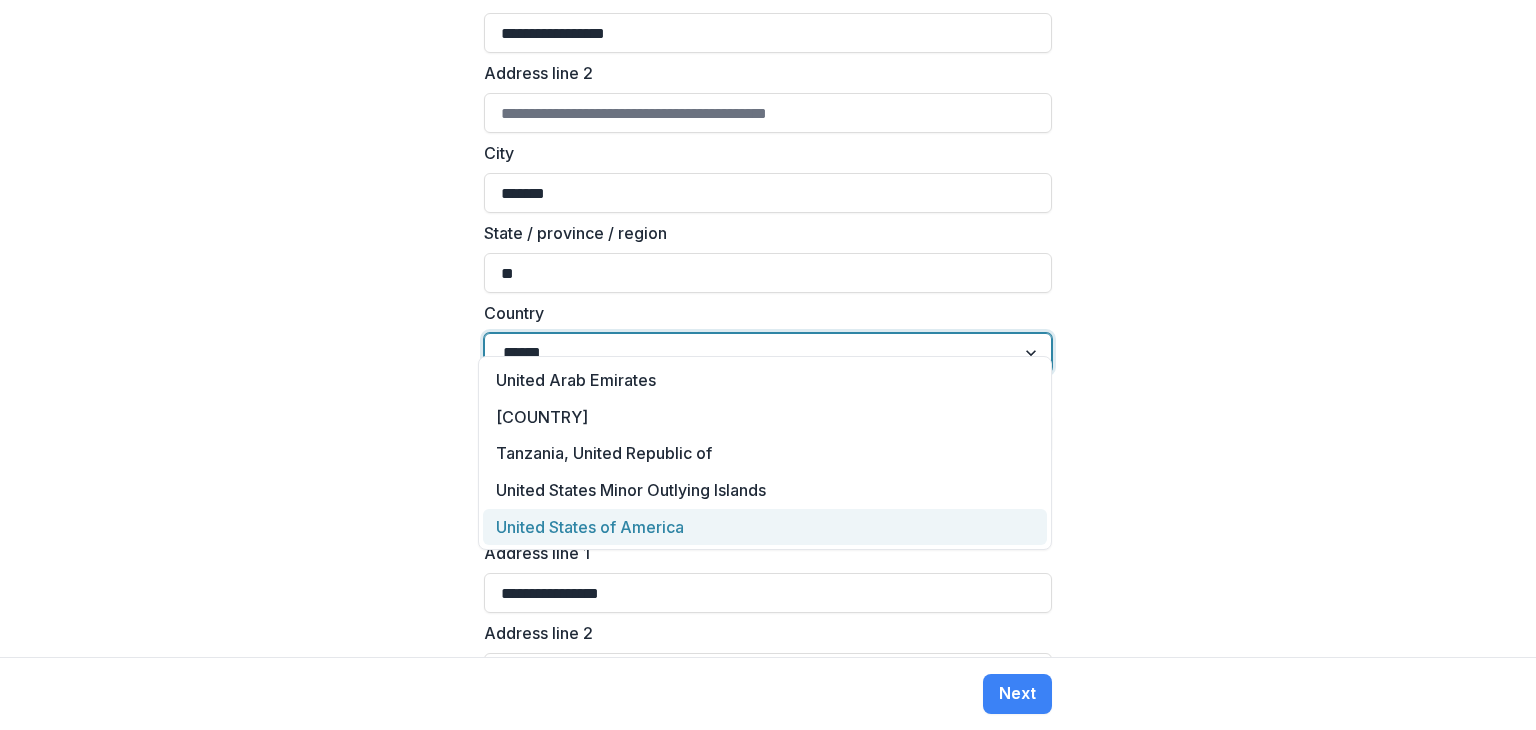 click on "United States of America" at bounding box center [765, 527] 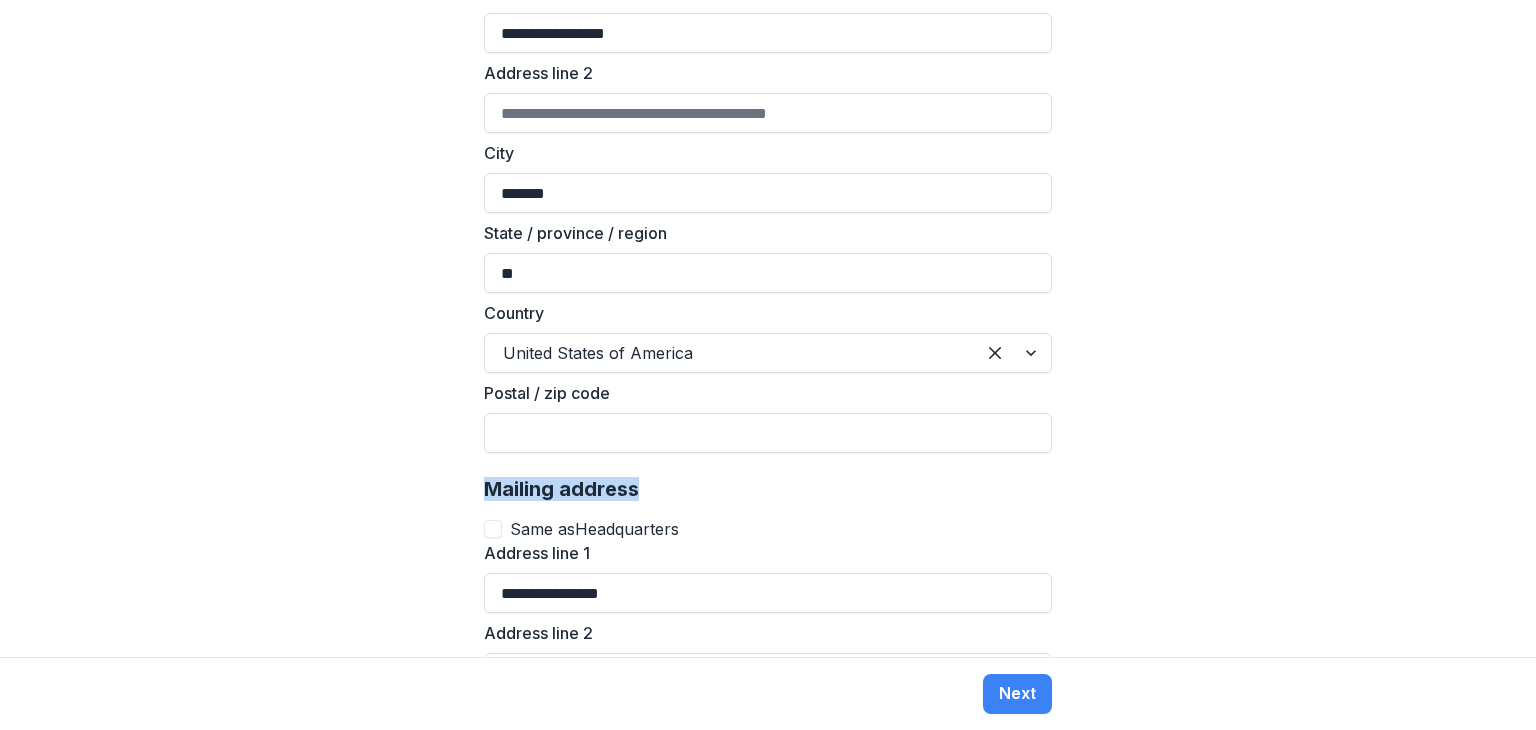 drag, startPoint x: 1529, startPoint y: 377, endPoint x: 1535, endPoint y: 441, distance: 64.28063 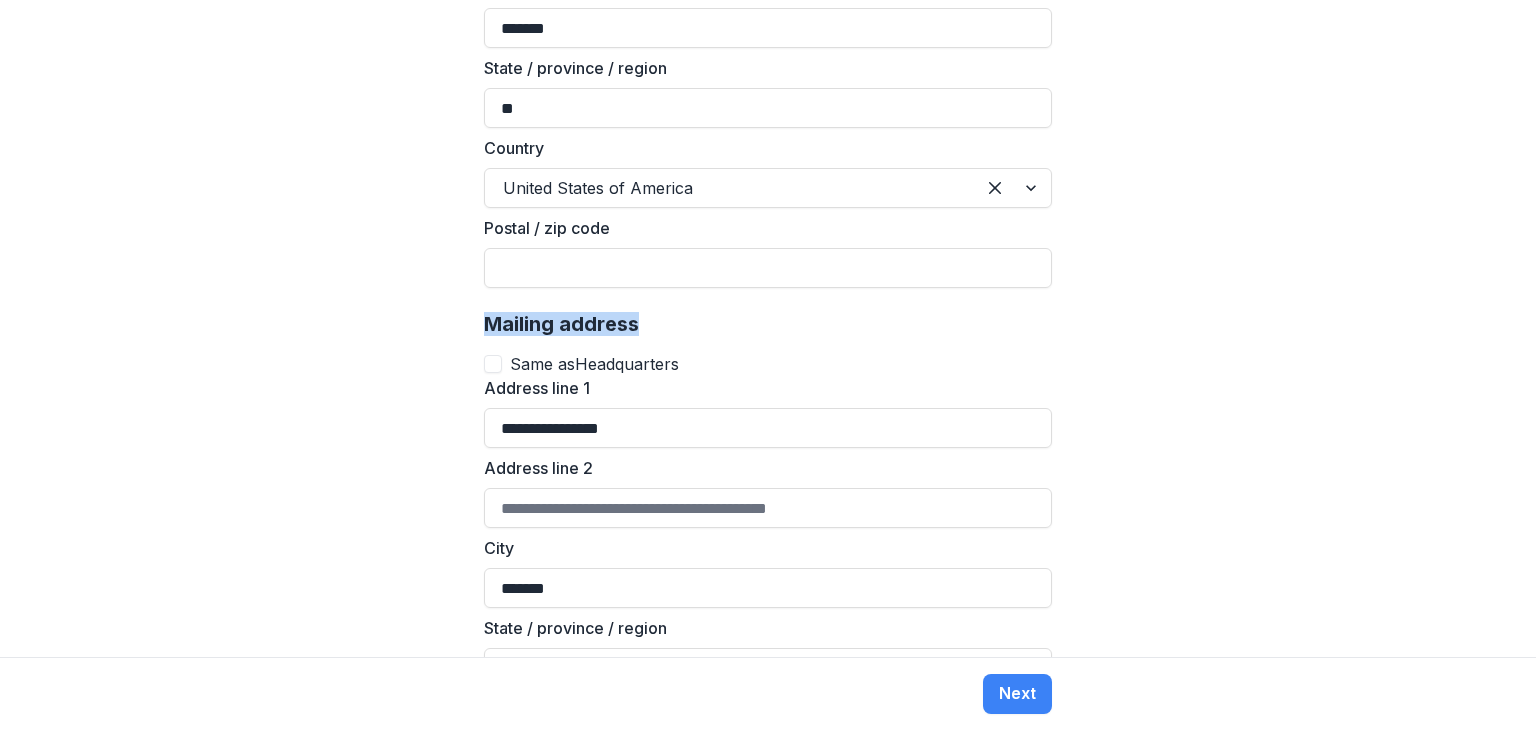 scroll, scrollTop: 1478, scrollLeft: 0, axis: vertical 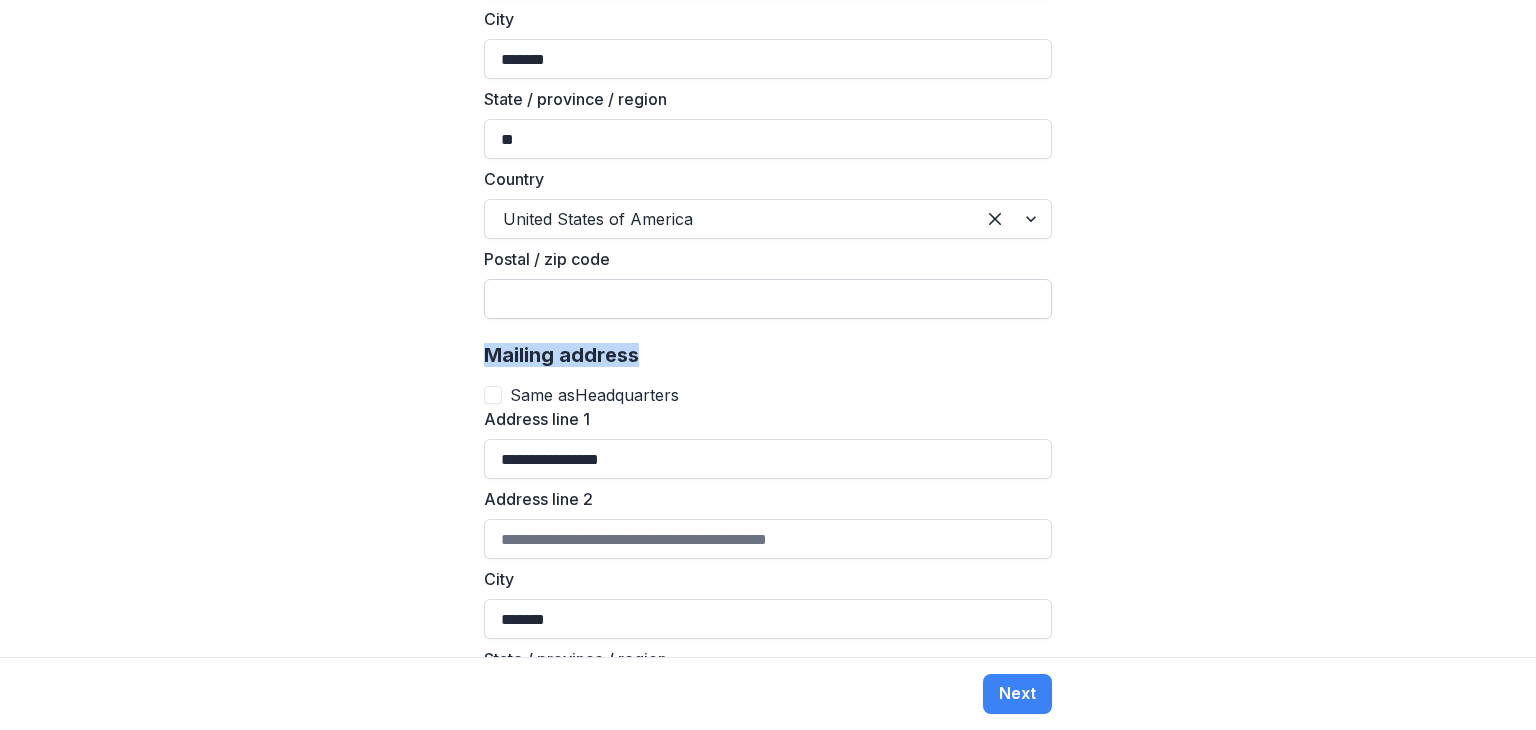 click on "Postal / zip code" at bounding box center [768, 299] 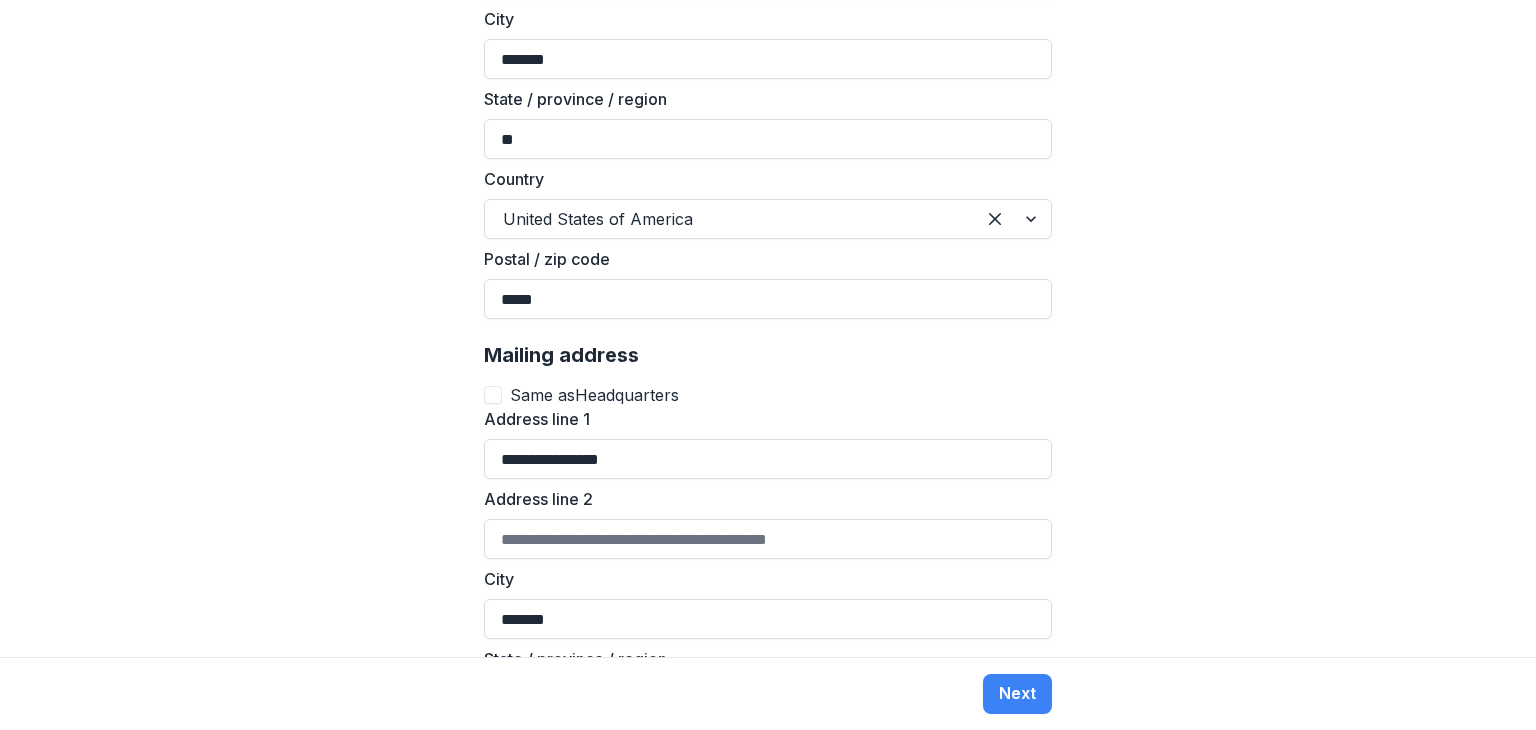 type on "*****" 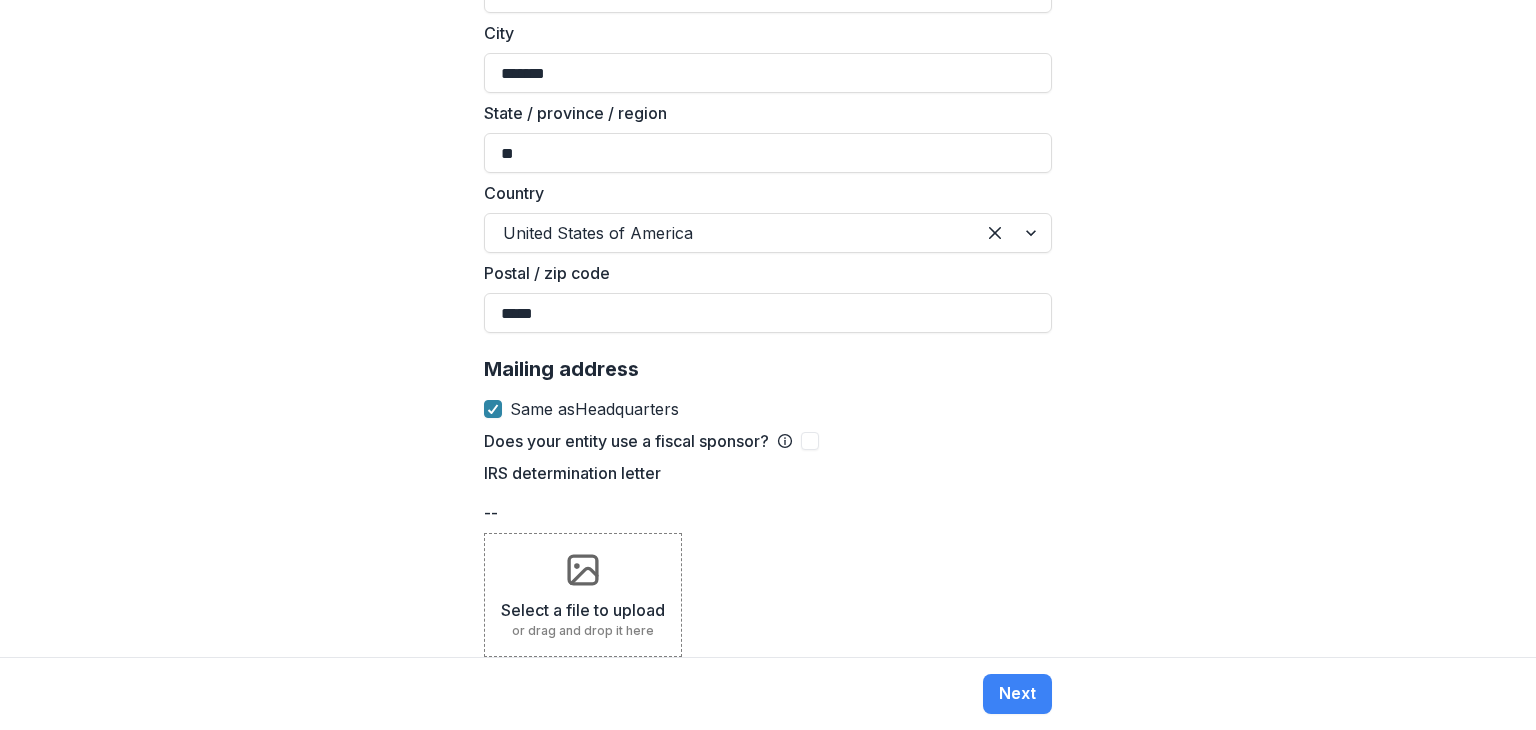 click 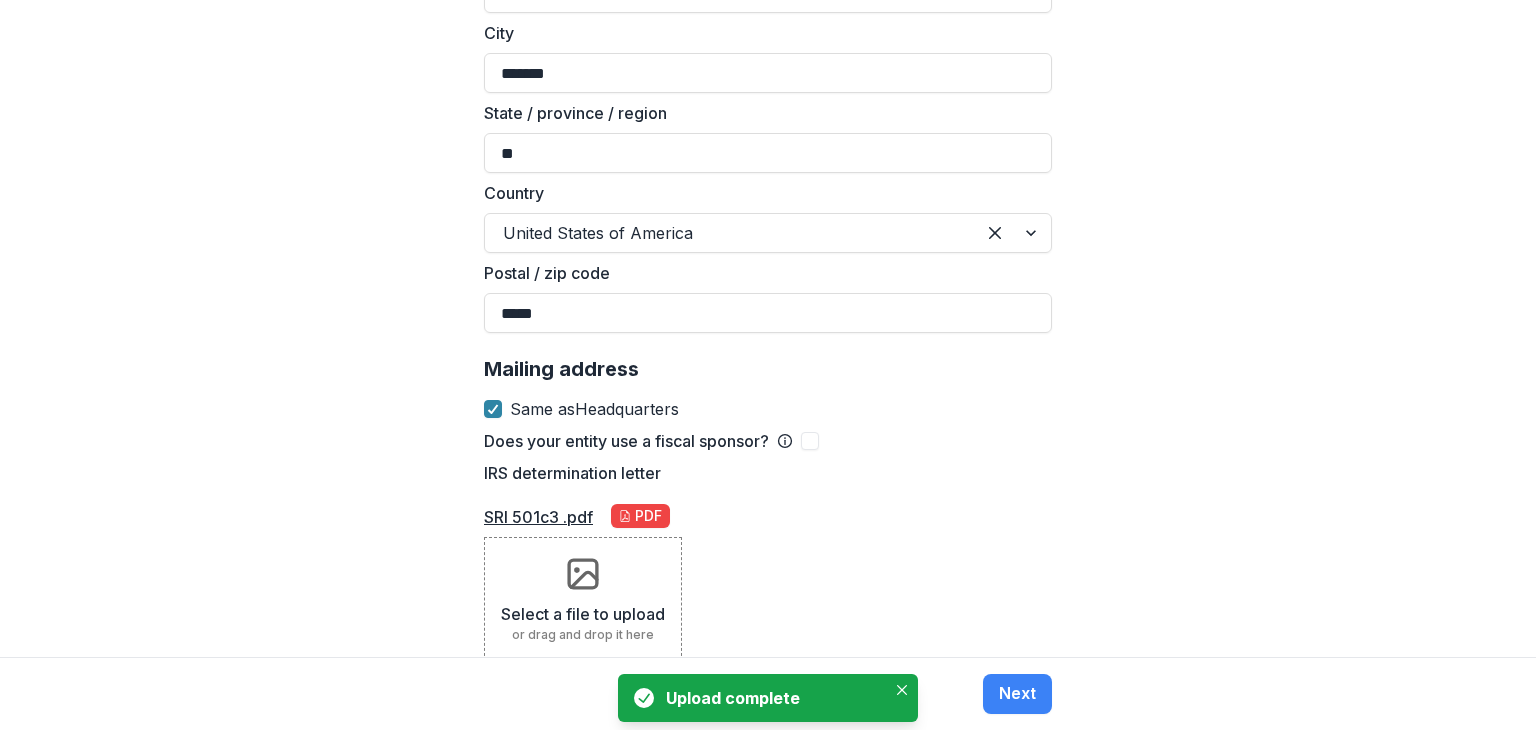 scroll, scrollTop: 1468, scrollLeft: 0, axis: vertical 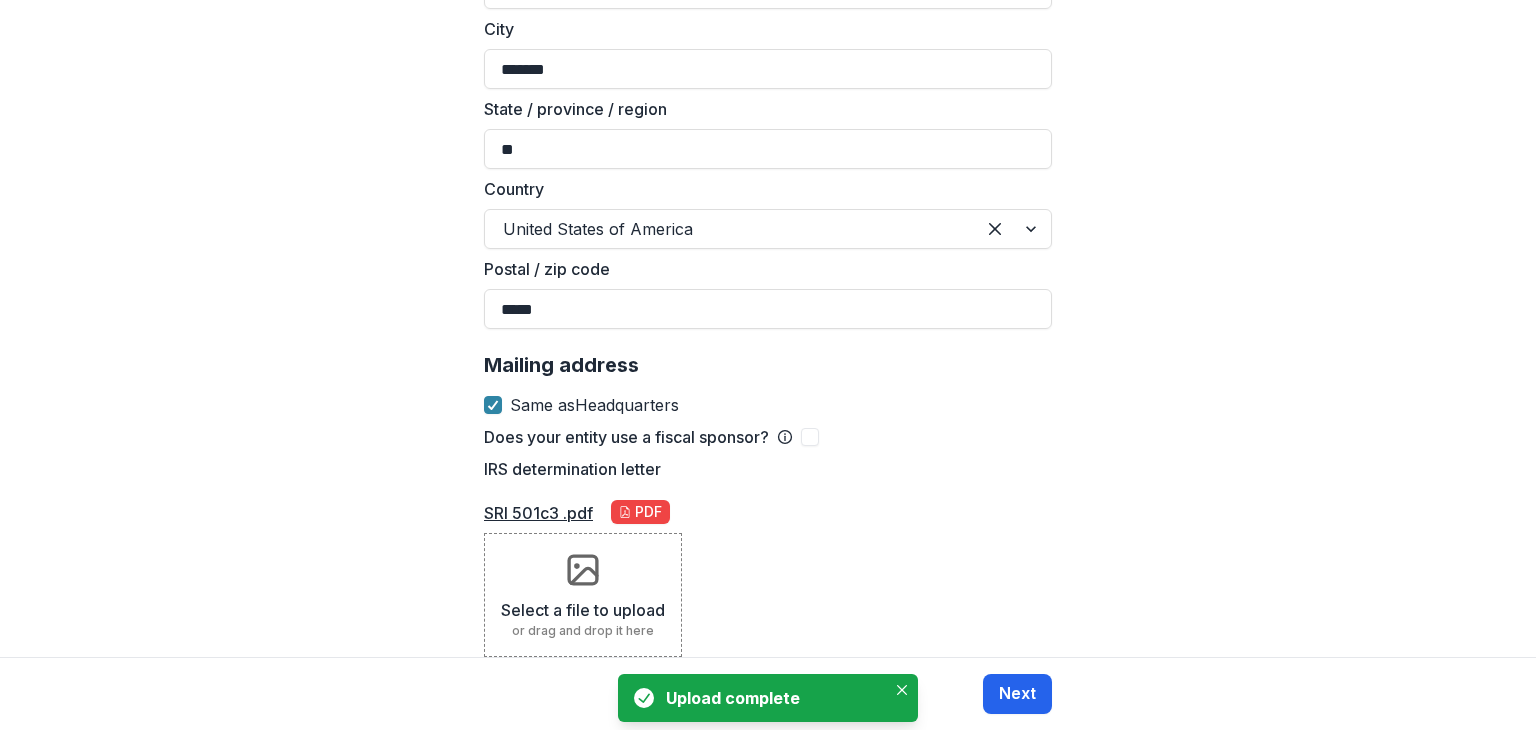 click on "Next" at bounding box center [1017, 694] 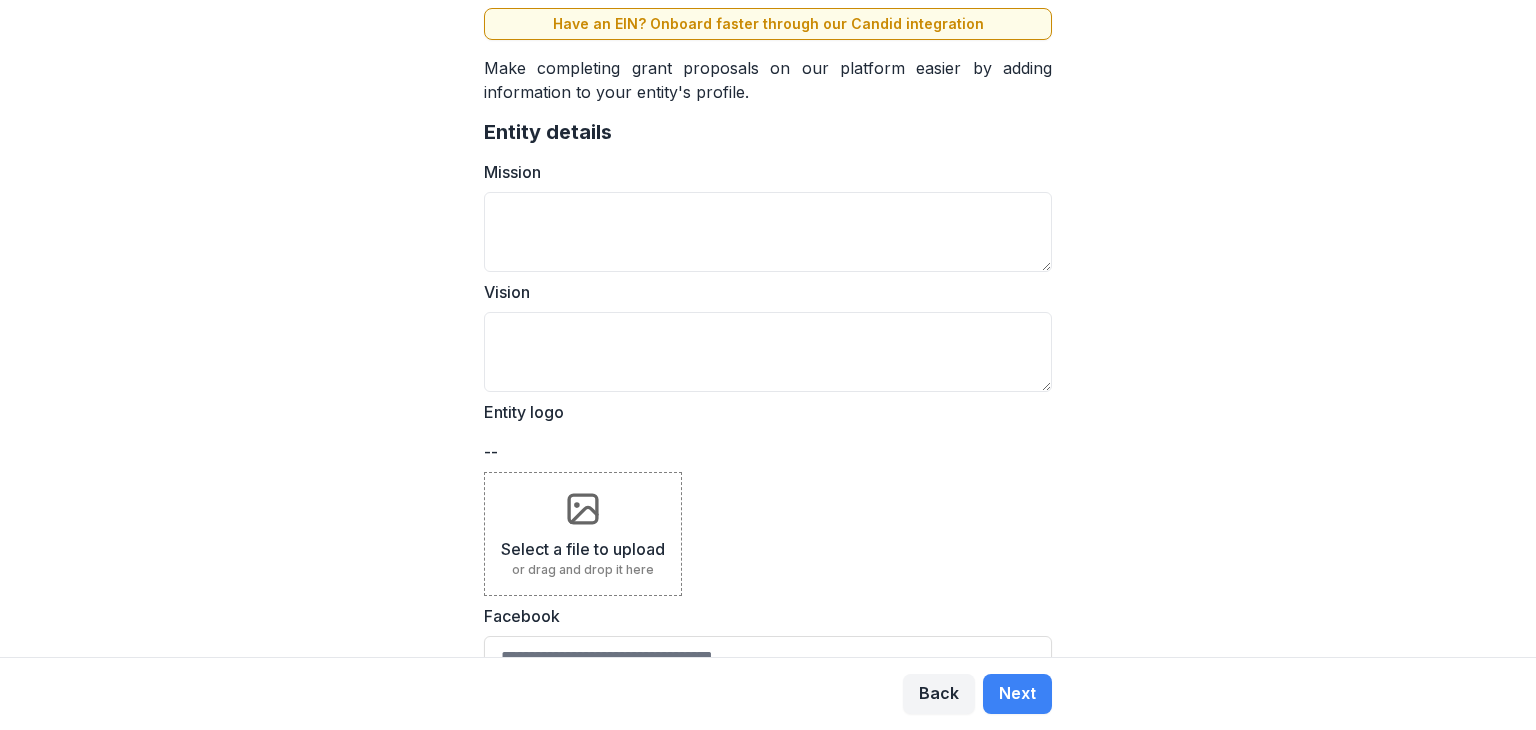 scroll, scrollTop: 0, scrollLeft: 0, axis: both 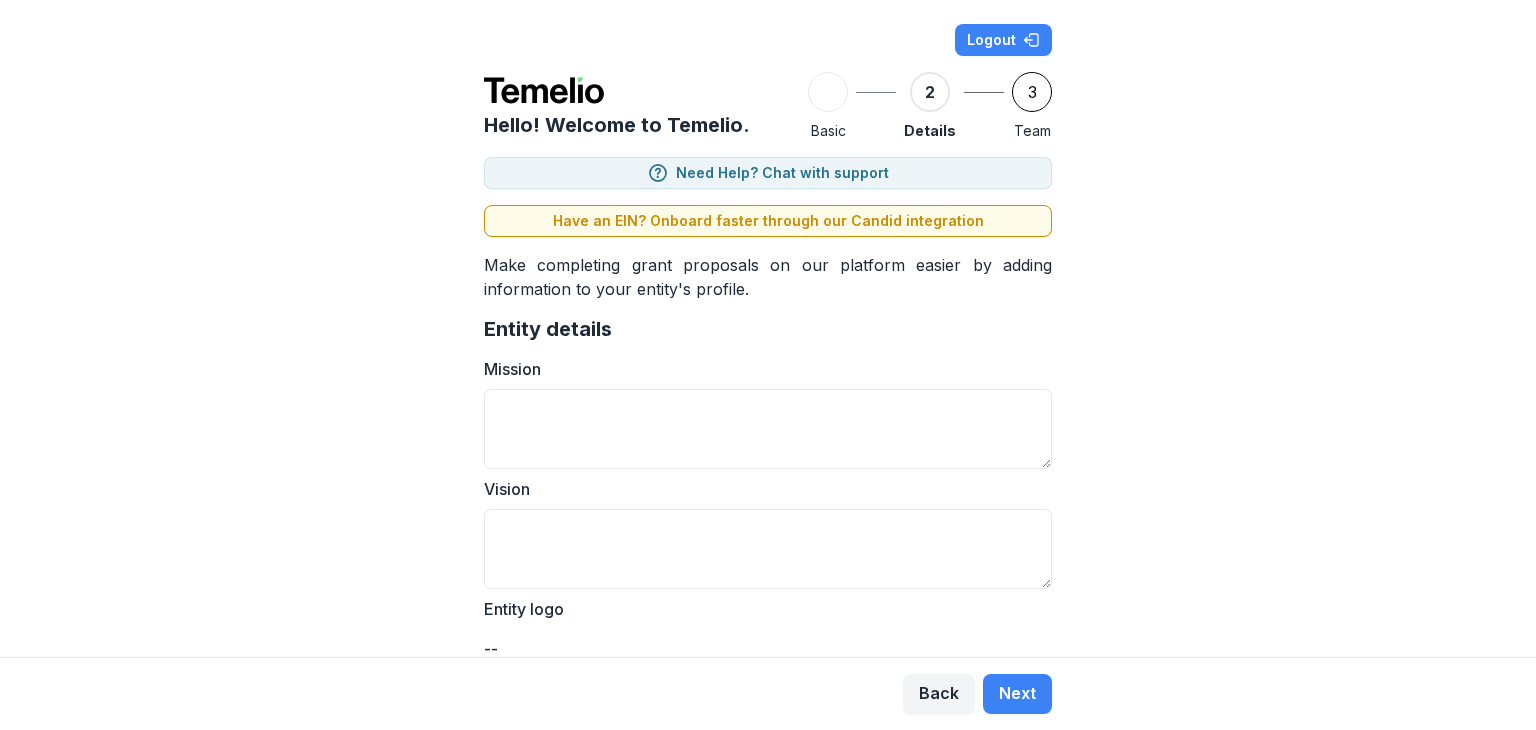 click on "2" at bounding box center [930, 92] 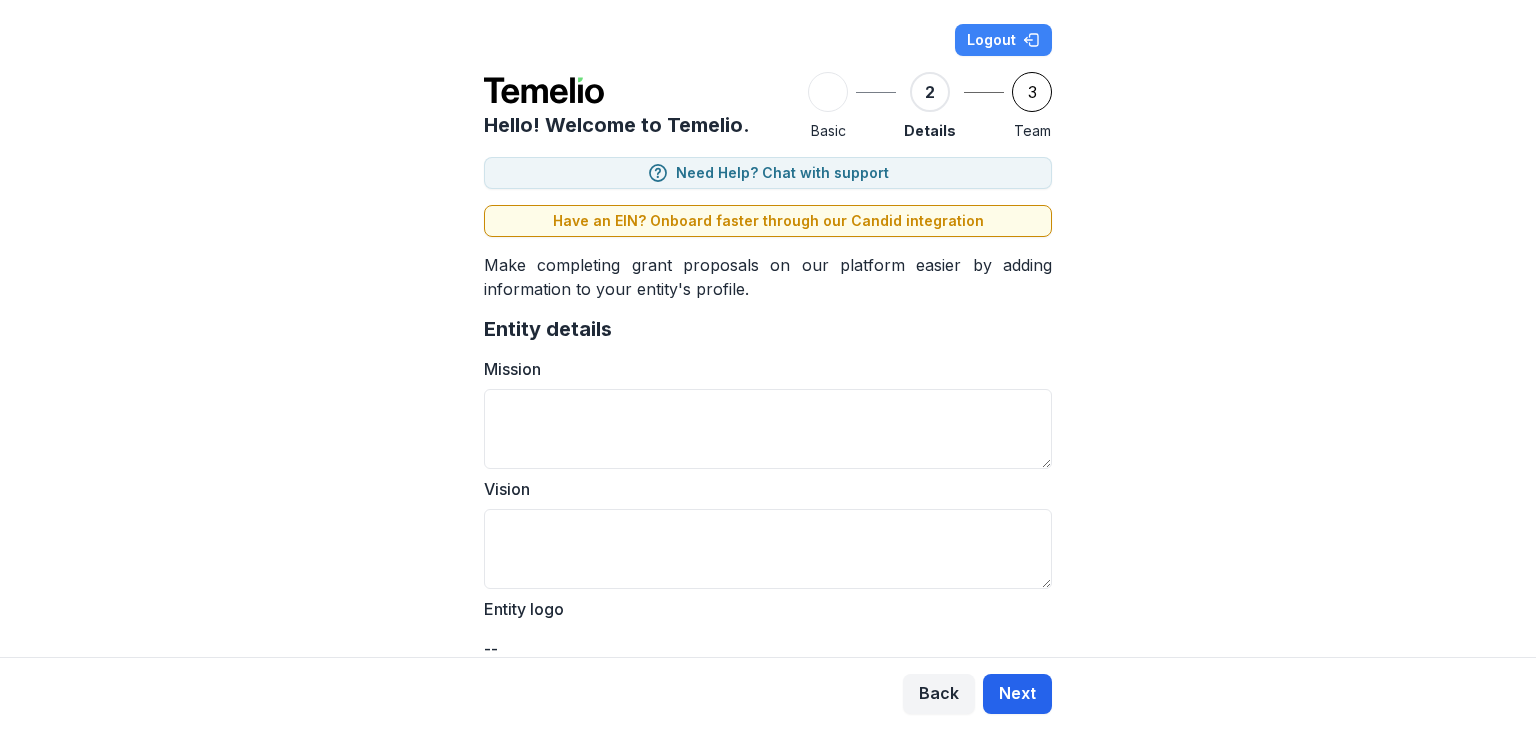 click on "Next" at bounding box center [1017, 694] 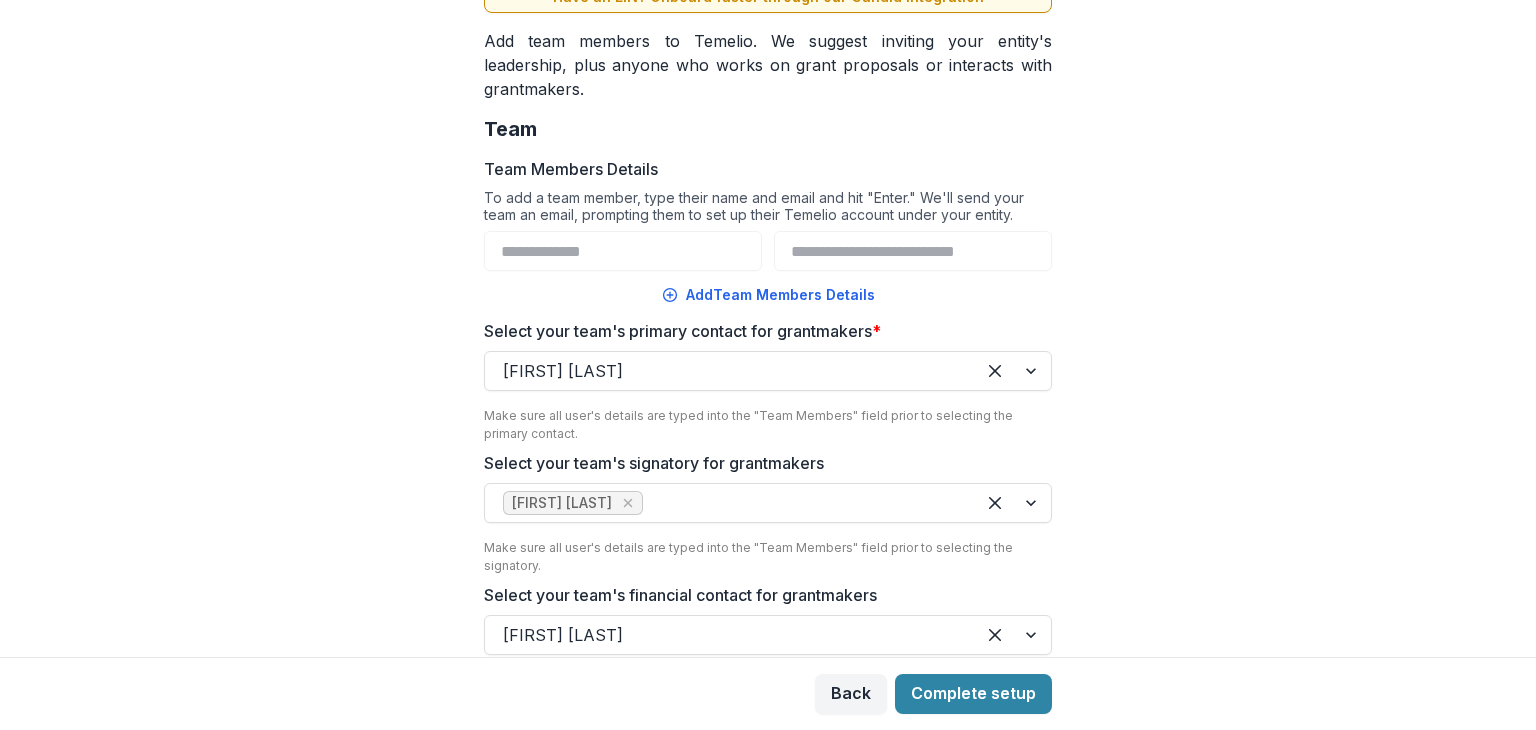 scroll, scrollTop: 228, scrollLeft: 0, axis: vertical 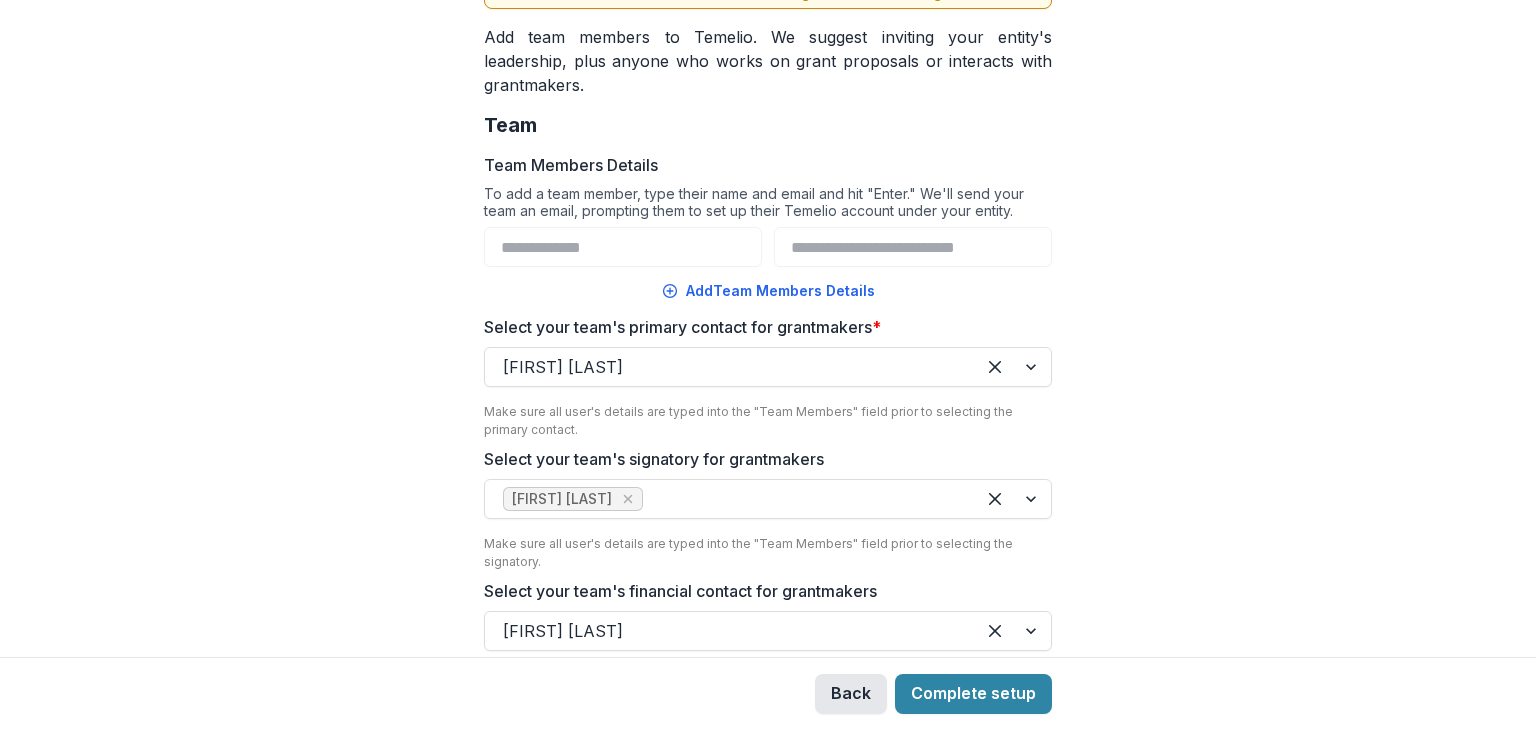 click on "Back" at bounding box center [851, 694] 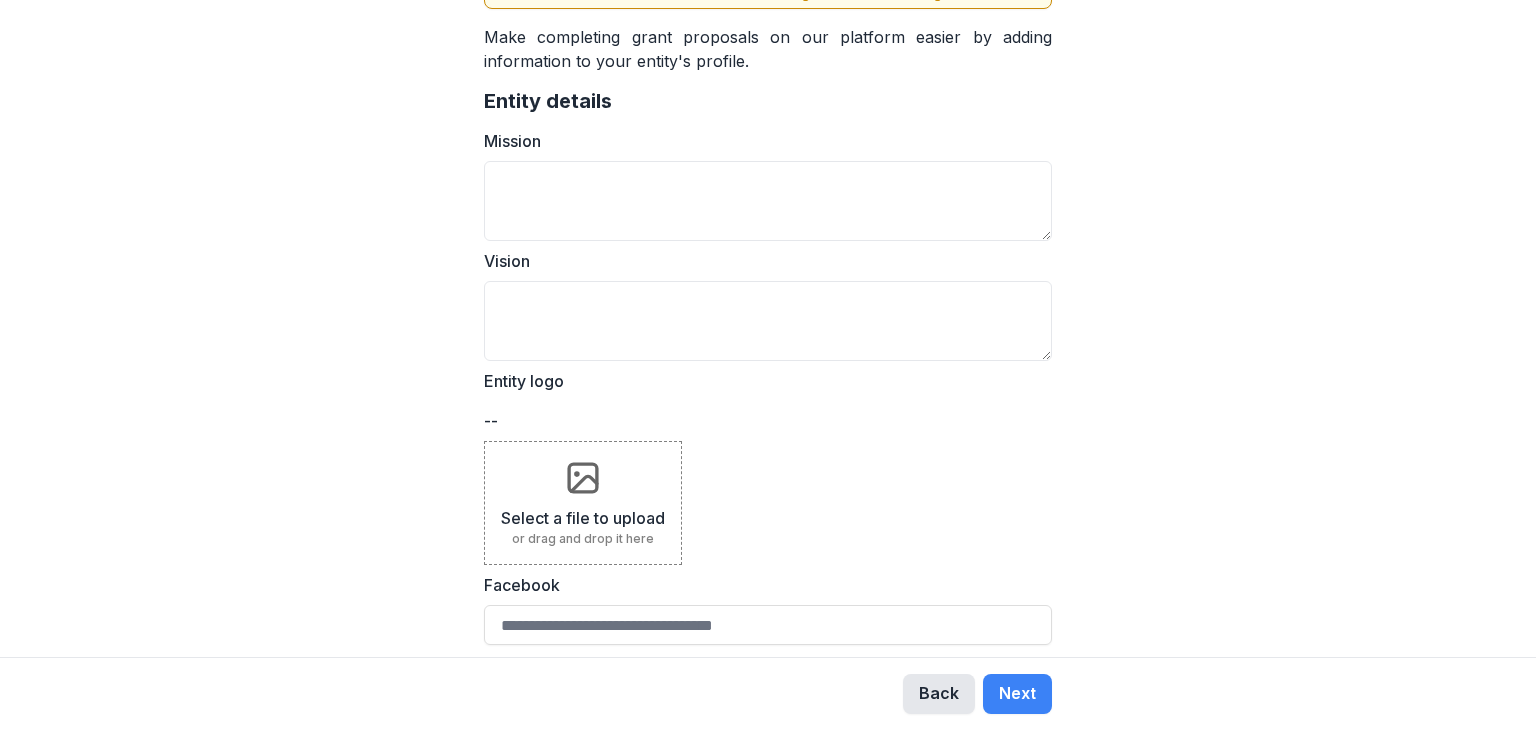scroll, scrollTop: 0, scrollLeft: 0, axis: both 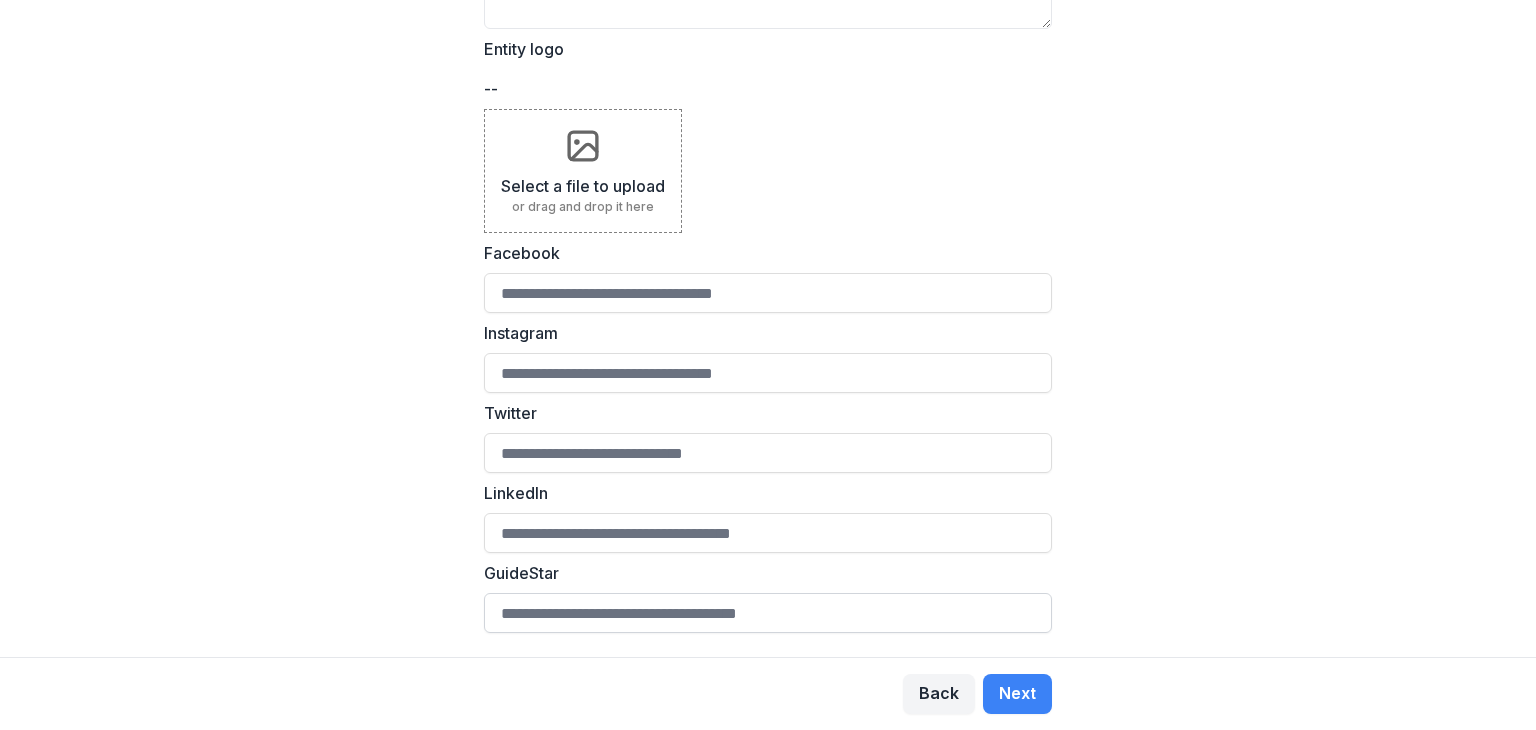 click on "GuideStar" at bounding box center (768, 613) 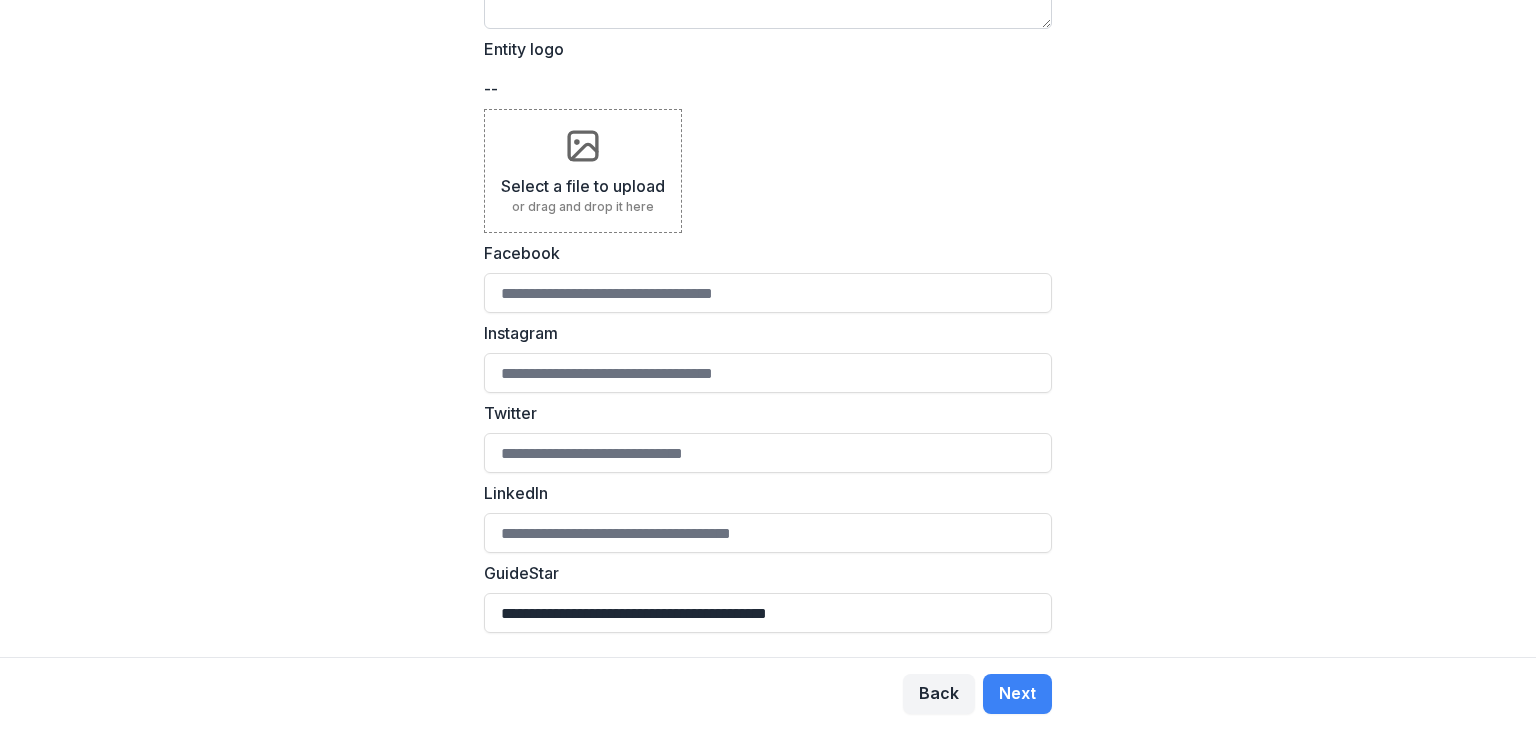 type on "**********" 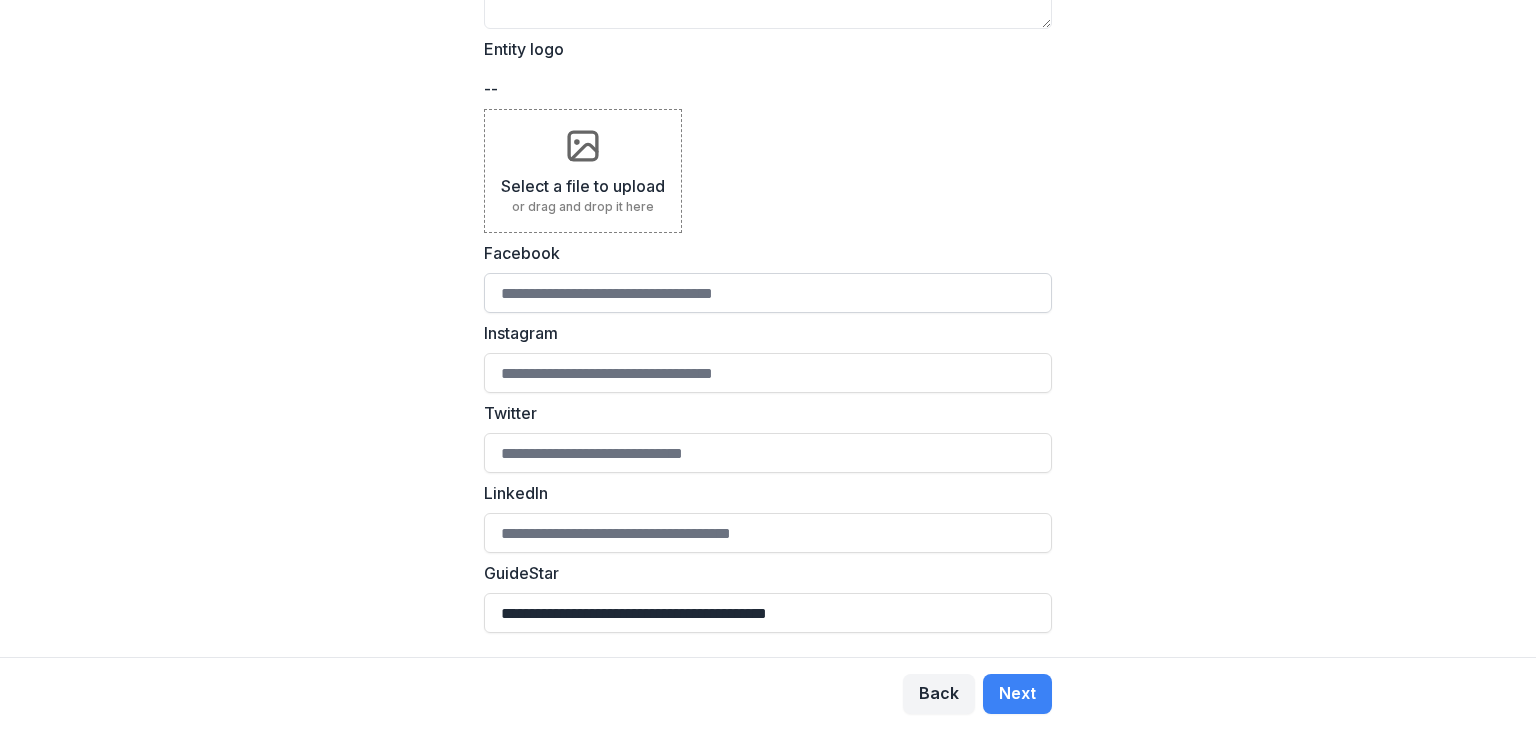 click on "Facebook" at bounding box center (768, 293) 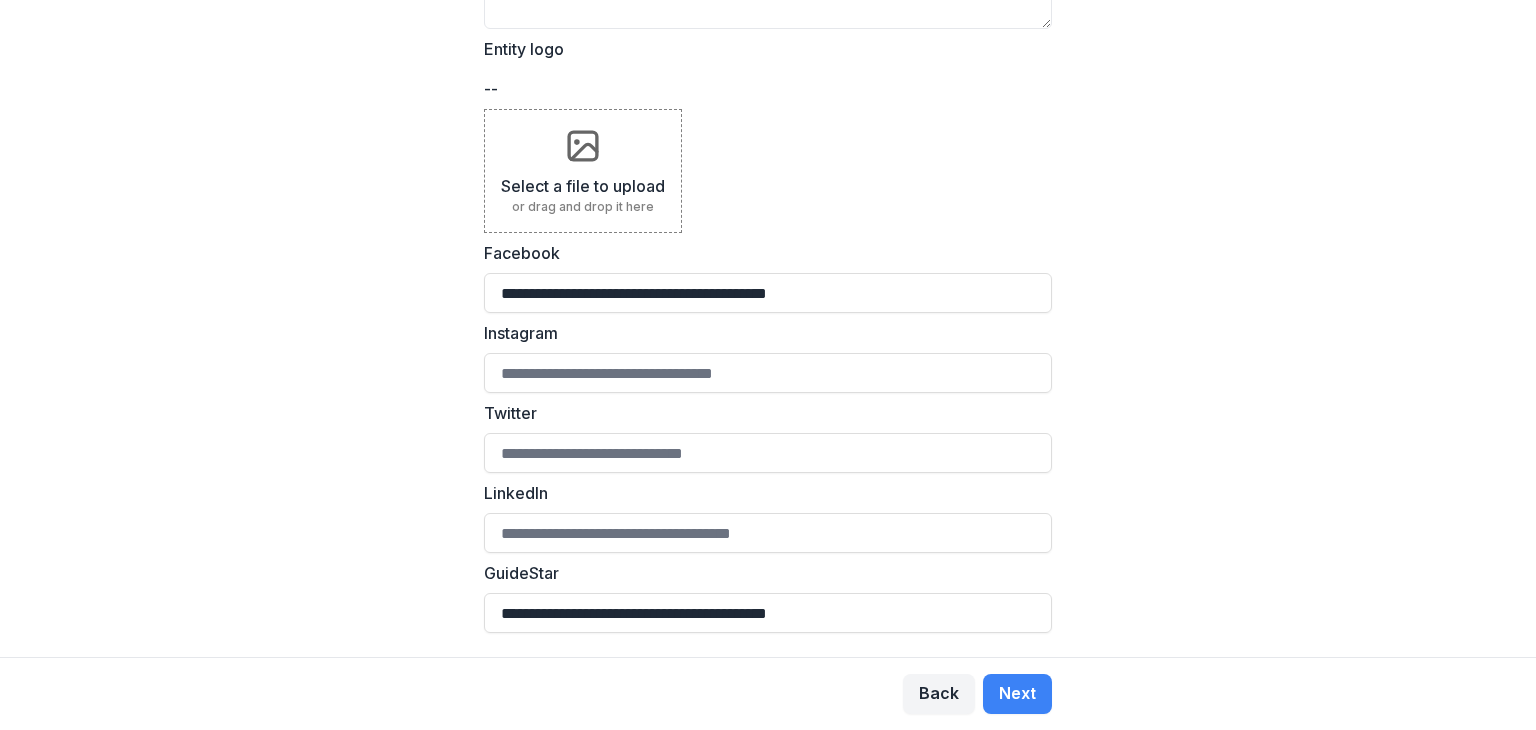 type on "**********" 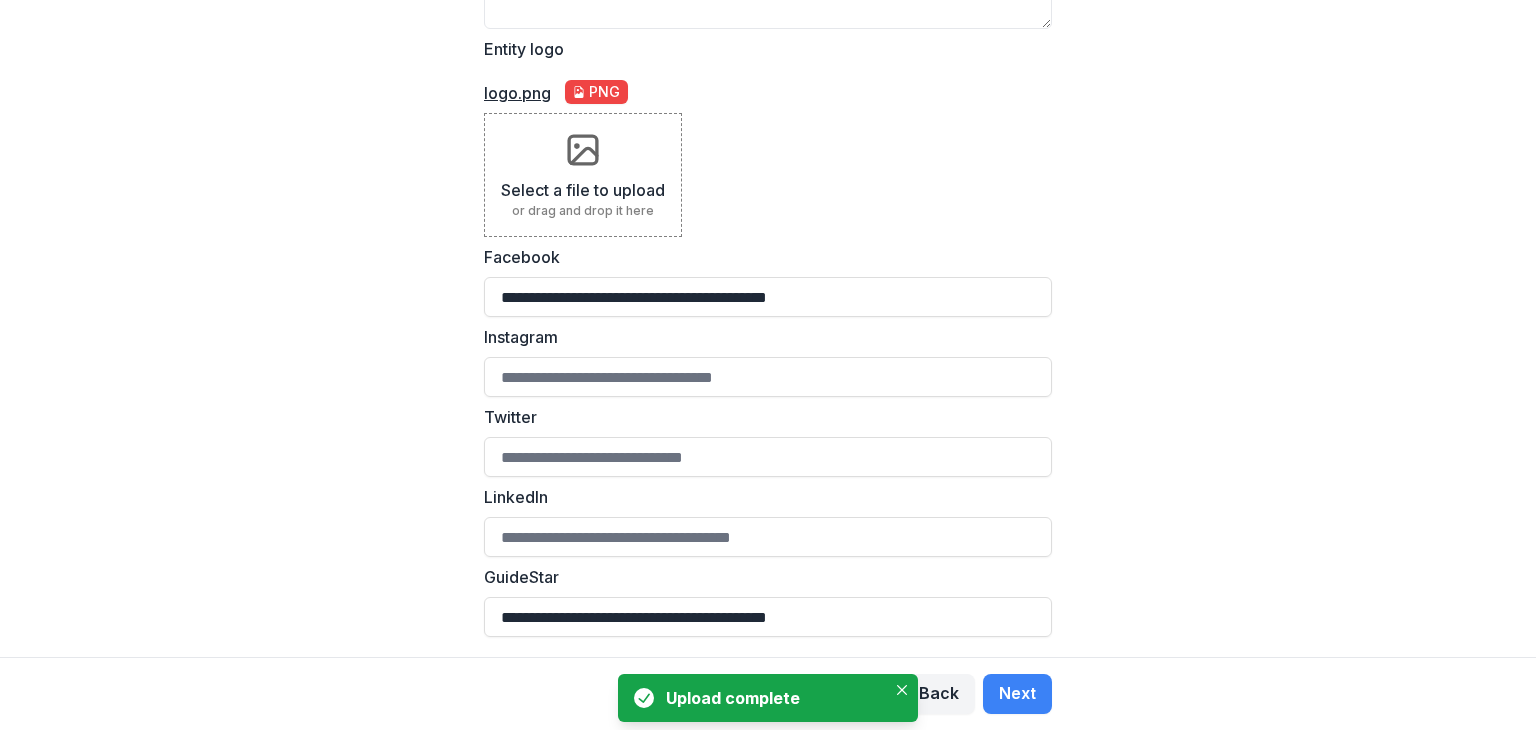 click on "logo.png" at bounding box center (517, 93) 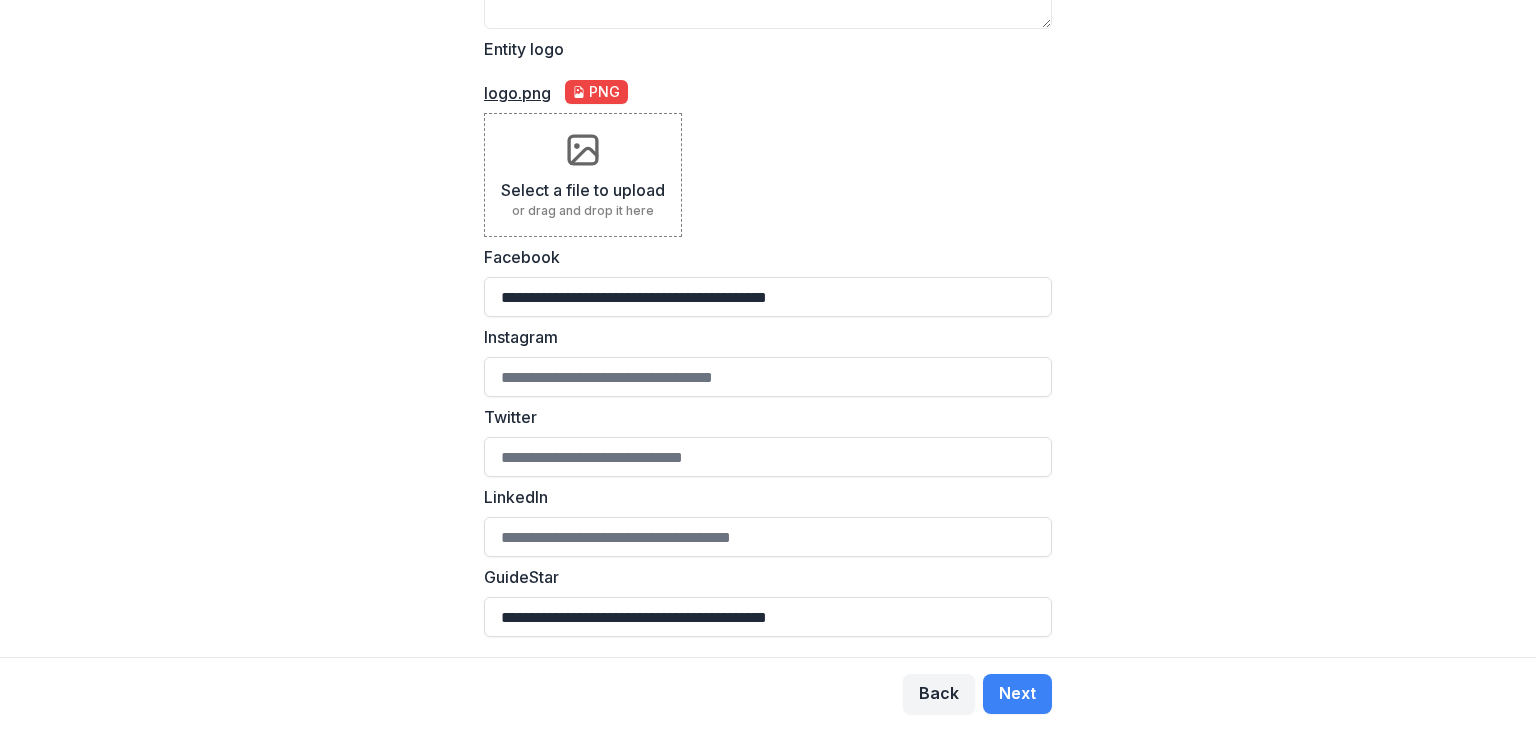 click on "png" at bounding box center (604, 92) 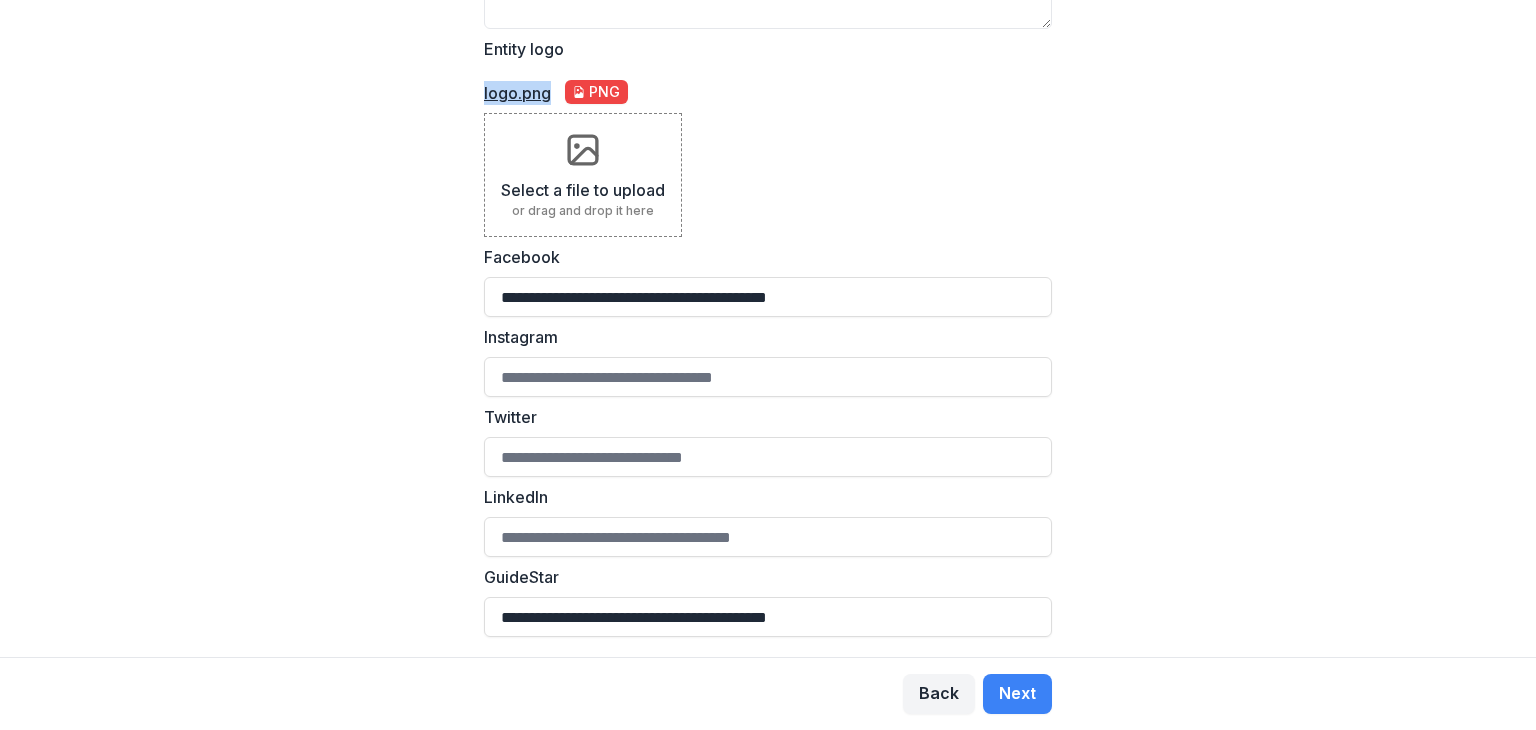 drag, startPoint x: 468, startPoint y: 95, endPoint x: 556, endPoint y: 105, distance: 88.56636 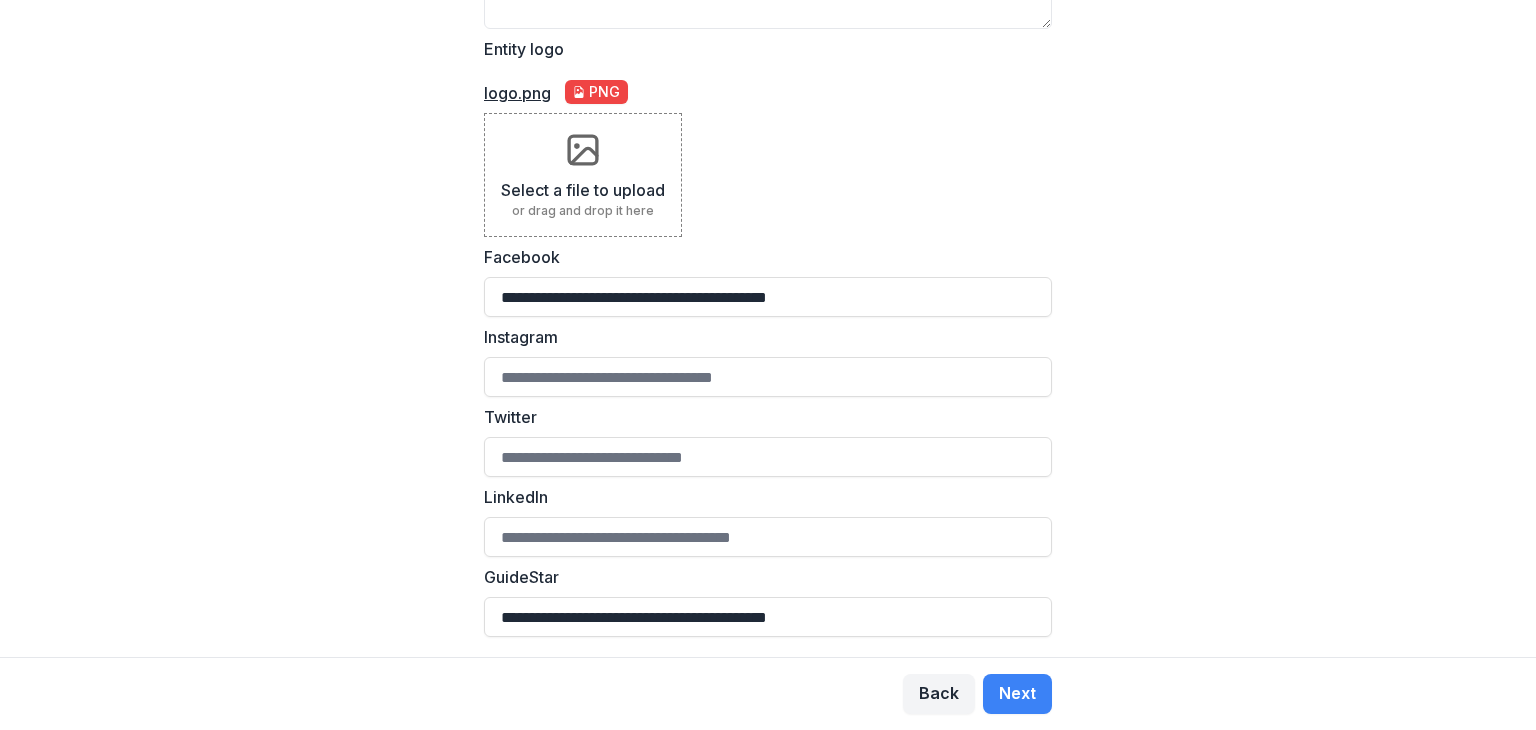 click on "or drag and drop it here" at bounding box center [583, 211] 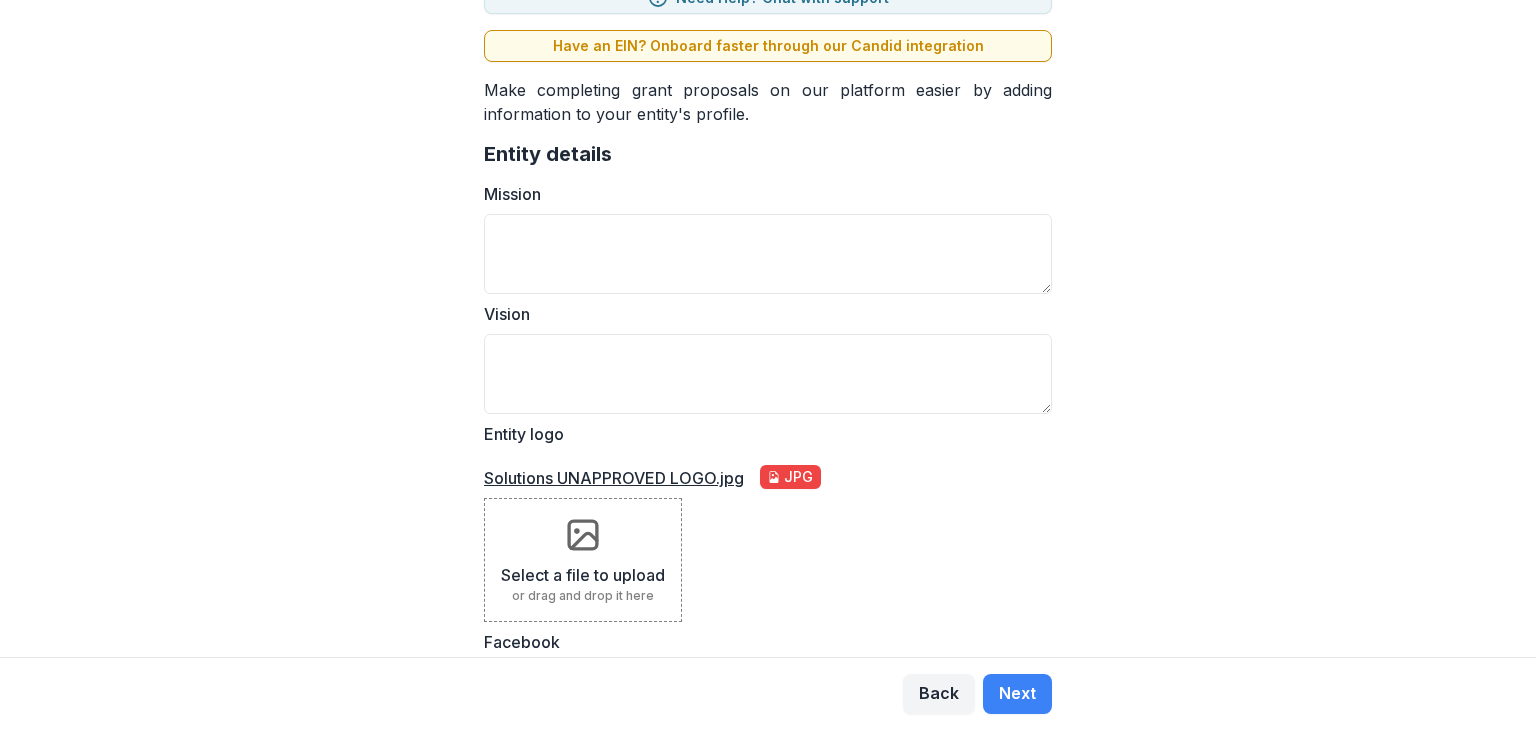 scroll, scrollTop: 148, scrollLeft: 0, axis: vertical 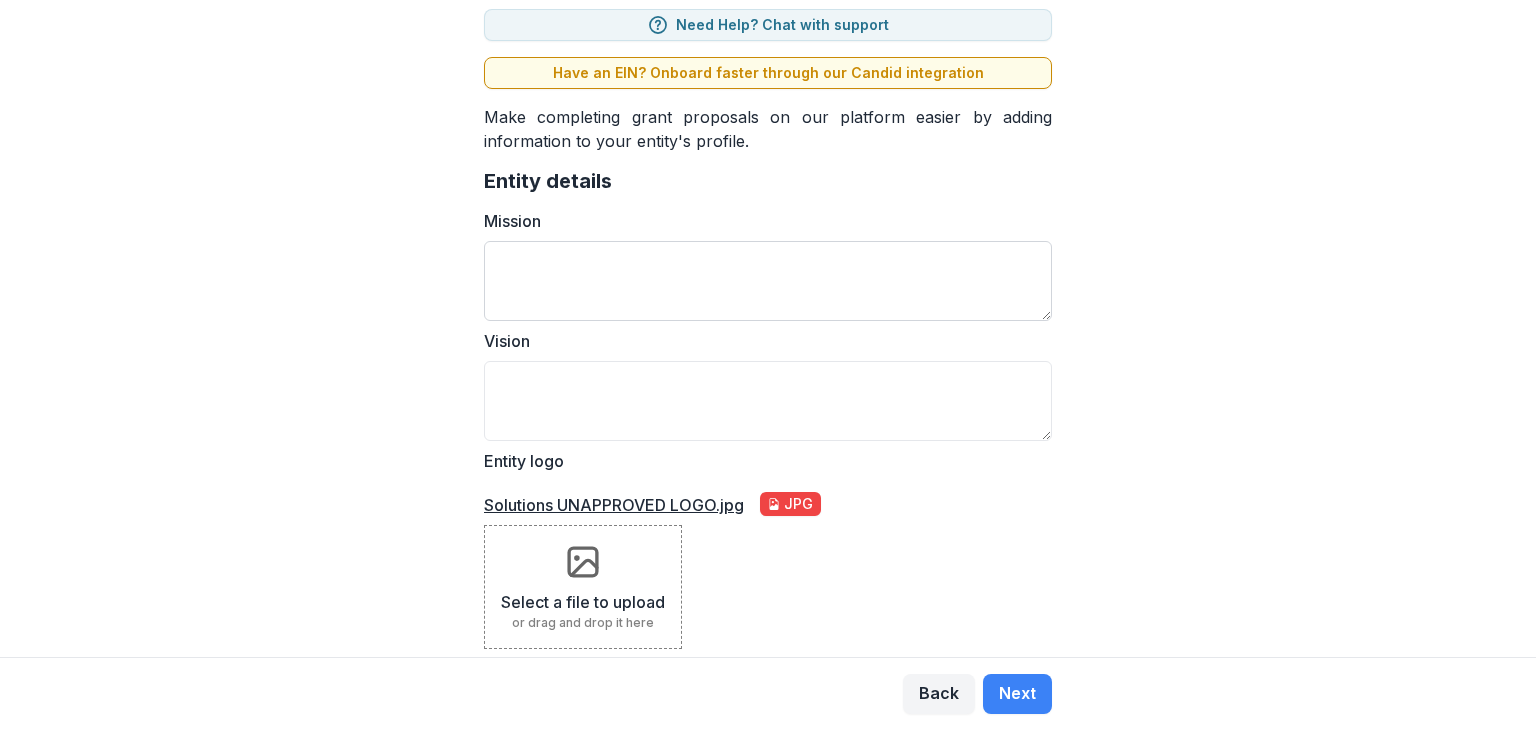 click on "Mission" at bounding box center (768, 281) 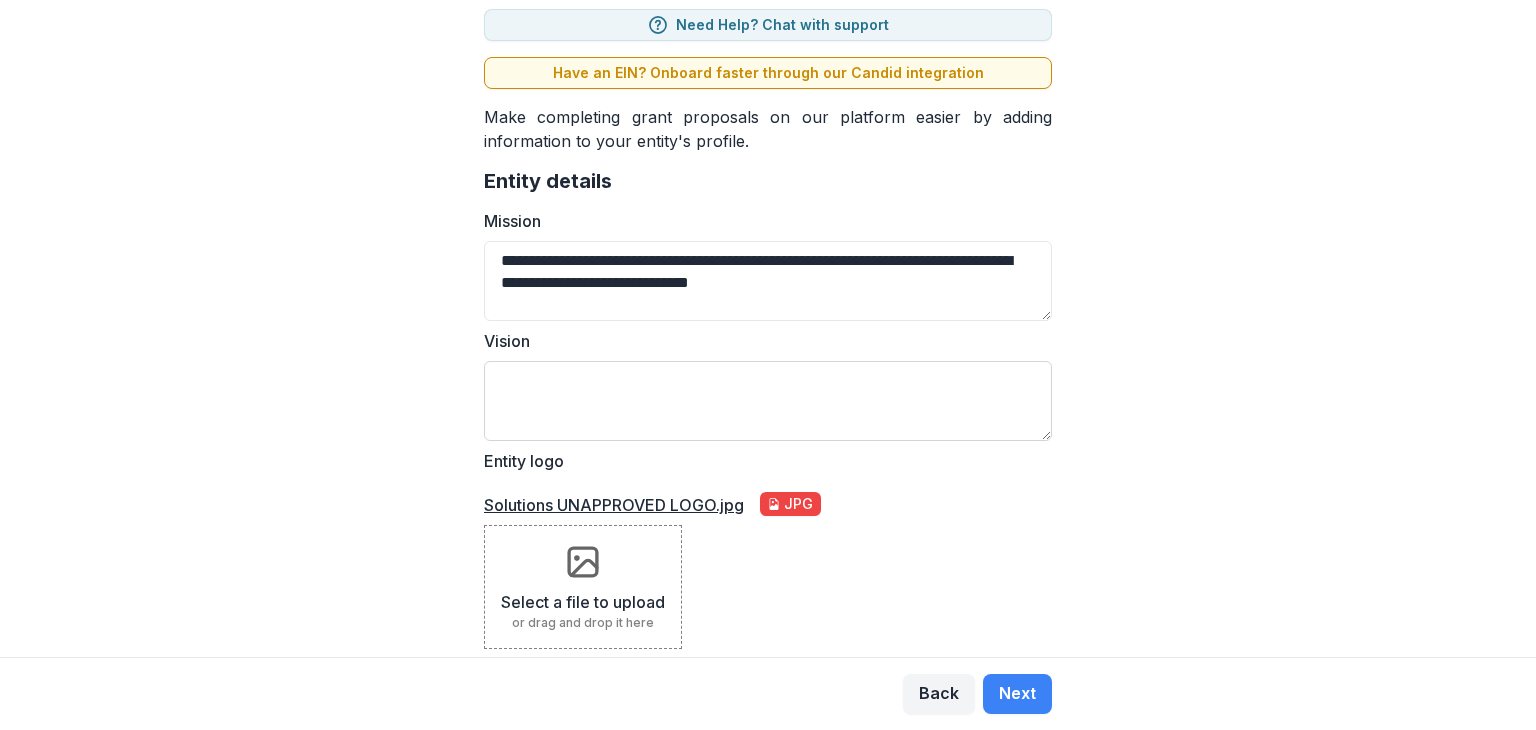 type on "**********" 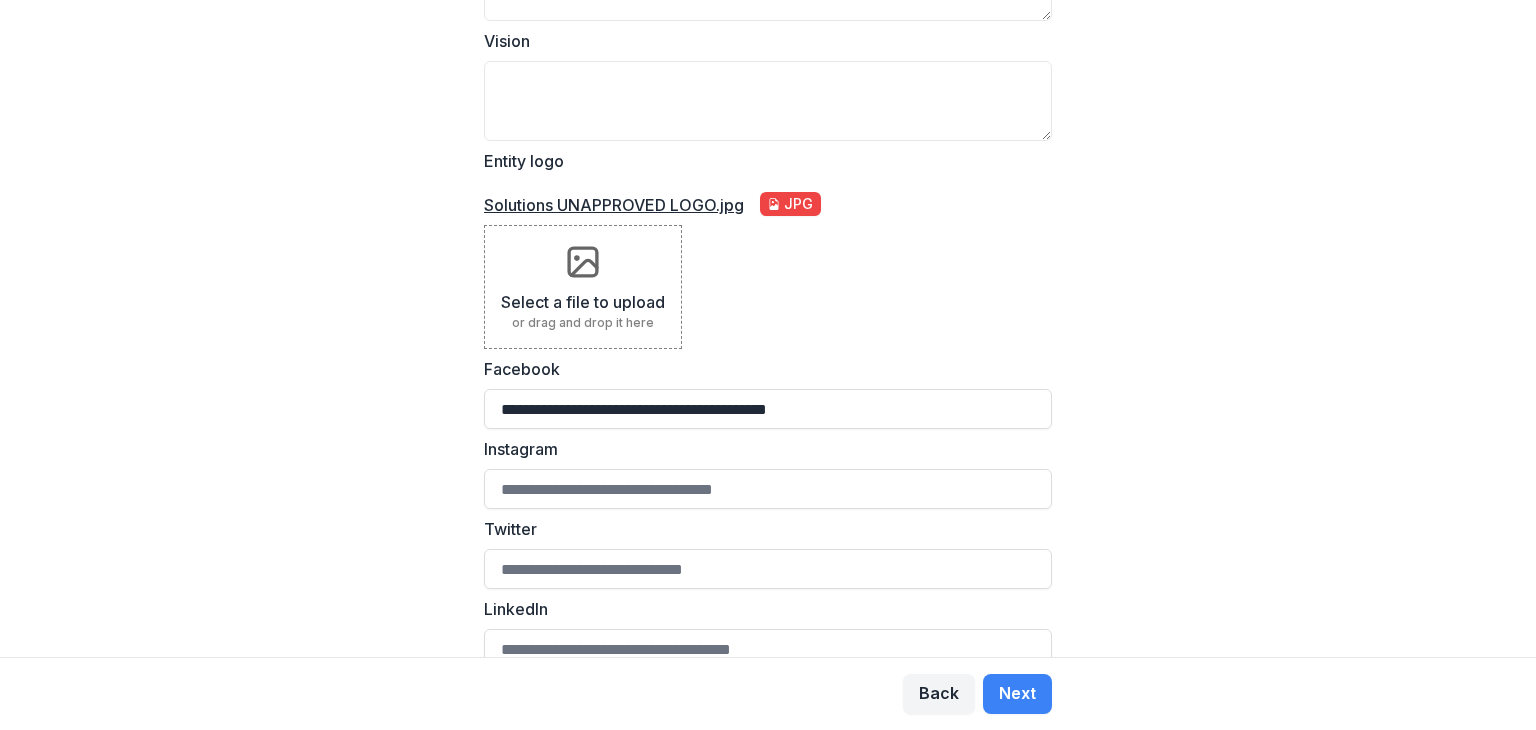 scroll, scrollTop: 564, scrollLeft: 0, axis: vertical 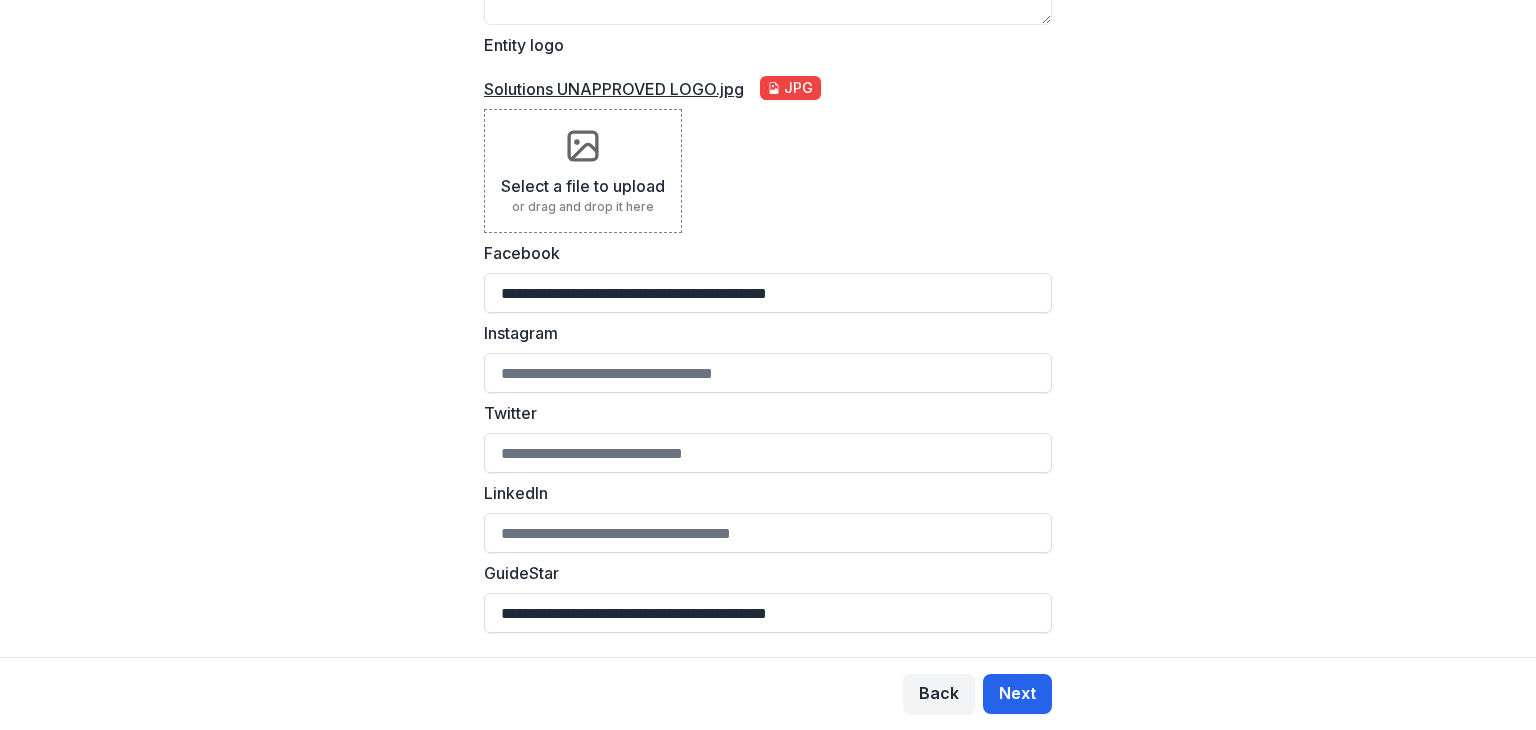 click on "Next" at bounding box center [1017, 694] 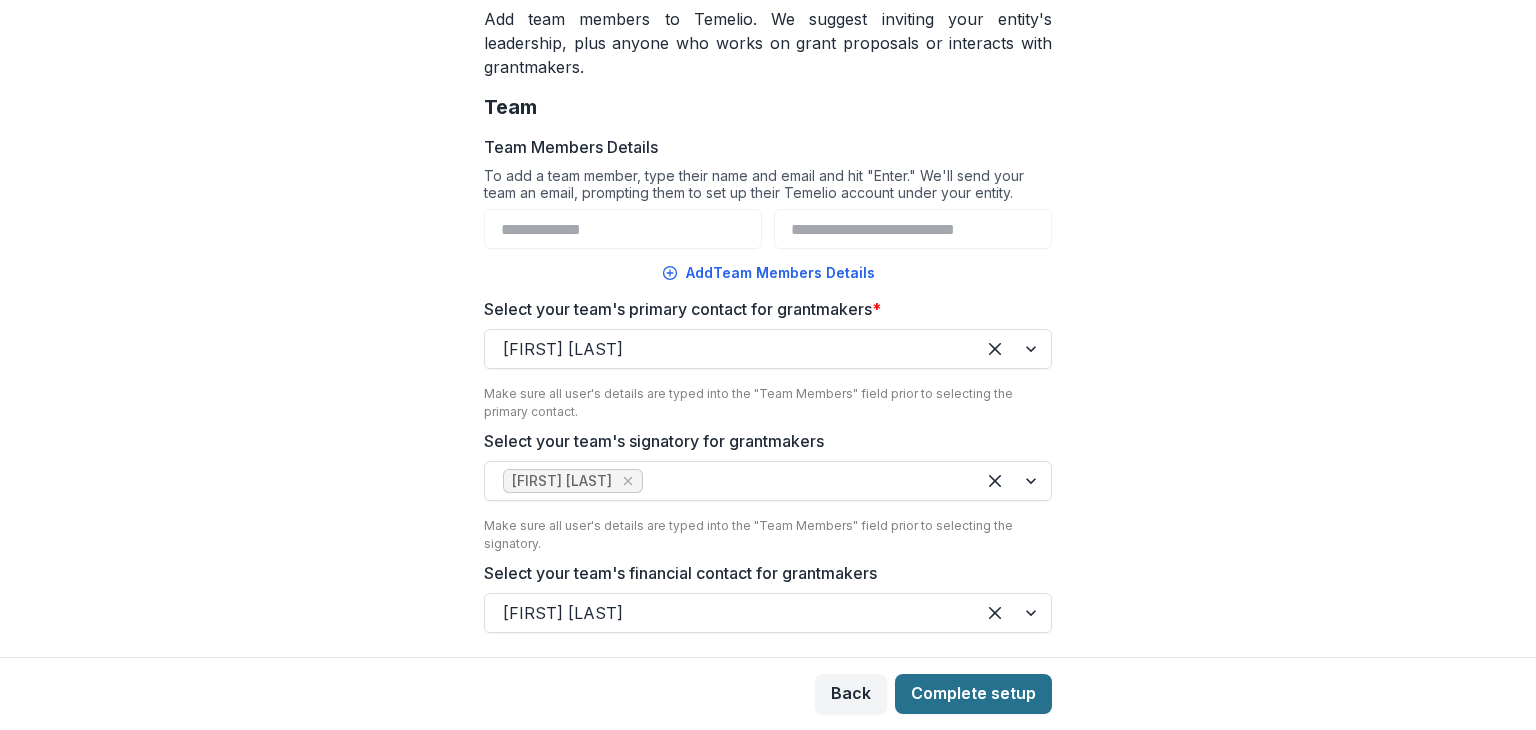 scroll, scrollTop: 0, scrollLeft: 0, axis: both 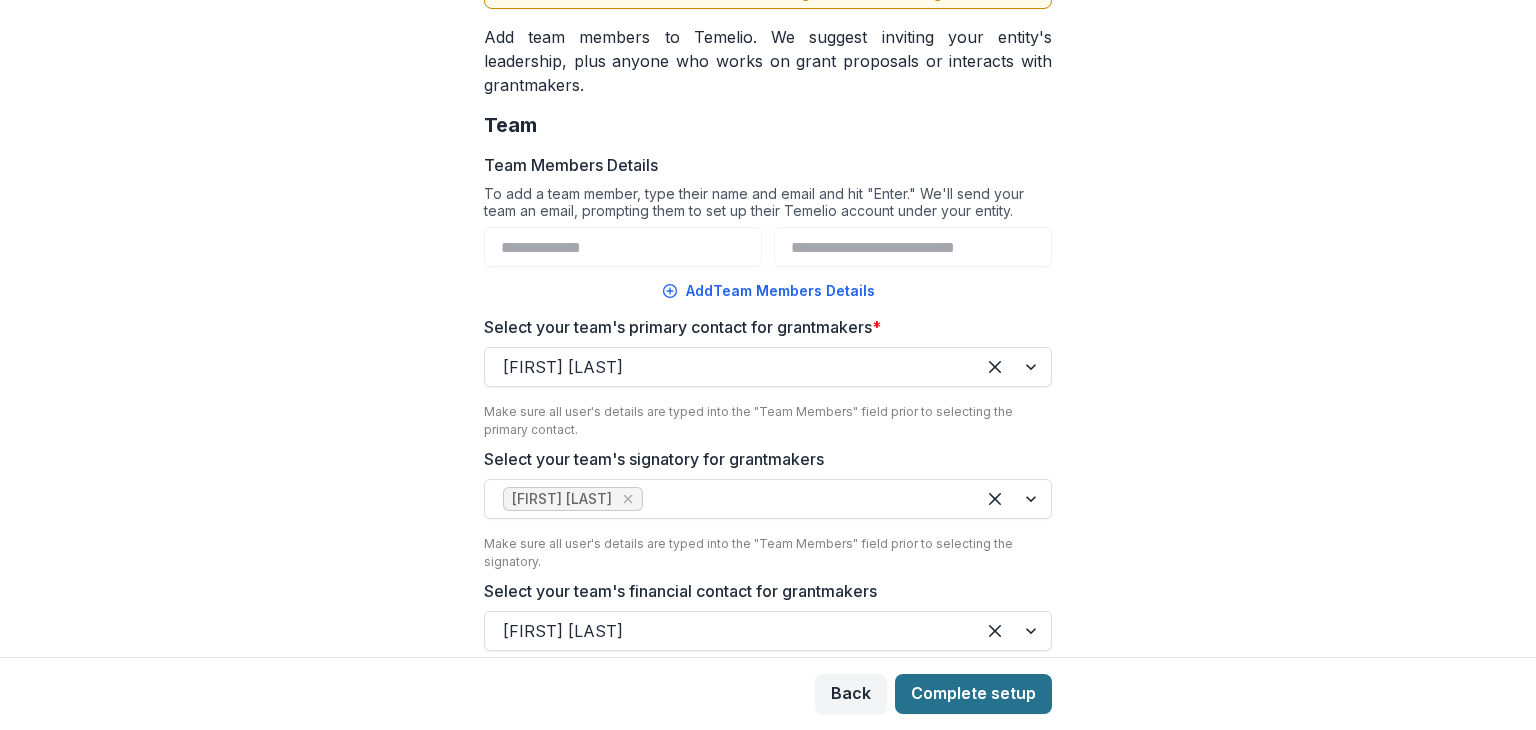 click on "Complete setup" at bounding box center (973, 694) 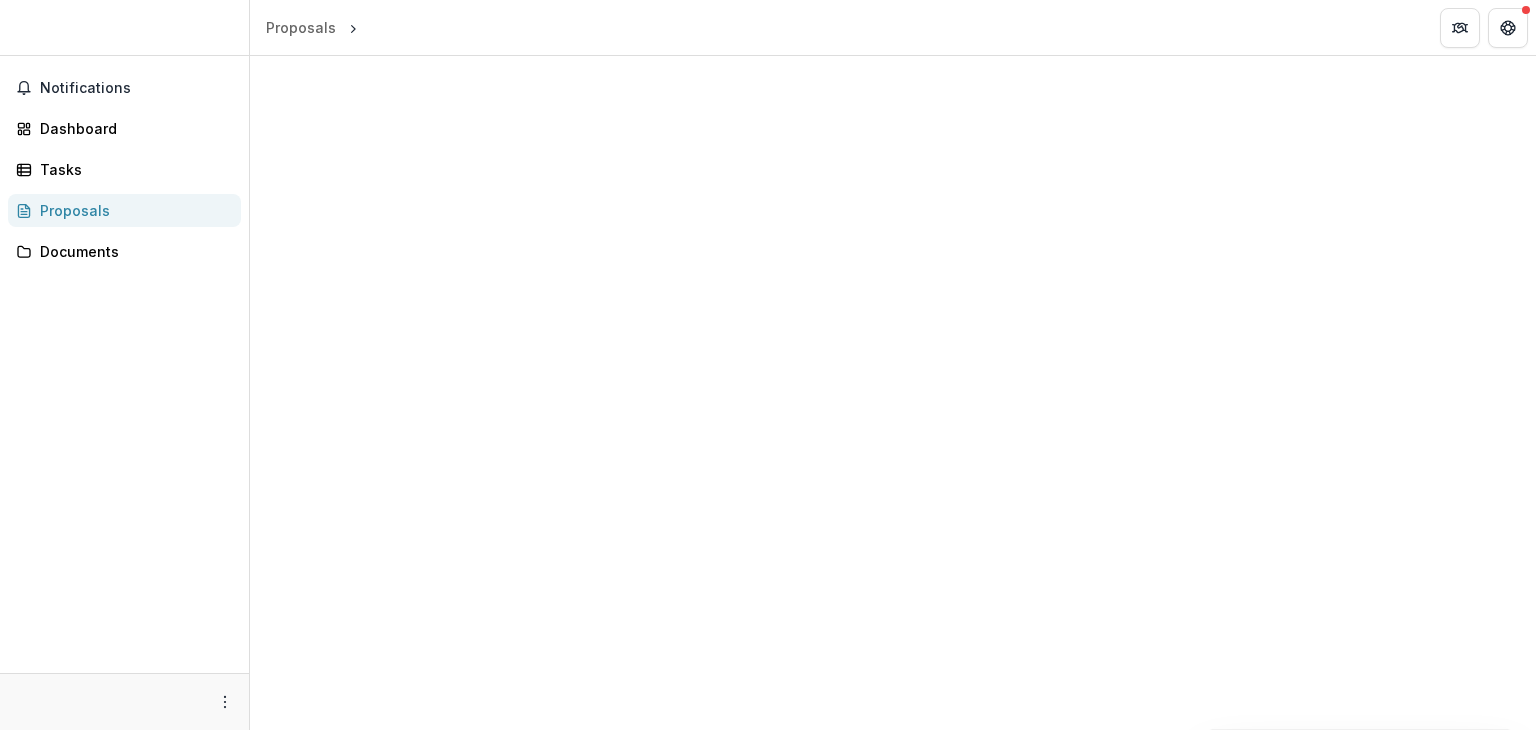 scroll, scrollTop: 0, scrollLeft: 0, axis: both 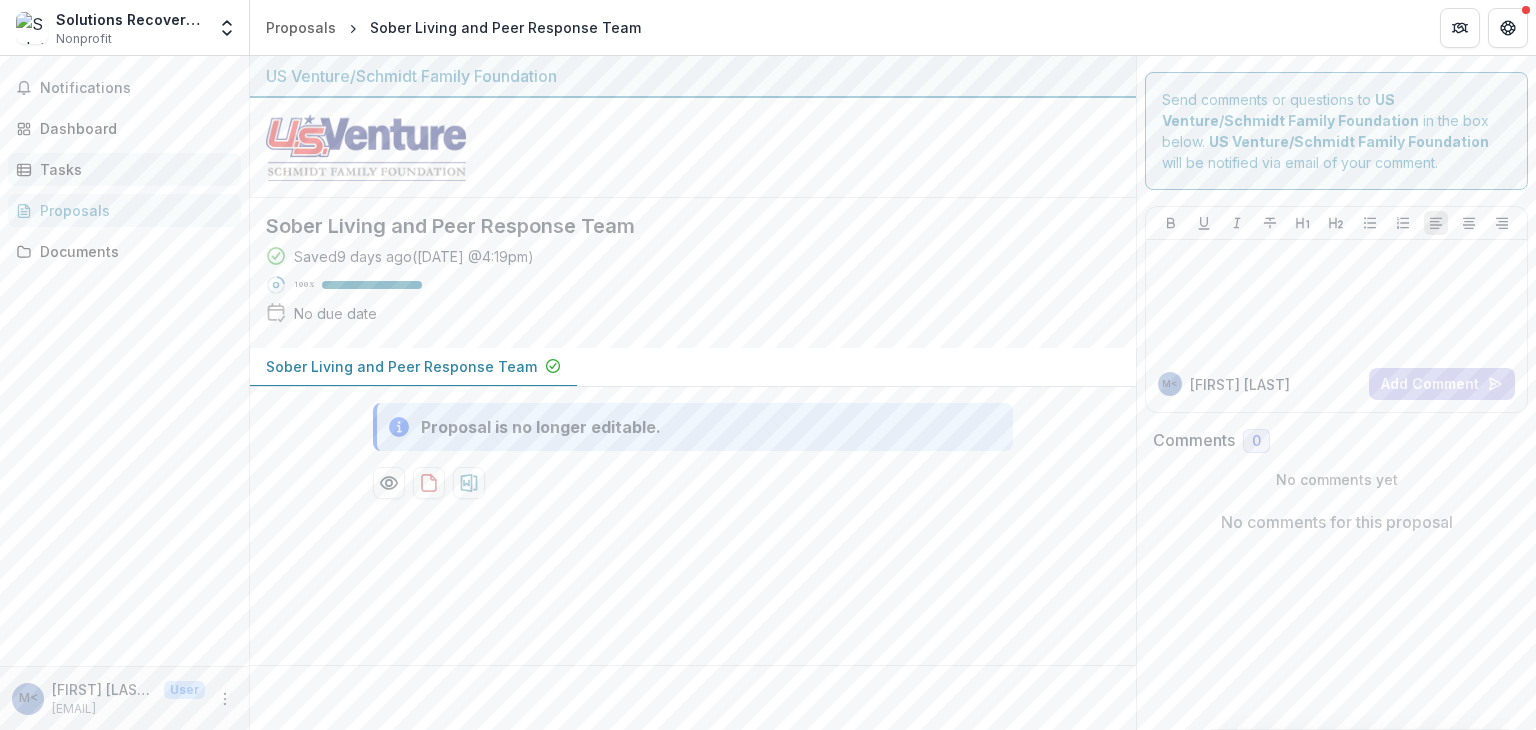 click on "Tasks" at bounding box center (132, 169) 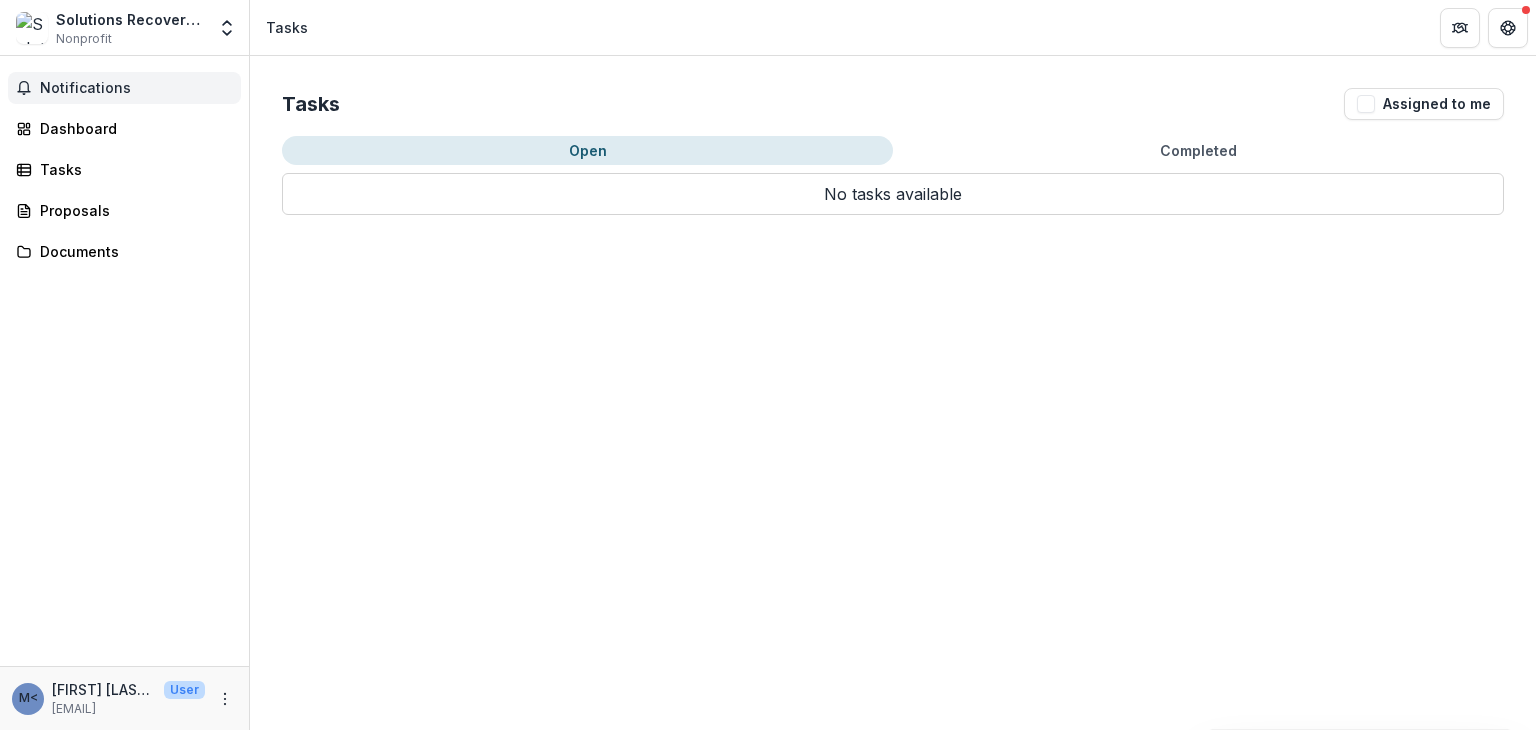 click on "Notifications" at bounding box center (136, 88) 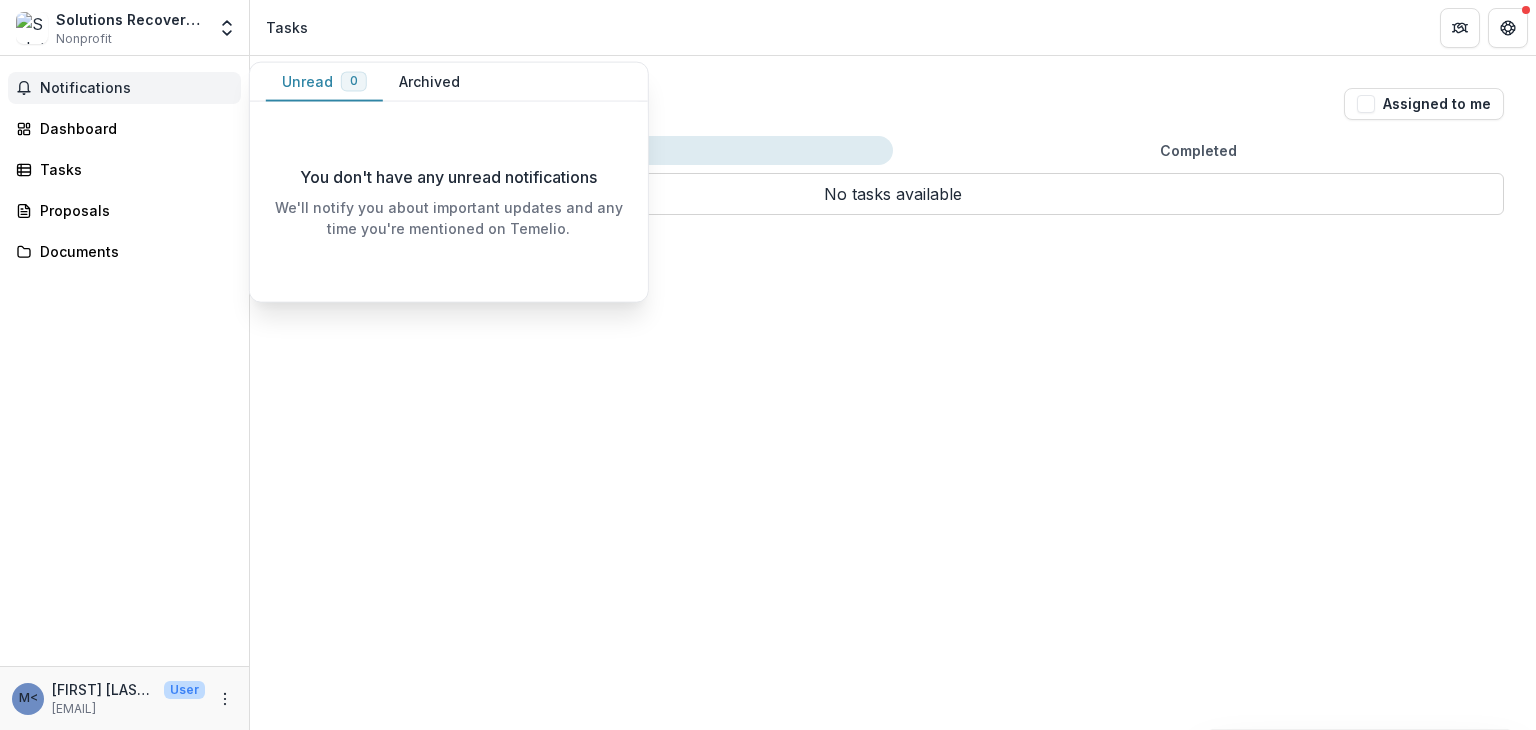 click on "Notifications" at bounding box center [136, 88] 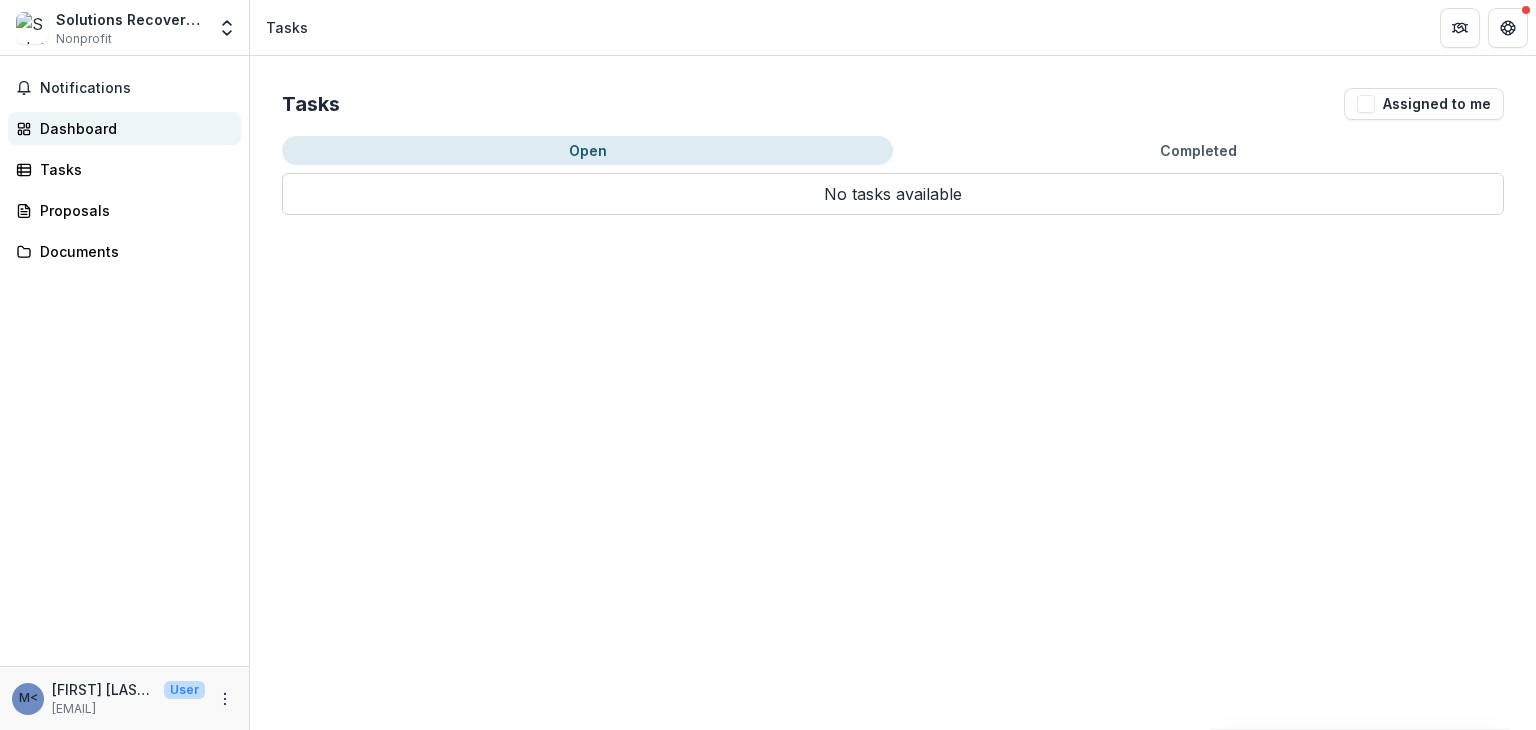 click on "Dashboard" at bounding box center [132, 128] 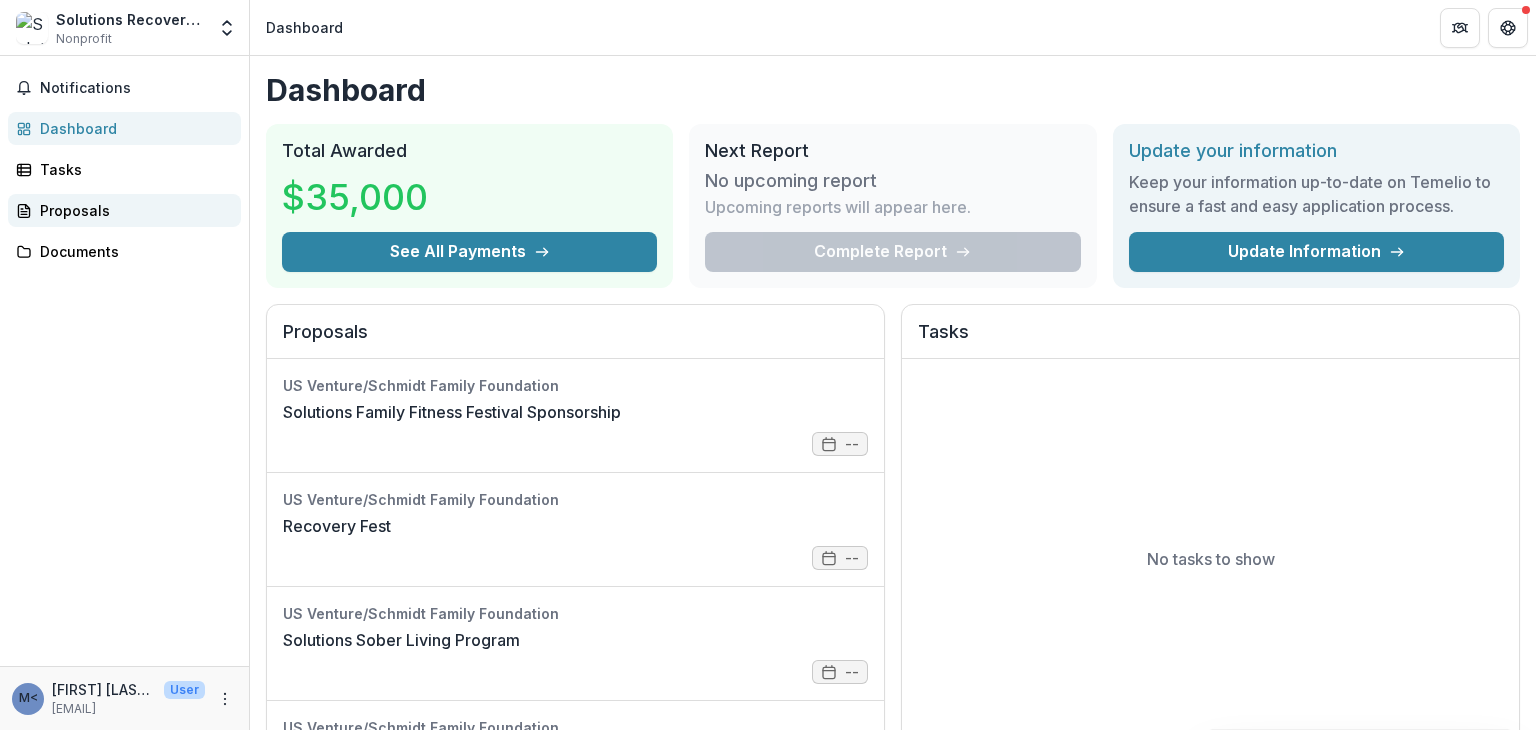 click on "Proposals" at bounding box center [132, 210] 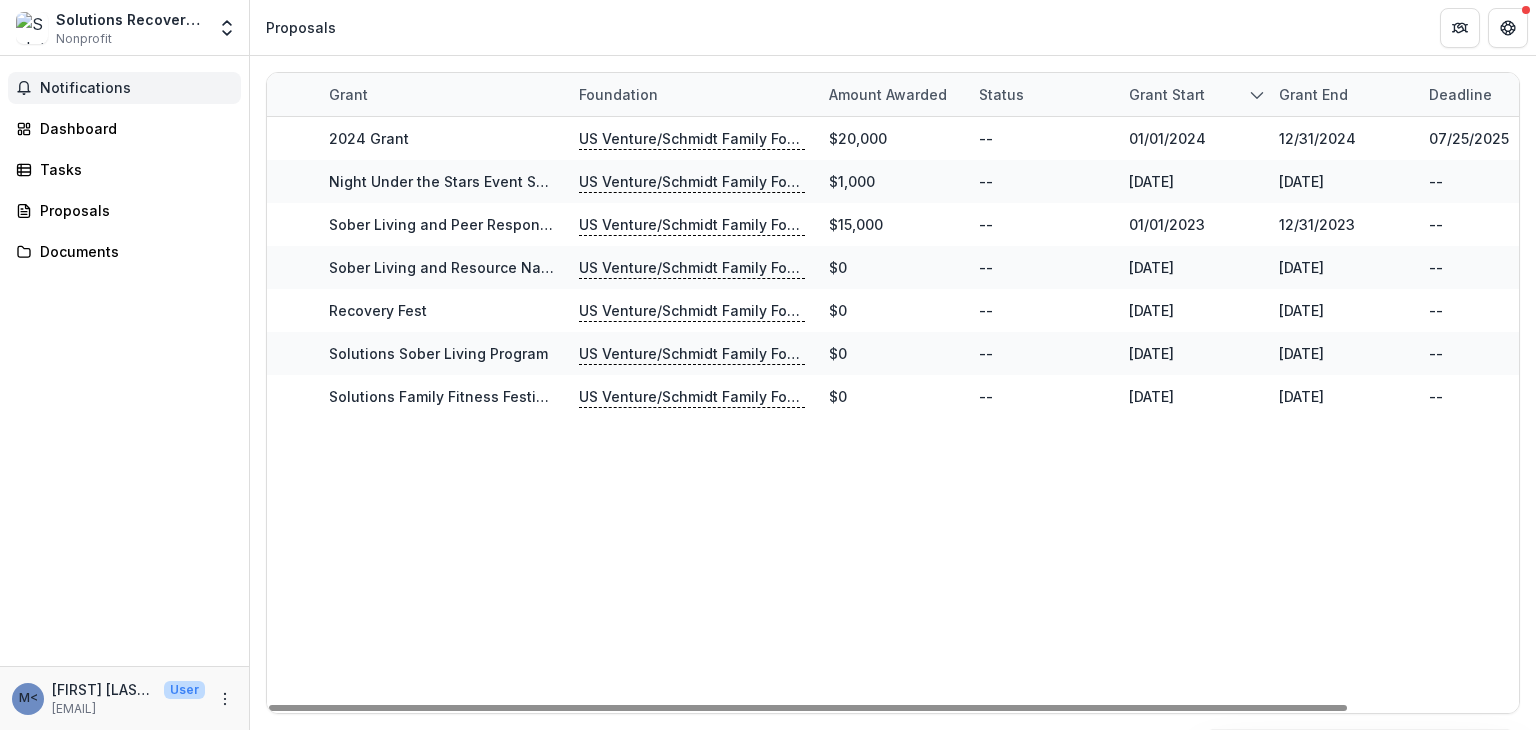 click on "Notifications" at bounding box center (136, 88) 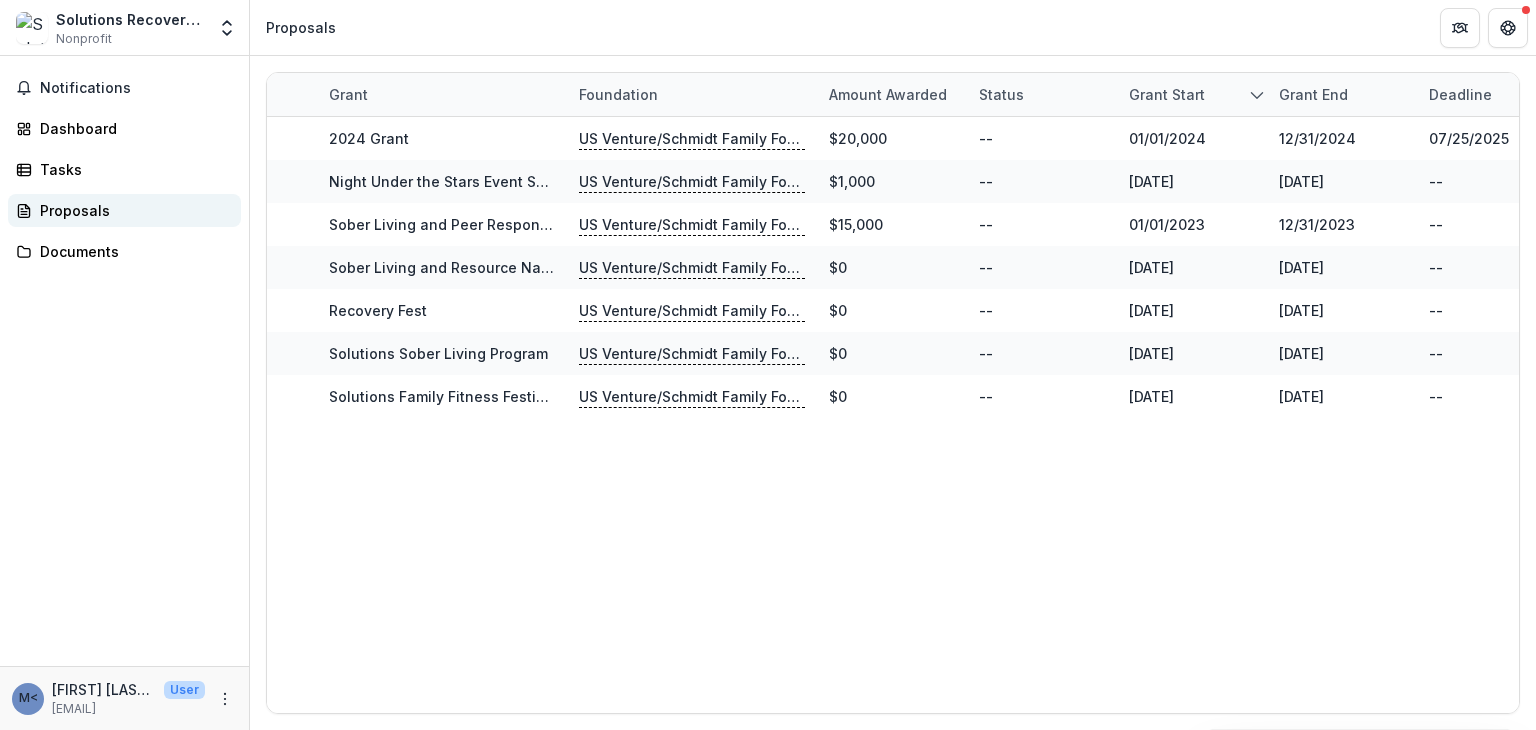 click on "Proposals" at bounding box center (132, 210) 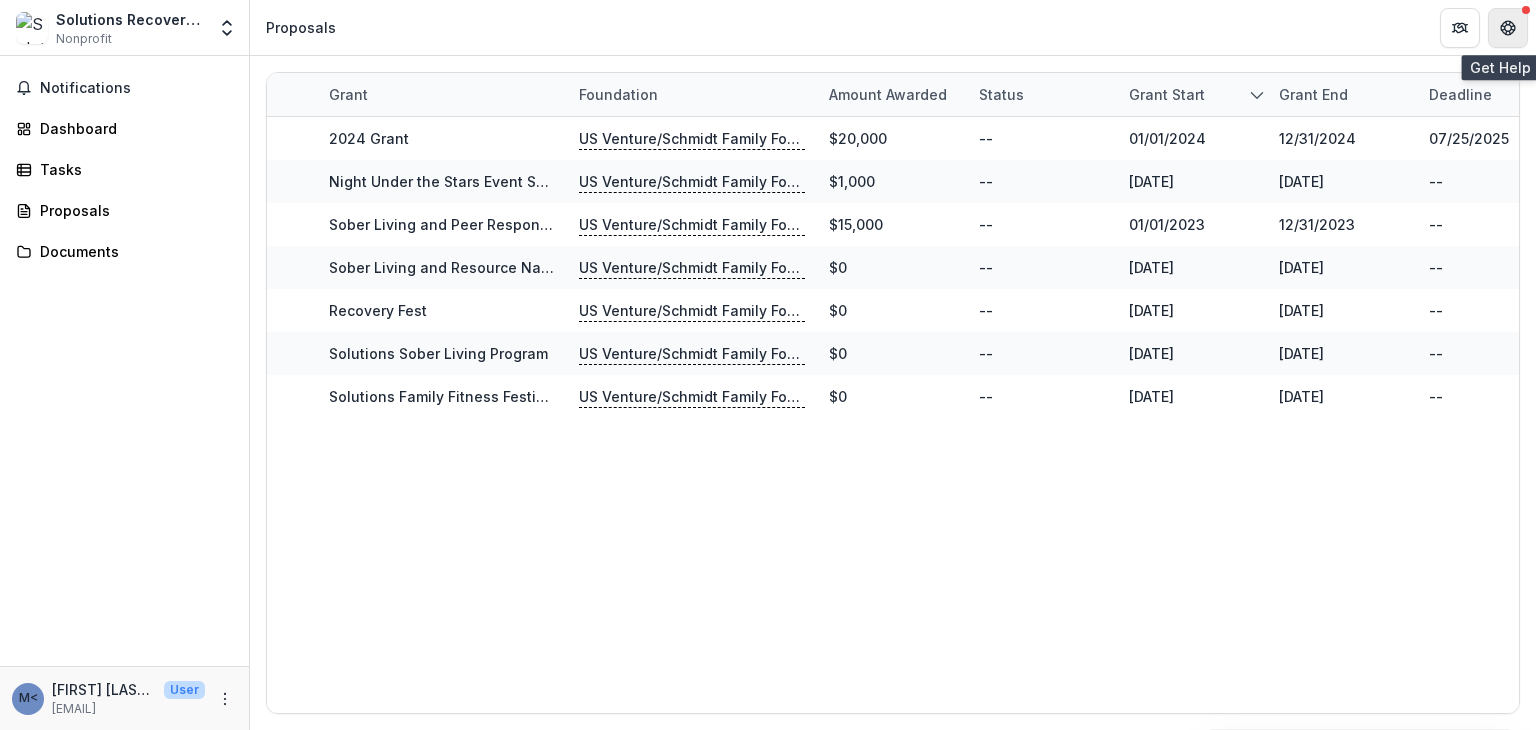 click 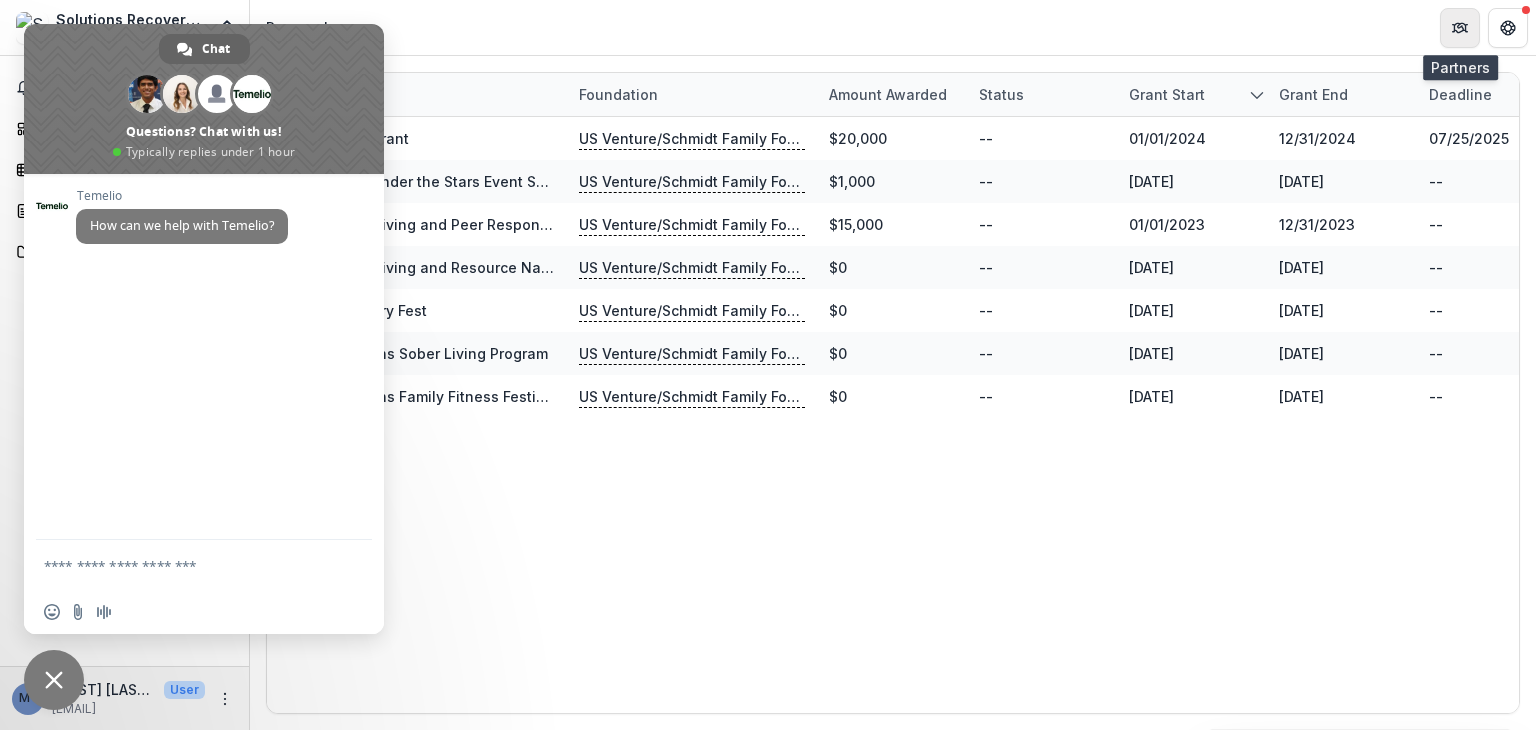 click 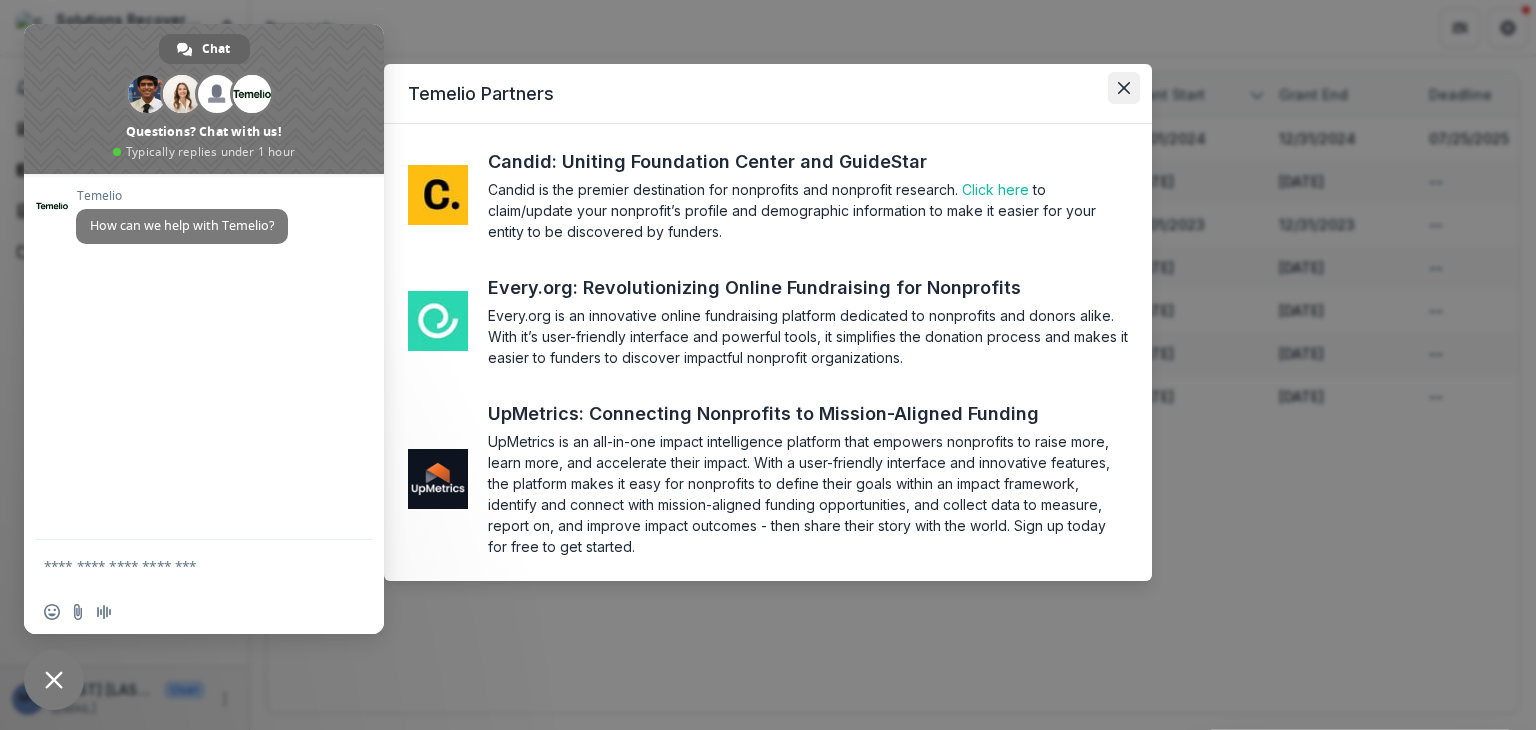click at bounding box center [1124, 88] 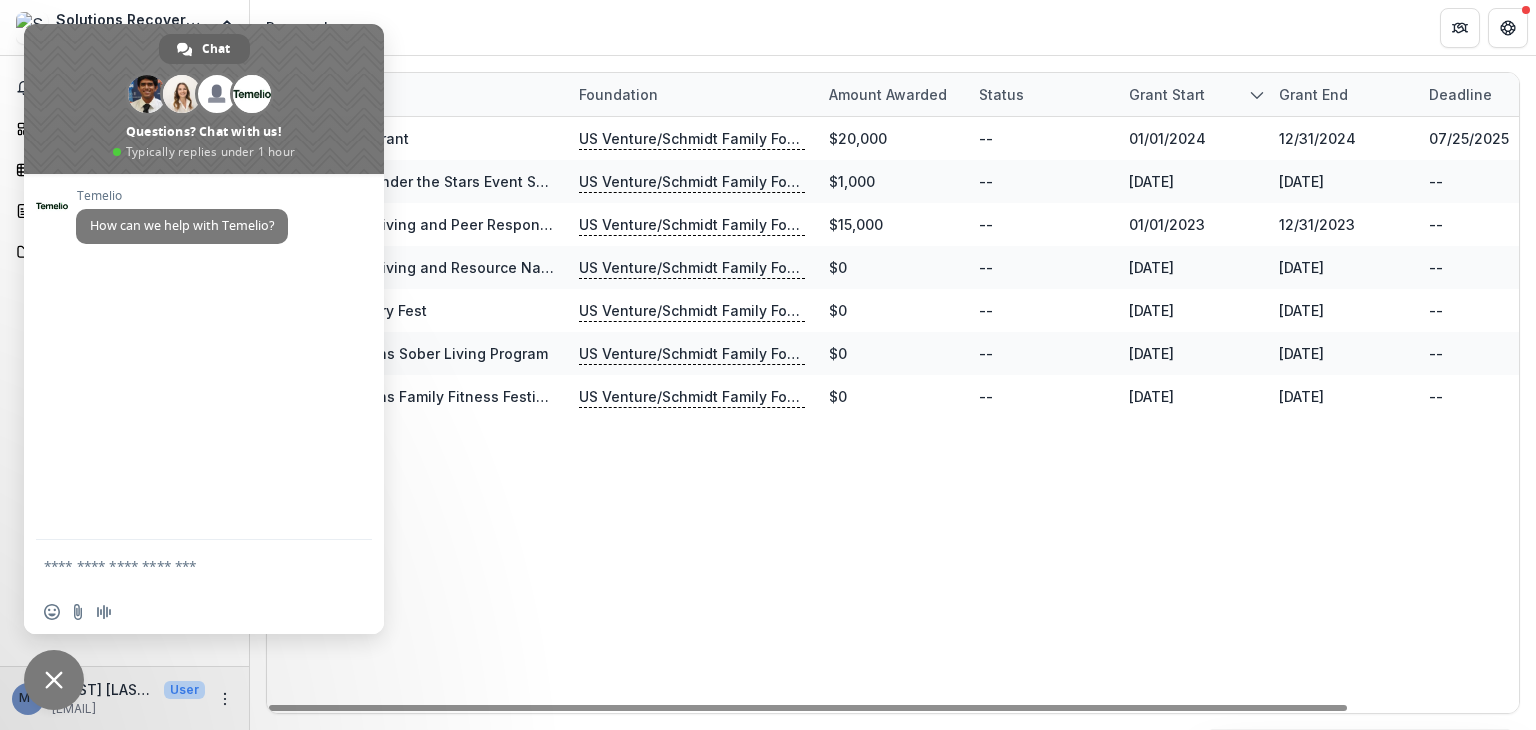 click at bounding box center [54, 680] 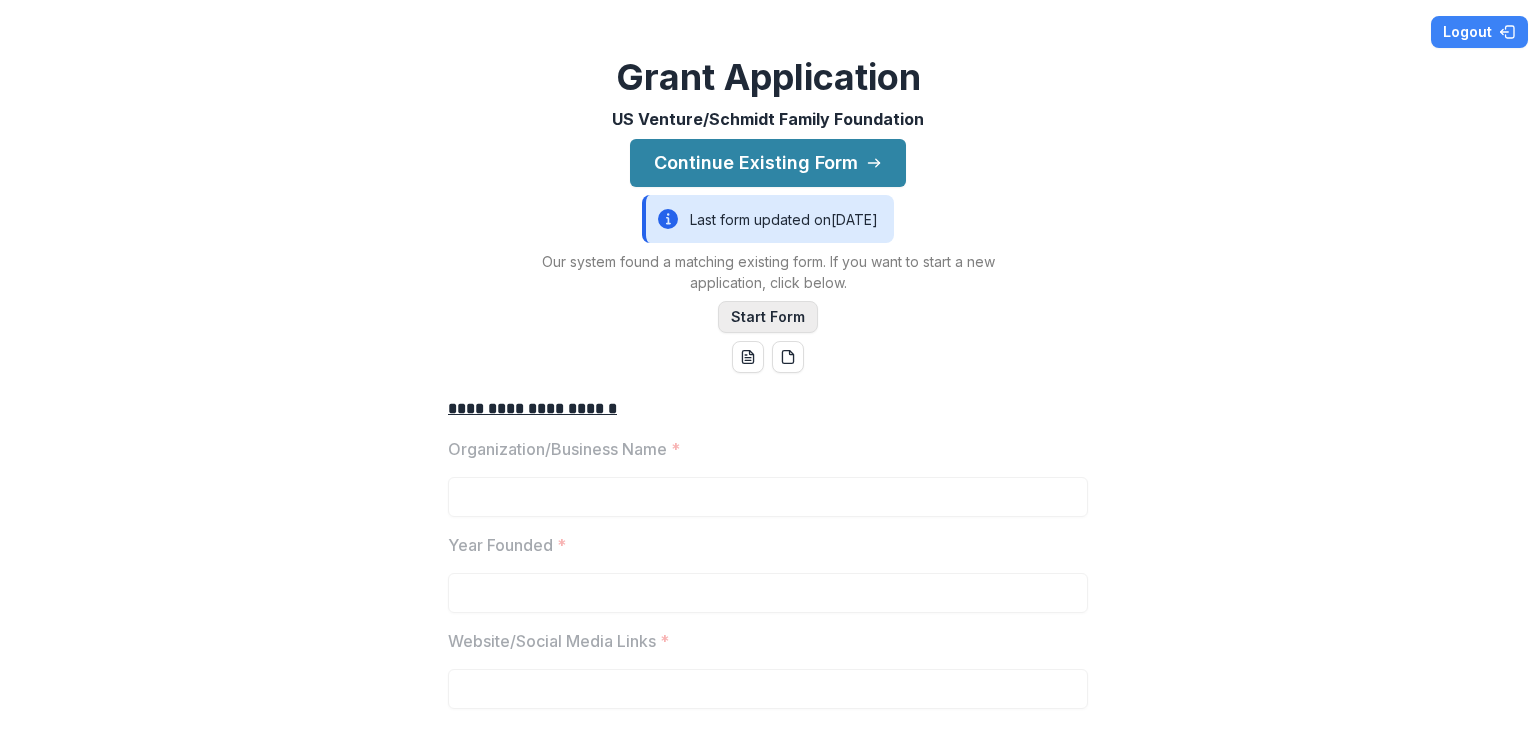 click on "Start Form" at bounding box center (768, 317) 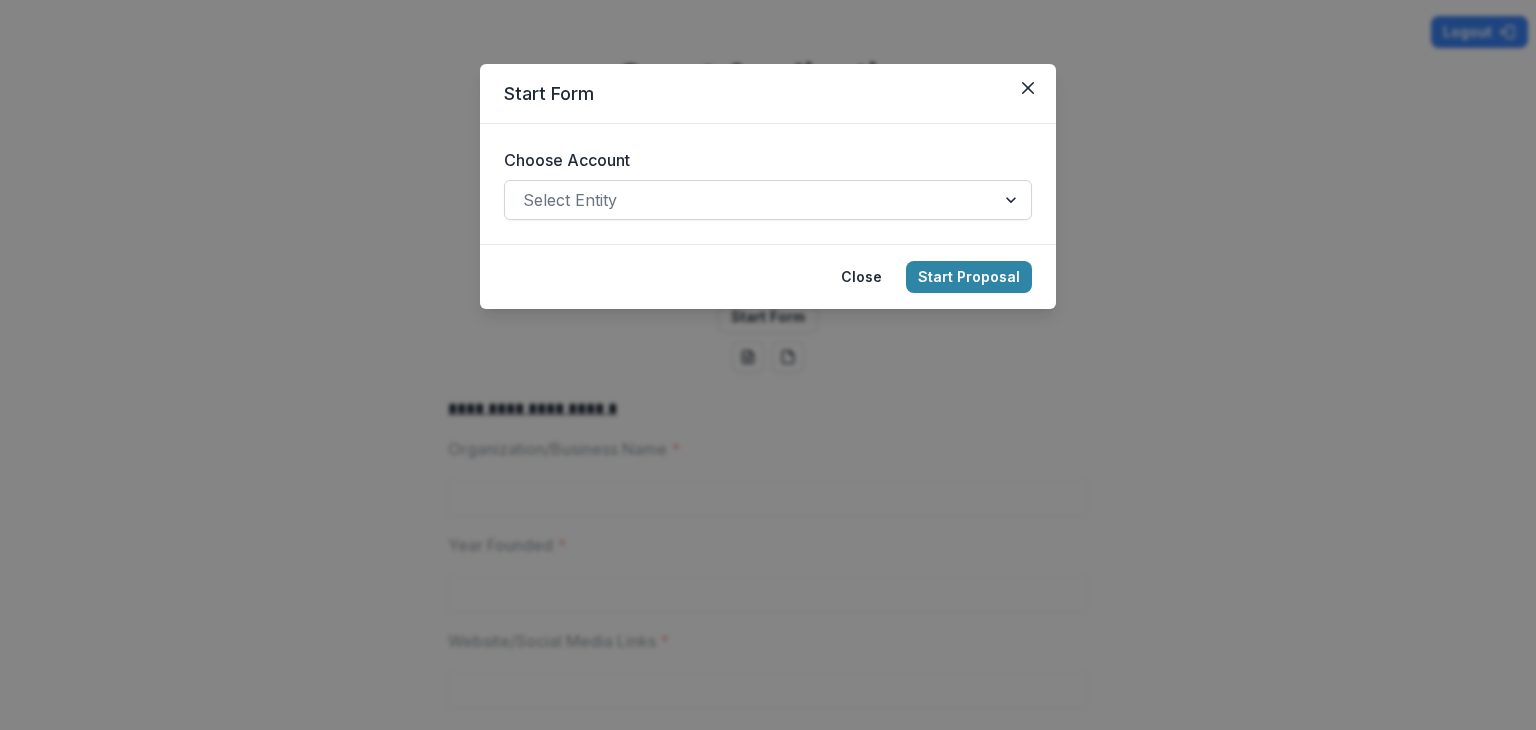 click at bounding box center (750, 200) 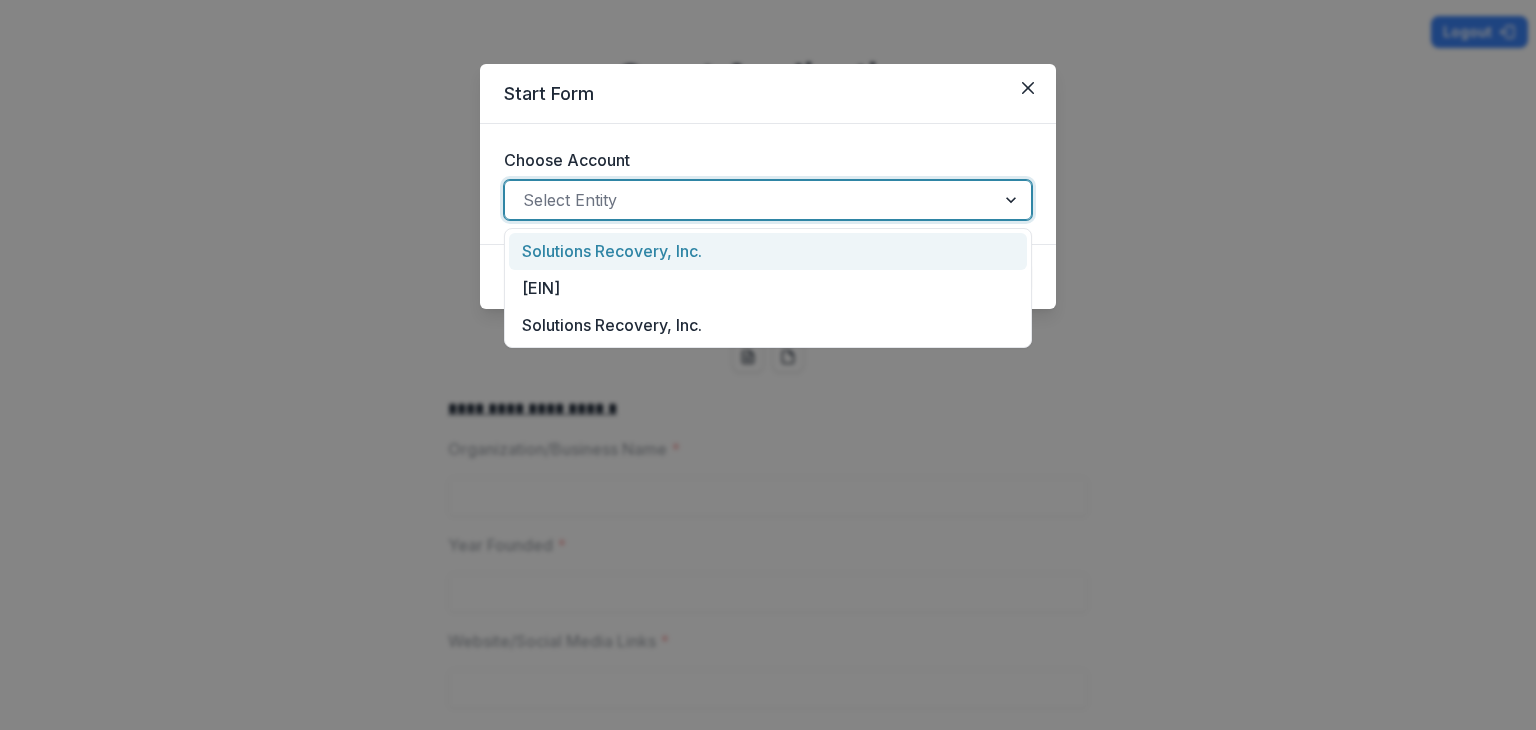 click on "Solutions Recovery, Inc." at bounding box center [768, 251] 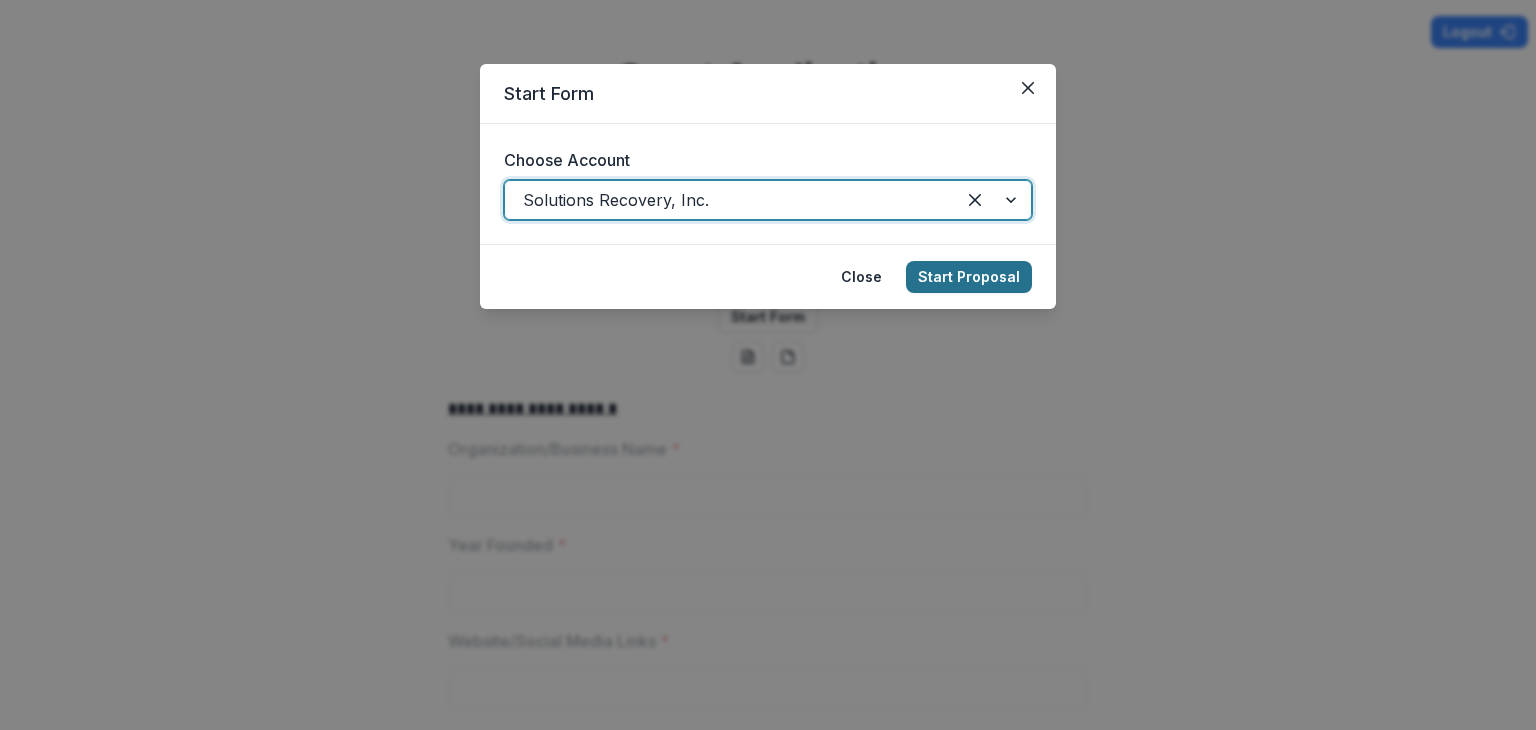 click on "Start Proposal" at bounding box center (969, 277) 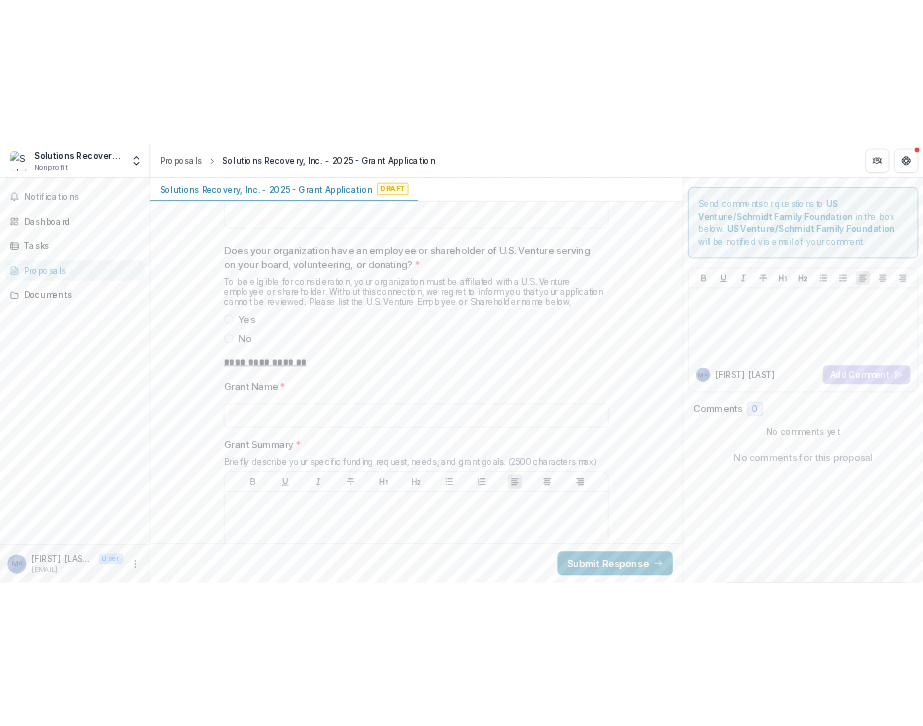 scroll, scrollTop: 1692, scrollLeft: 0, axis: vertical 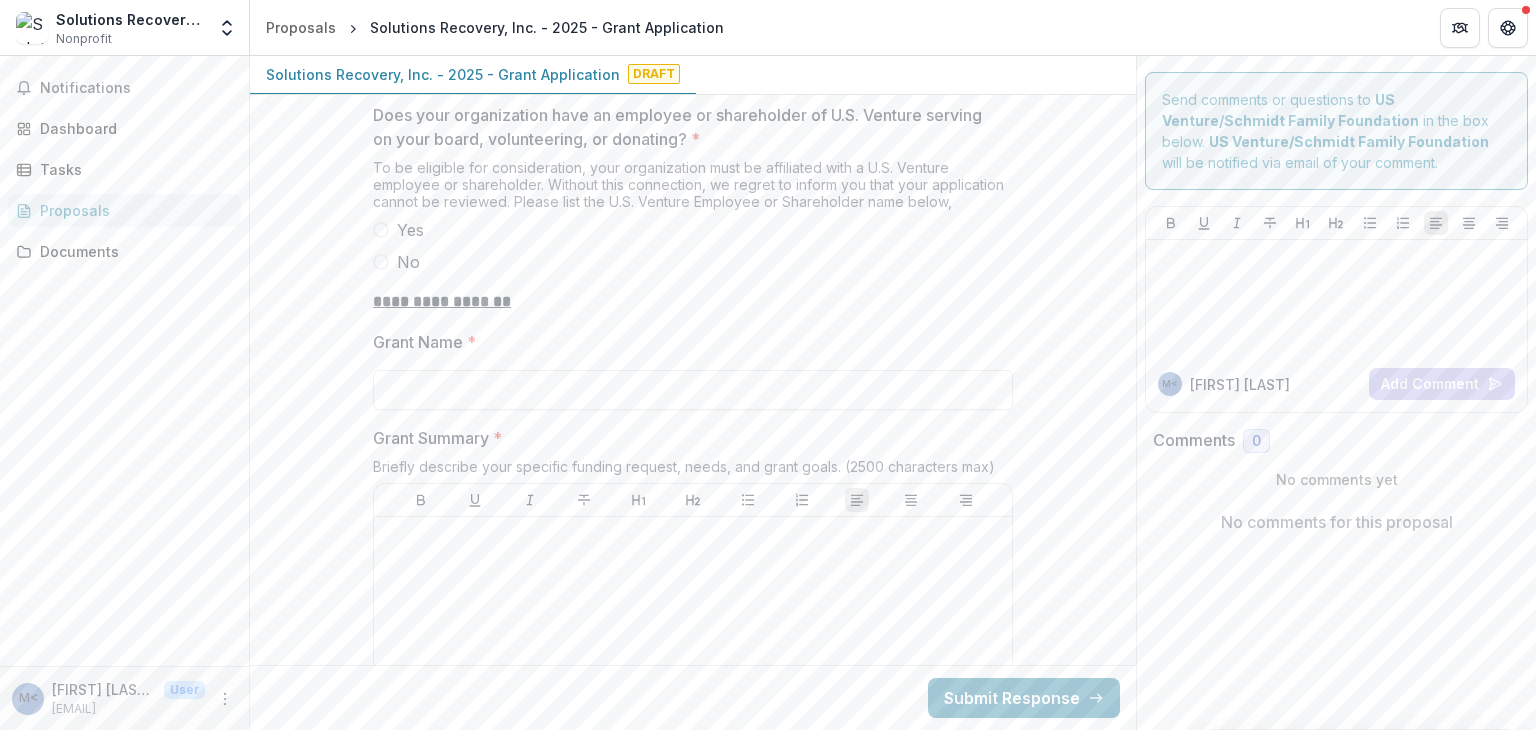 click at bounding box center [381, 230] 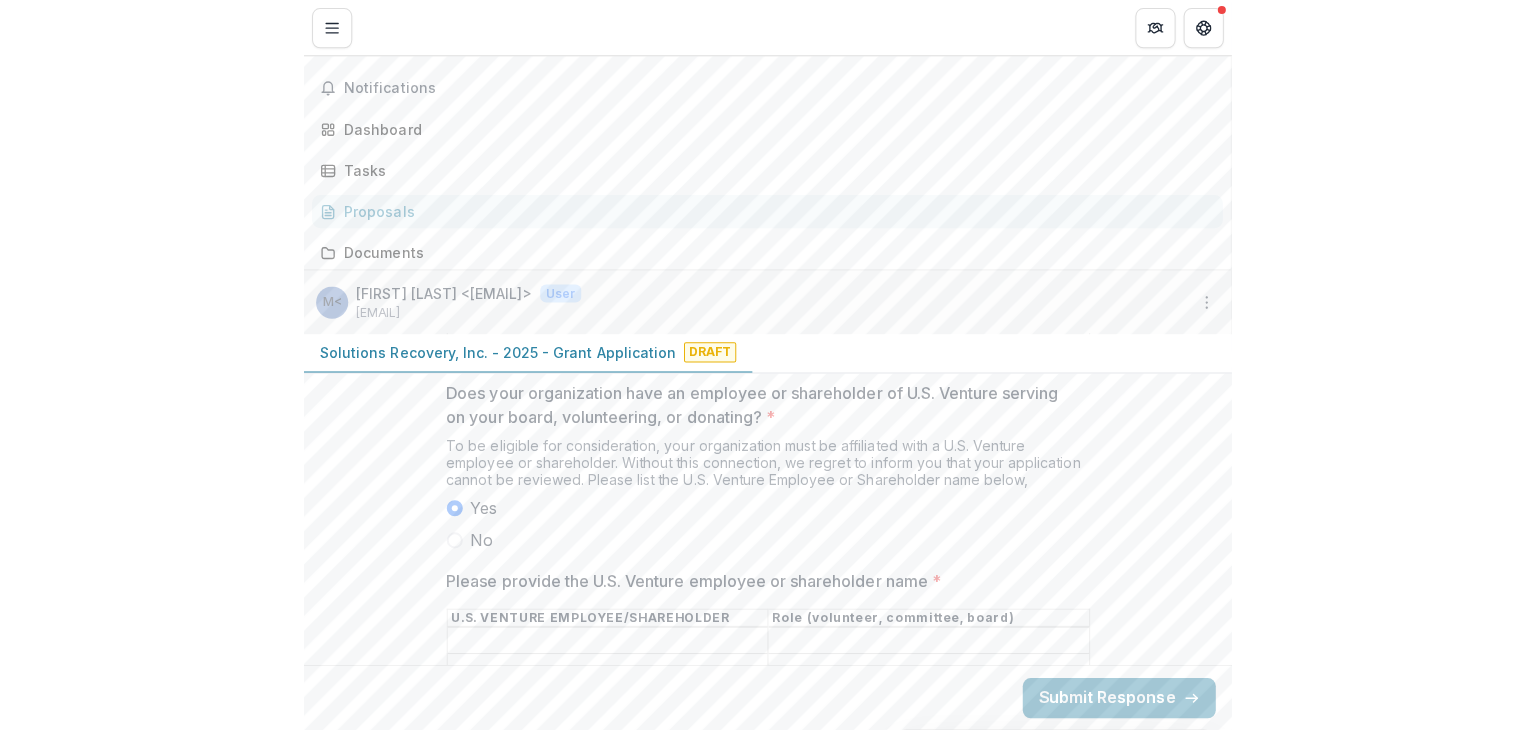 scroll, scrollTop: 1692, scrollLeft: 0, axis: vertical 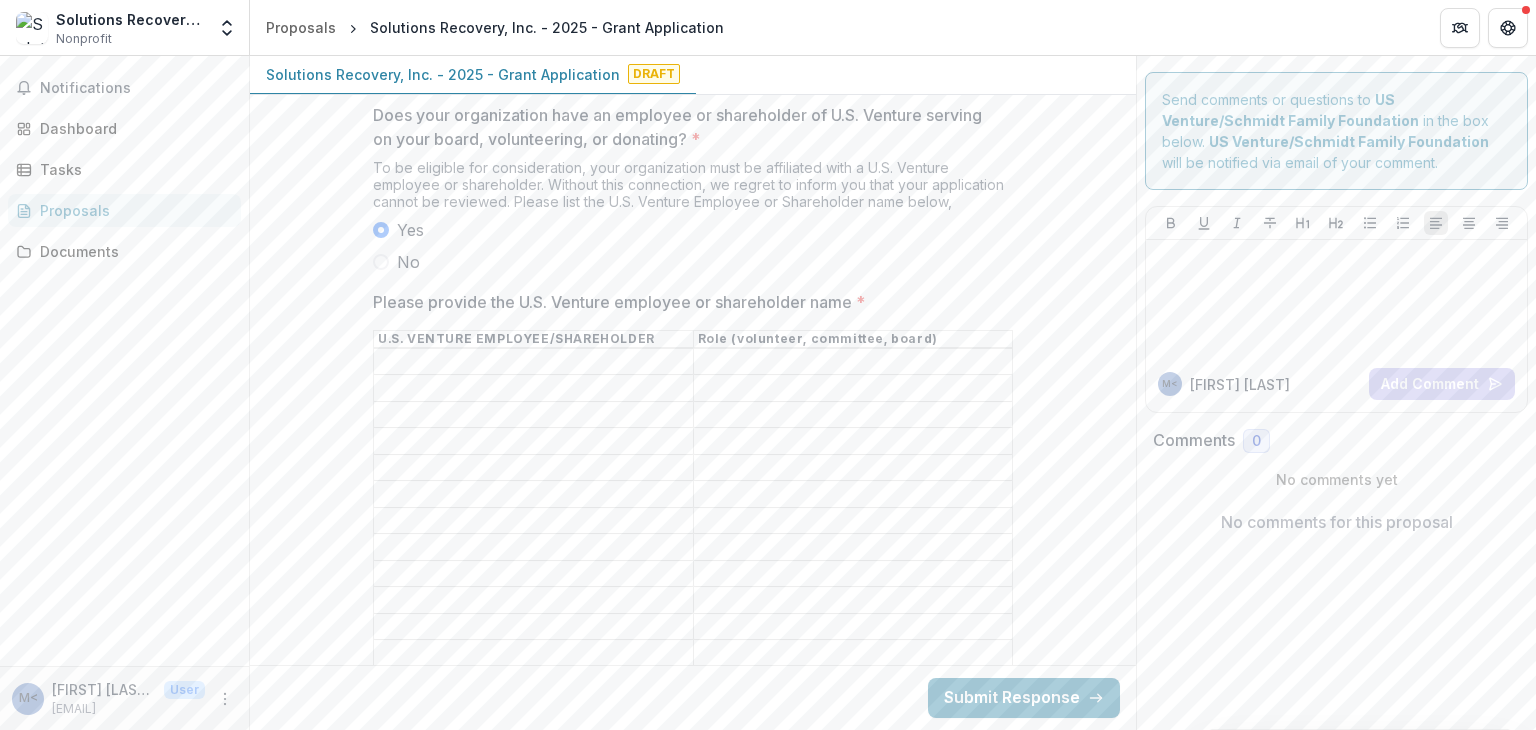 click on "Please provide the U.S. Venture employee or shareholder name *" at bounding box center [533, 362] 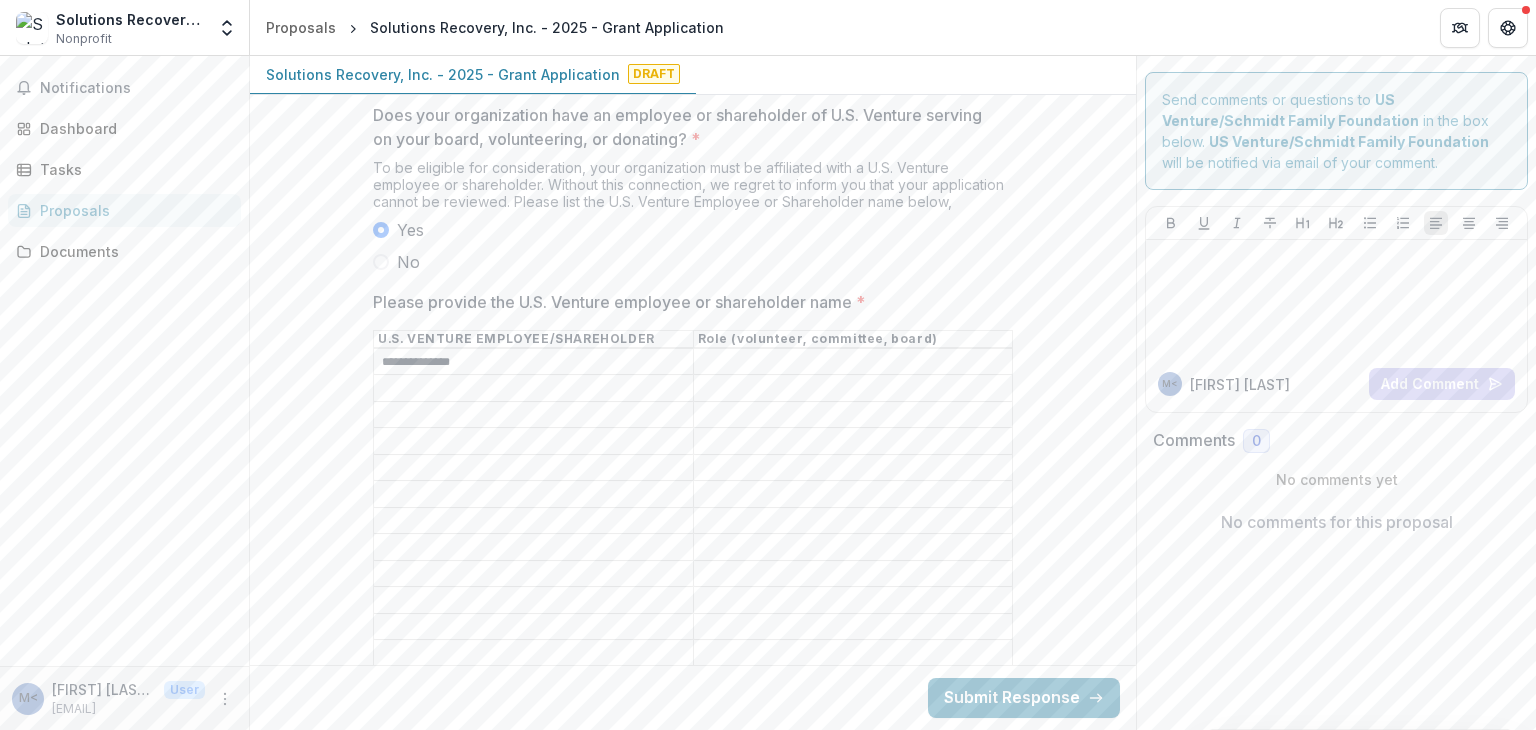 drag, startPoint x: 496, startPoint y: 359, endPoint x: 471, endPoint y: 361, distance: 25.079872 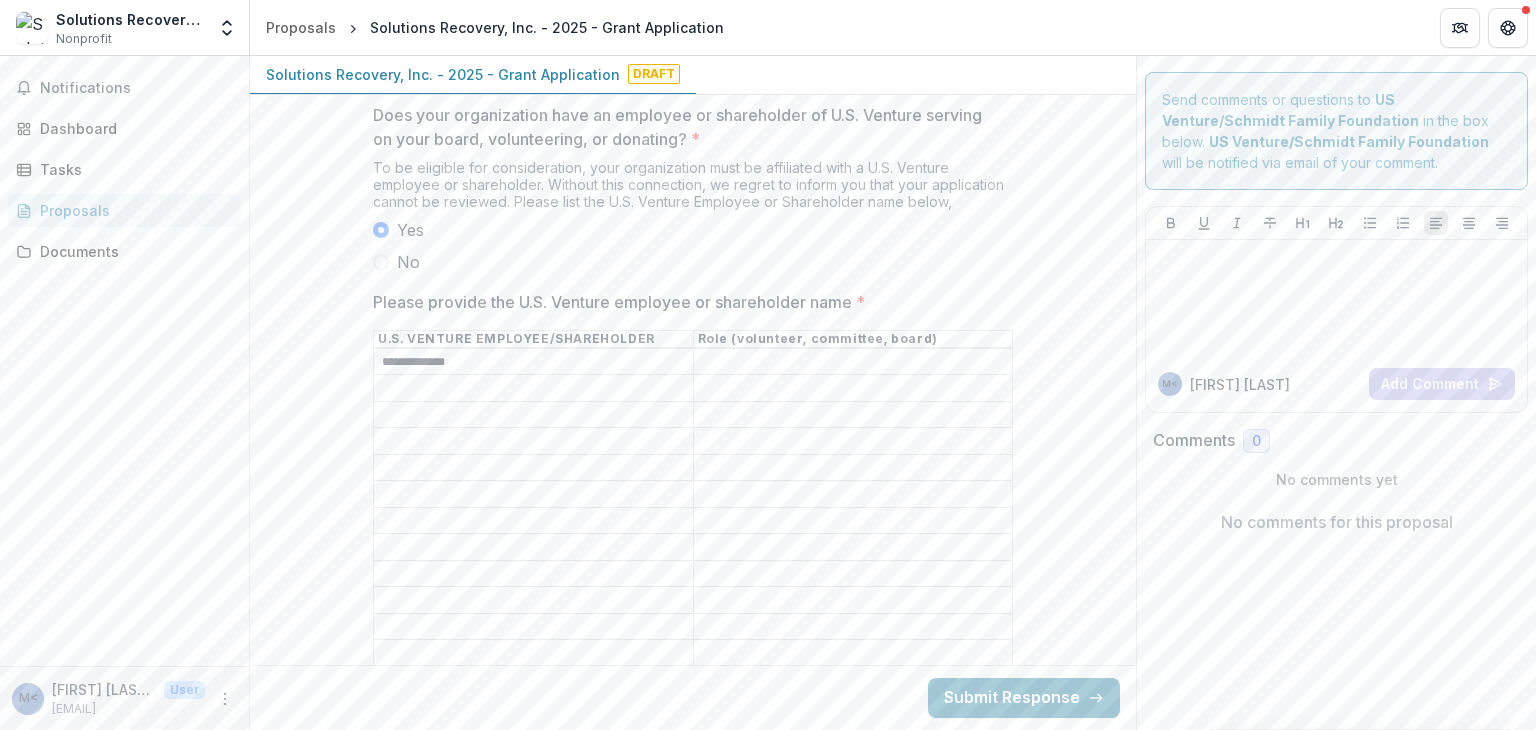type on "**********" 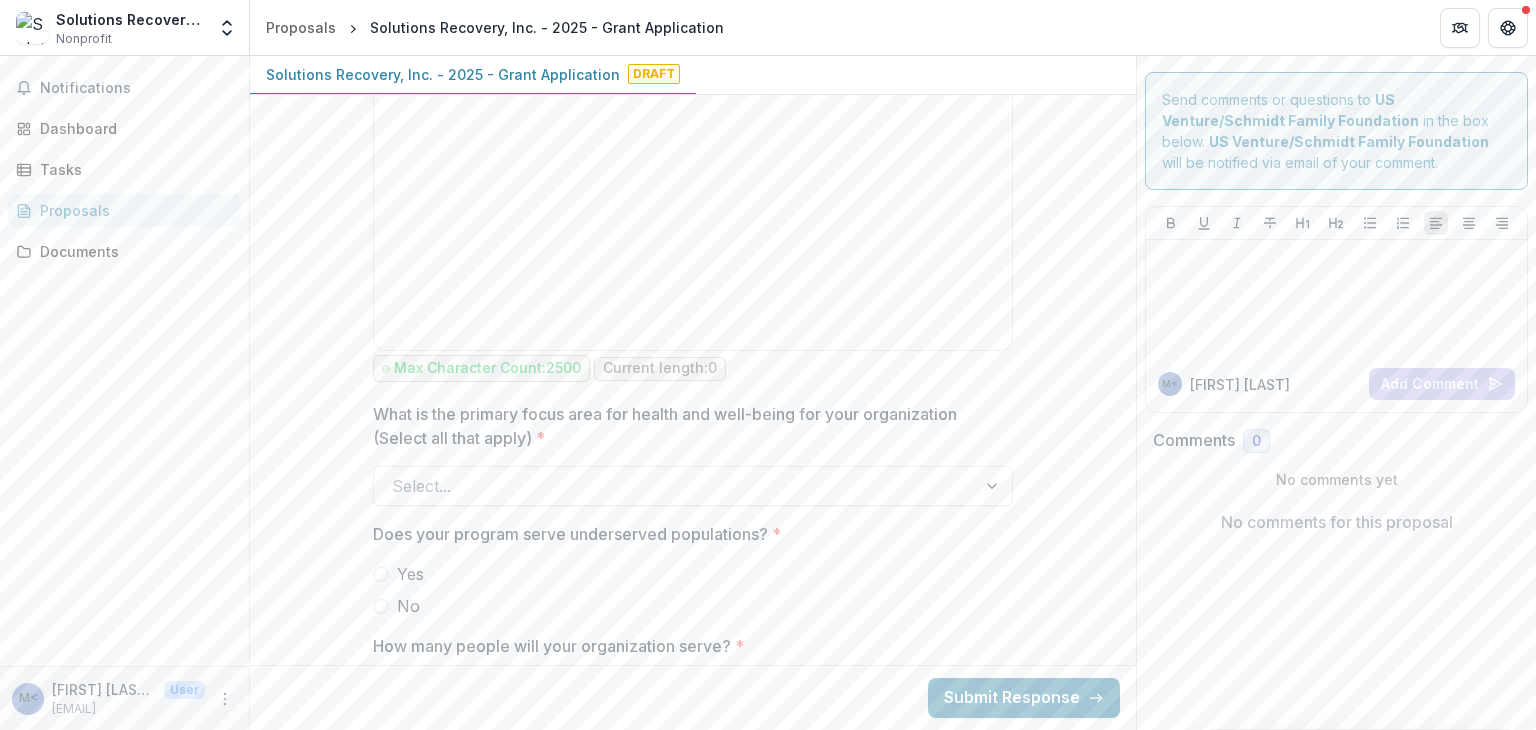 scroll, scrollTop: 2664, scrollLeft: 0, axis: vertical 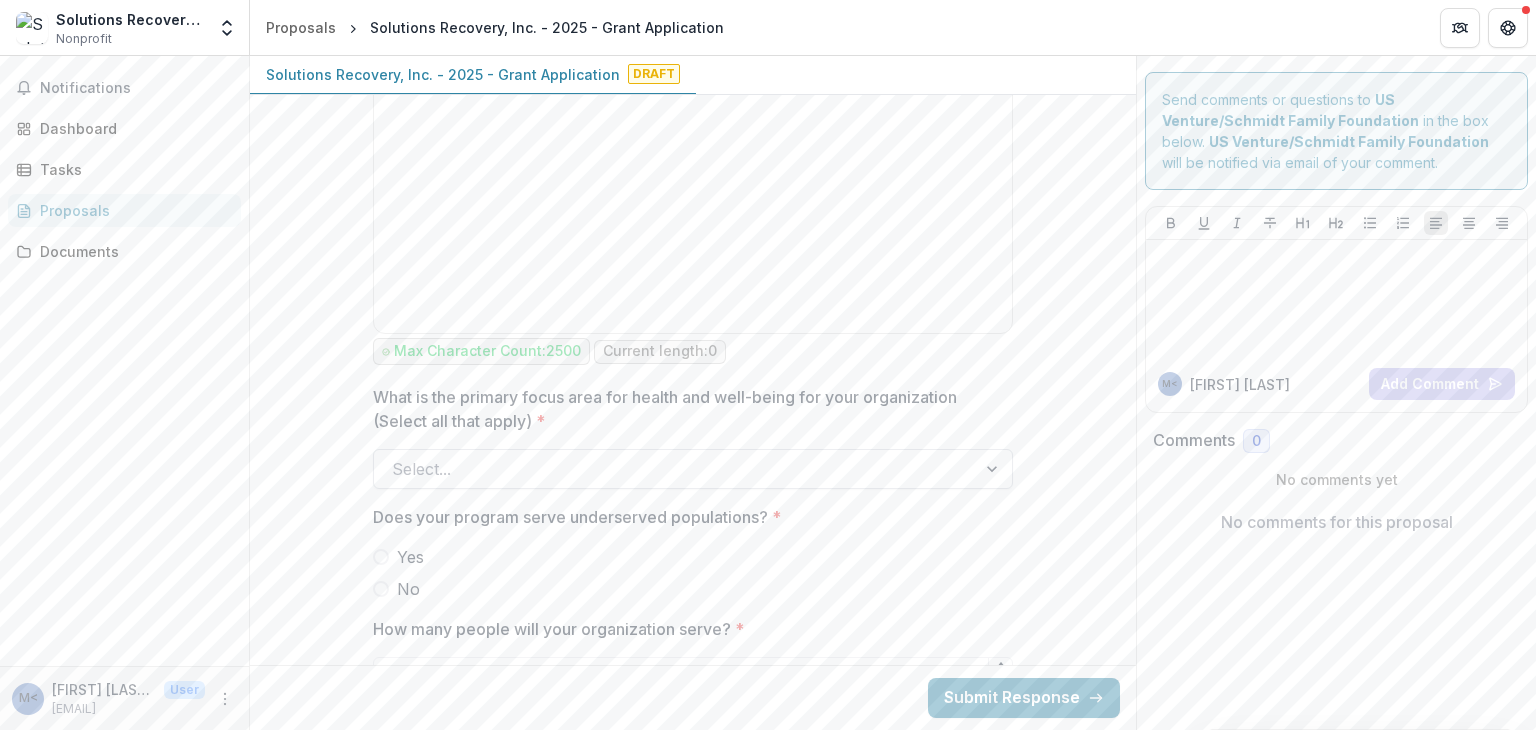 type on "*********" 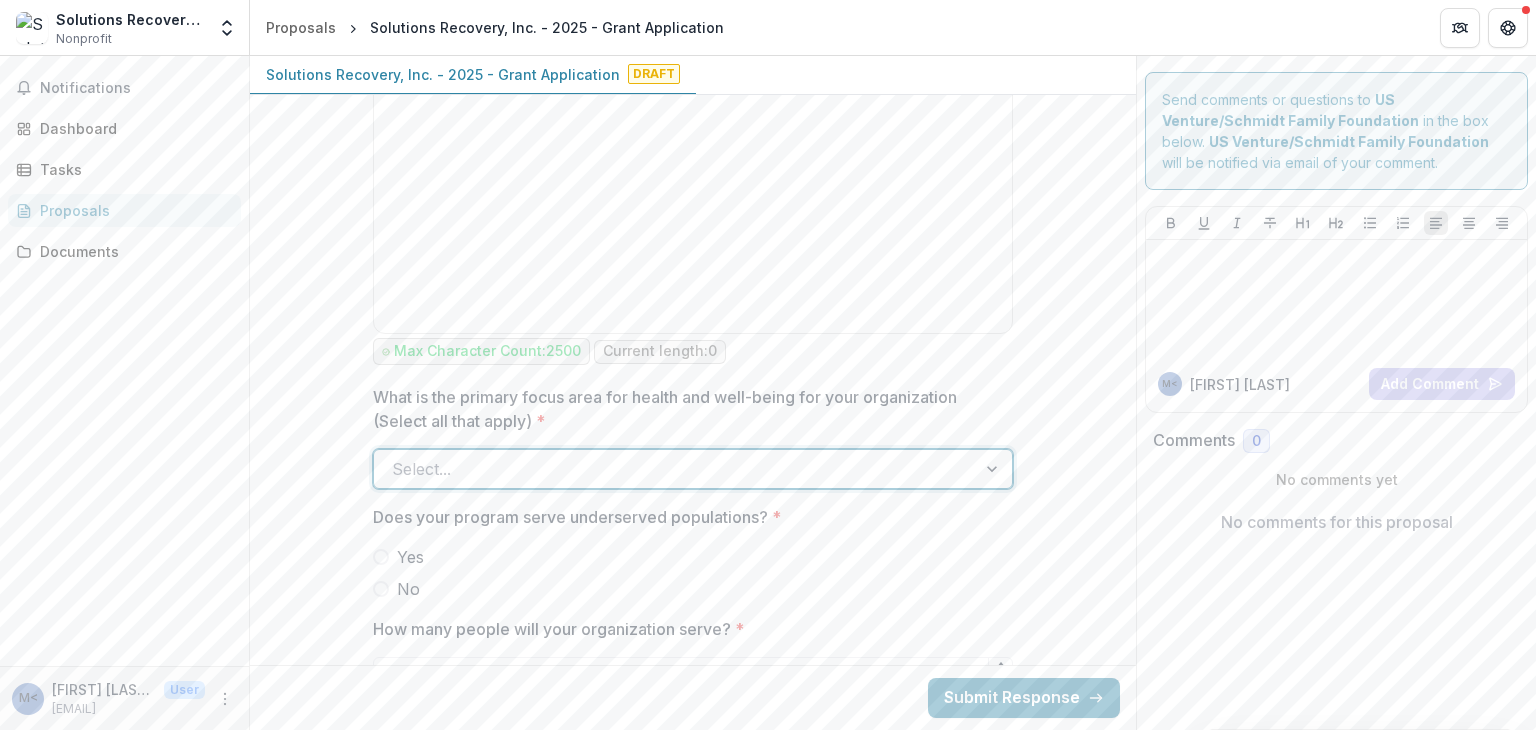 click on "Select..." at bounding box center (675, 469) 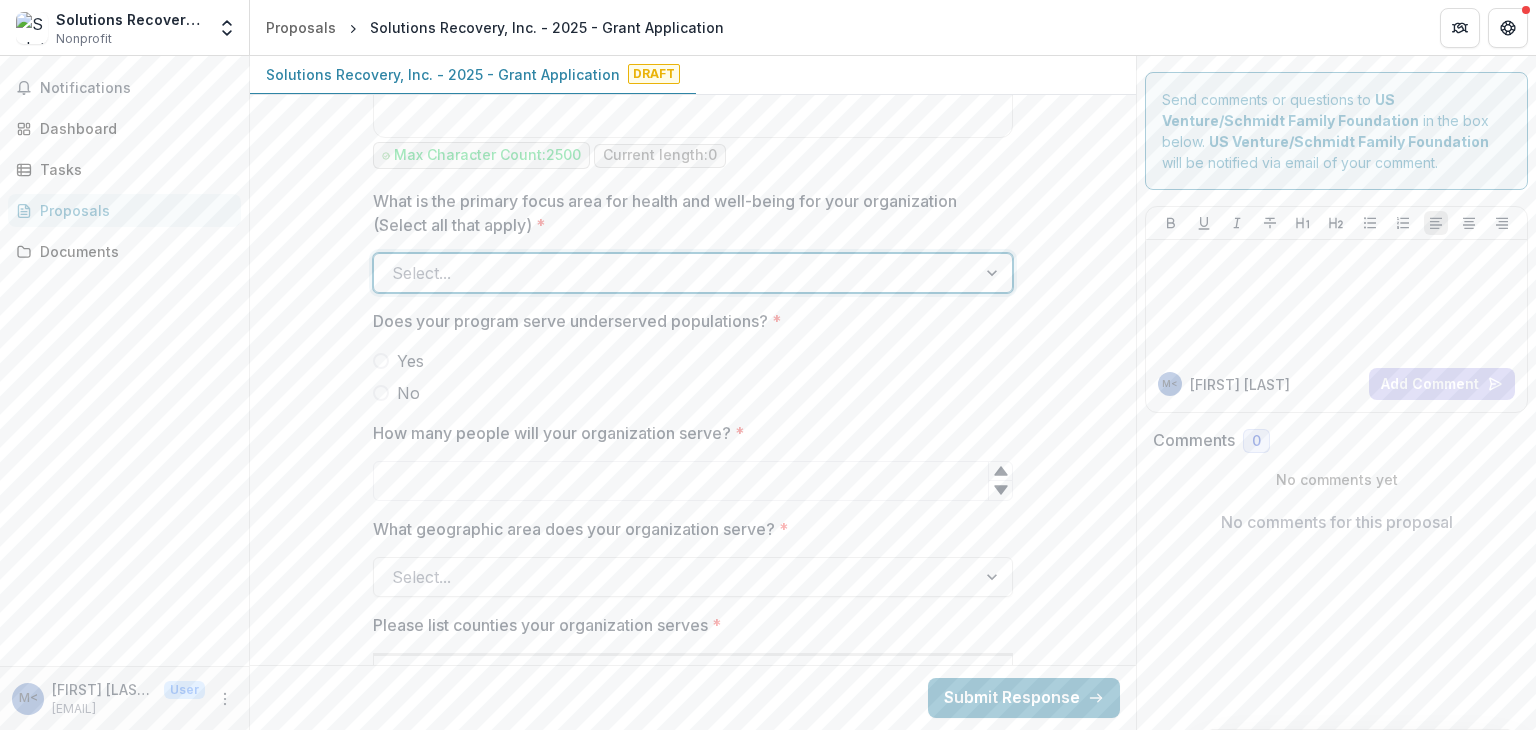 scroll, scrollTop: 2894, scrollLeft: 0, axis: vertical 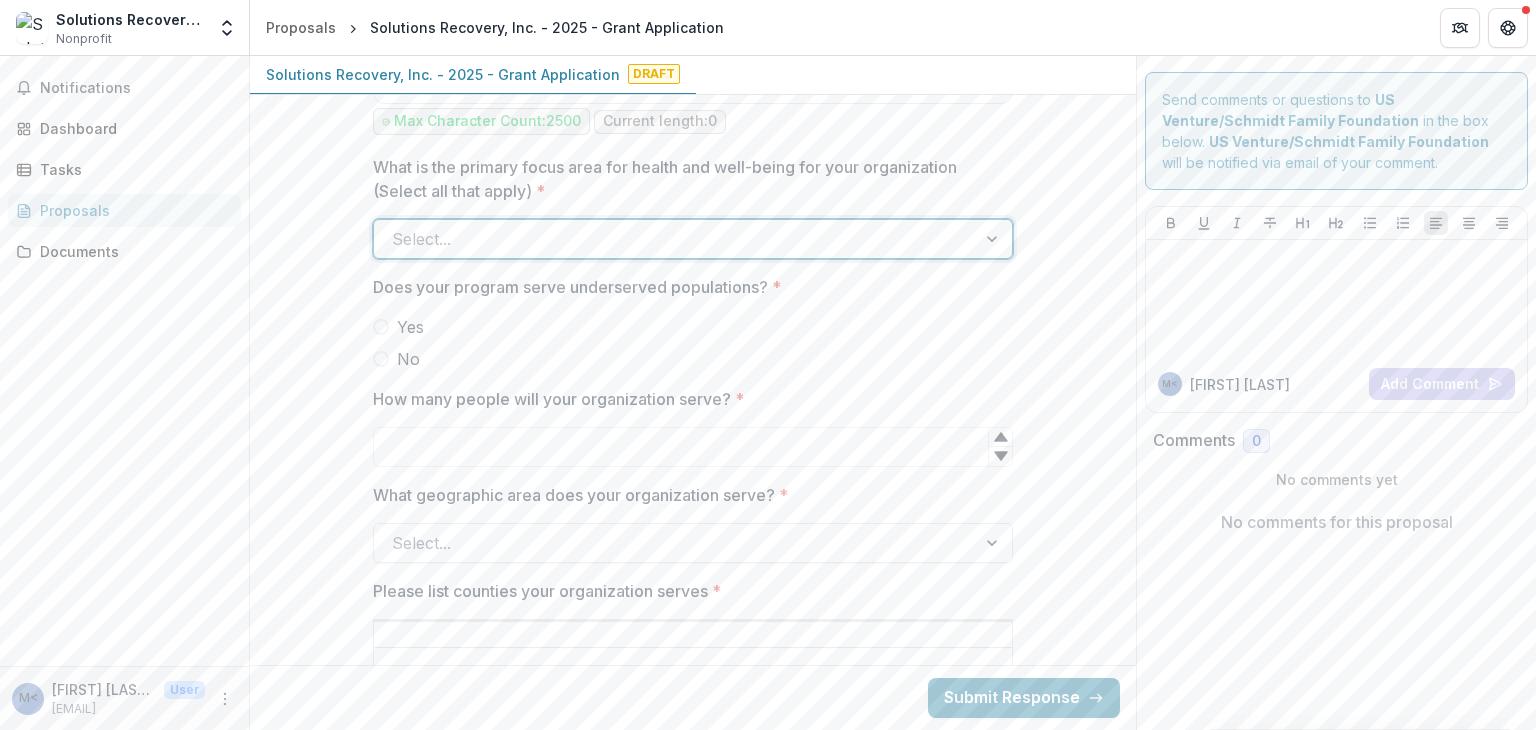 click at bounding box center [994, 239] 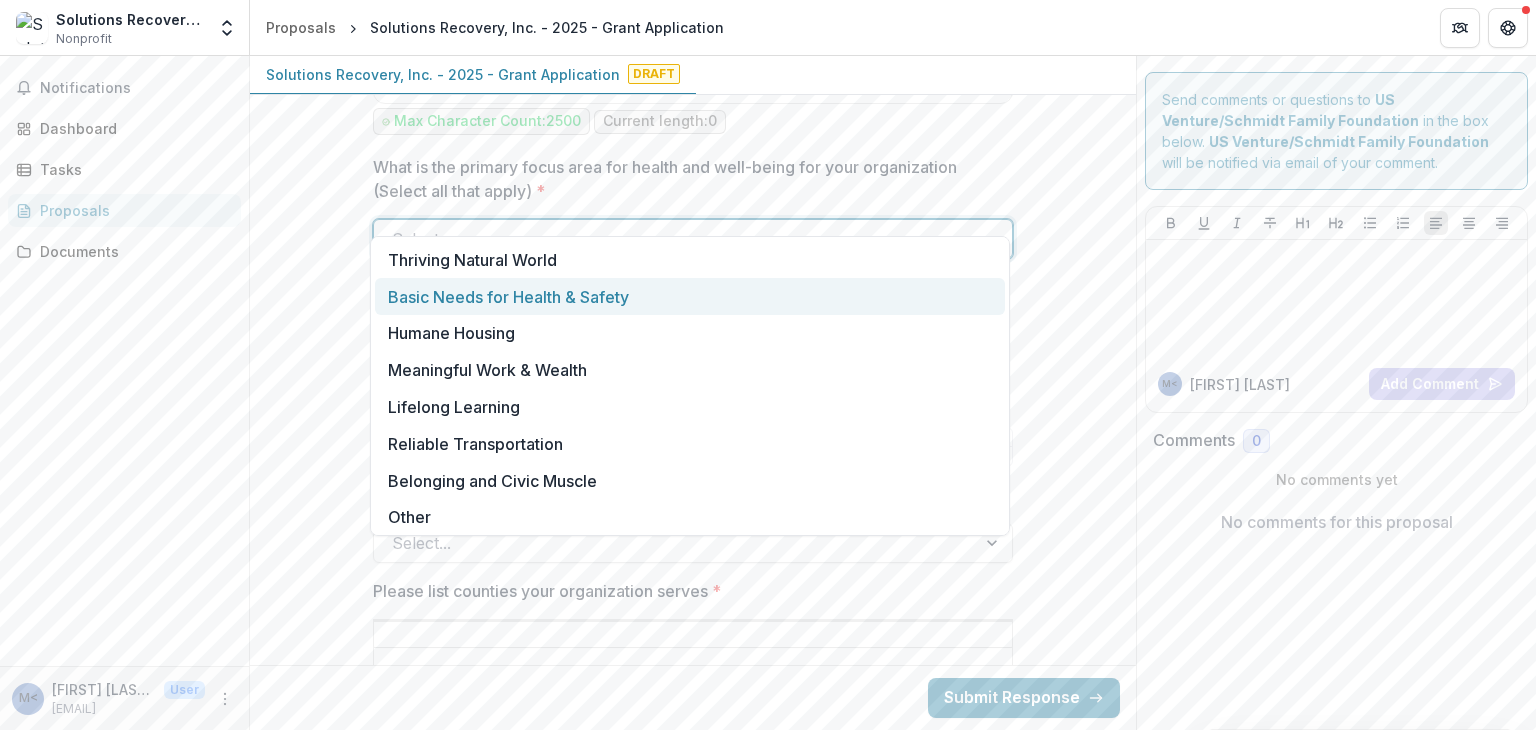 click on "Basic Needs for Health & Safety" at bounding box center [690, 296] 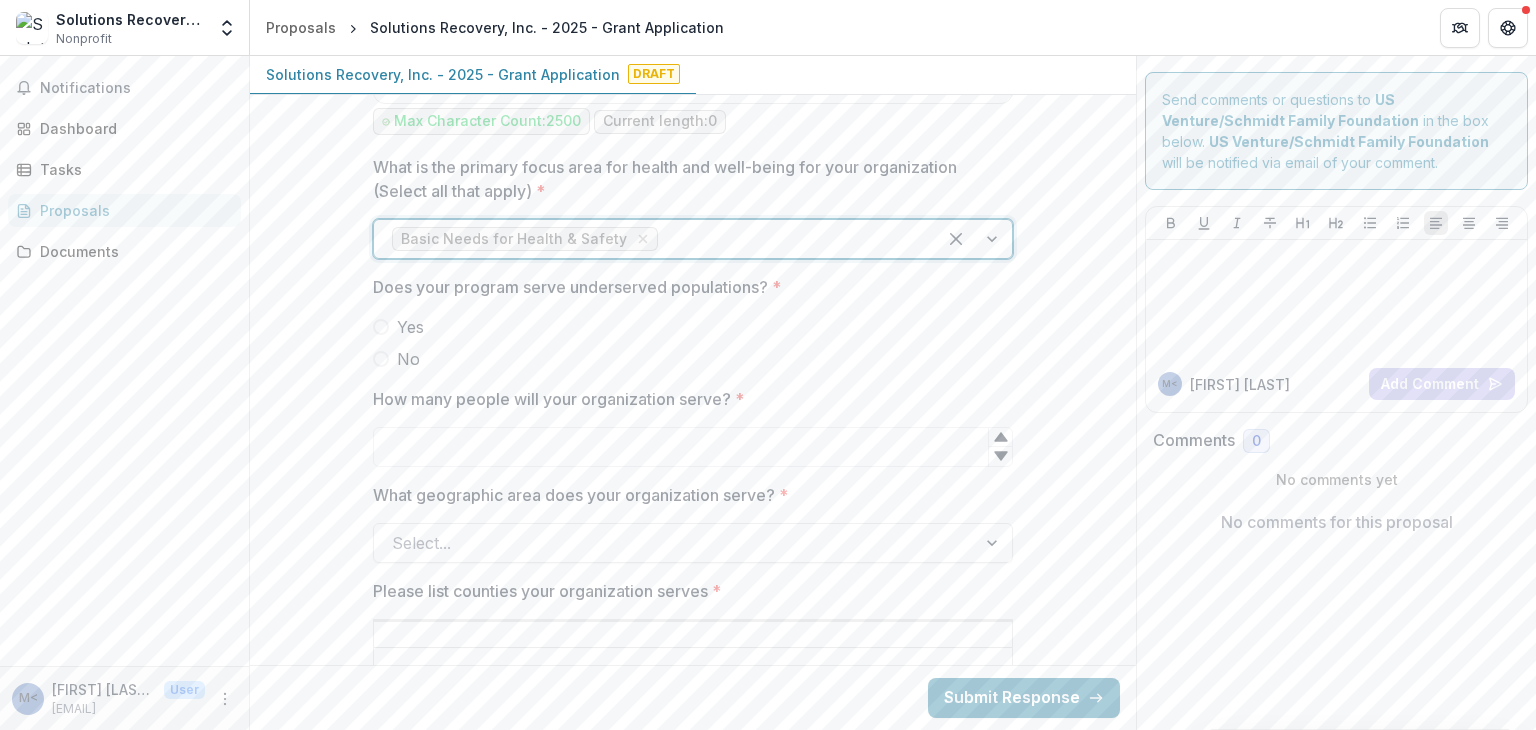 click at bounding box center (790, 239) 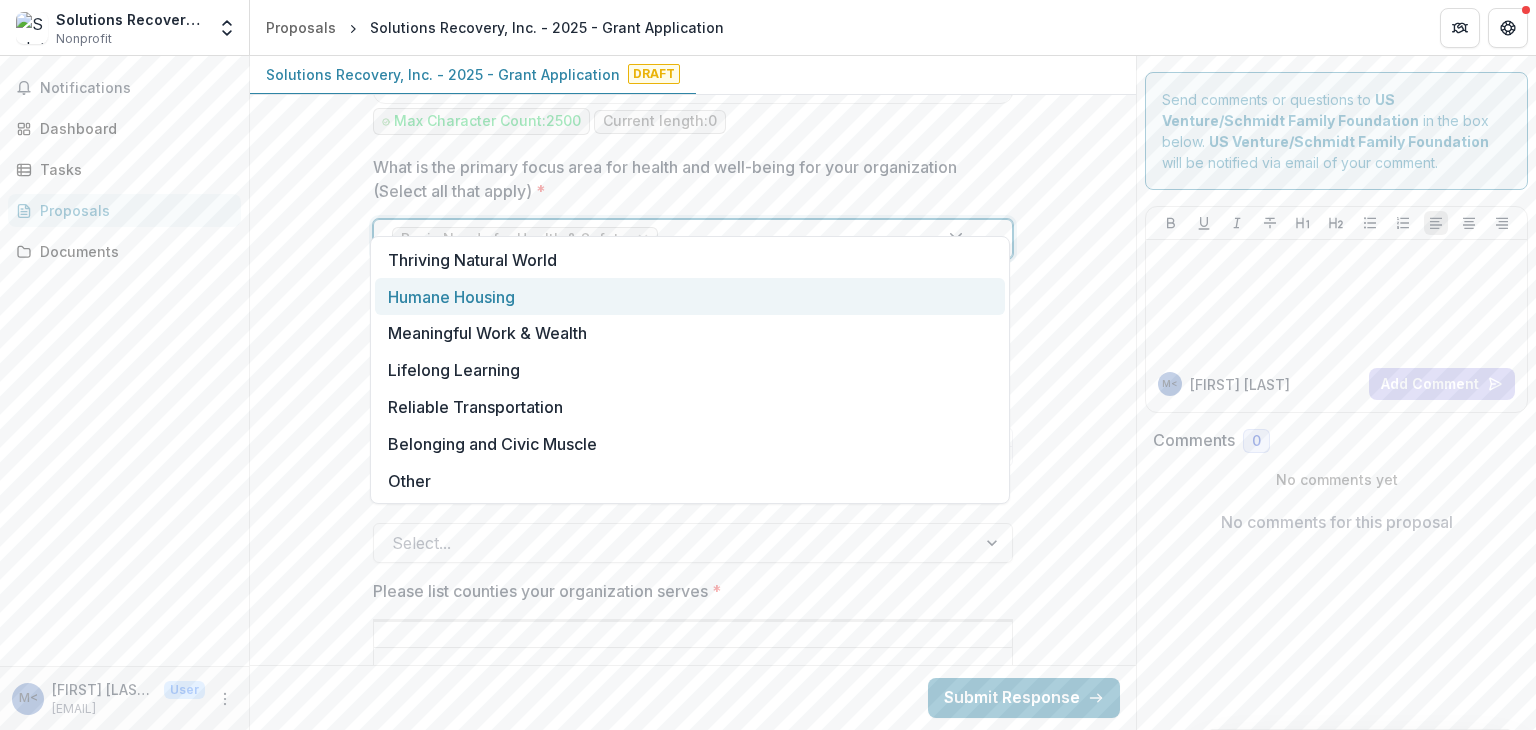 click on "Humane Housing" at bounding box center (690, 296) 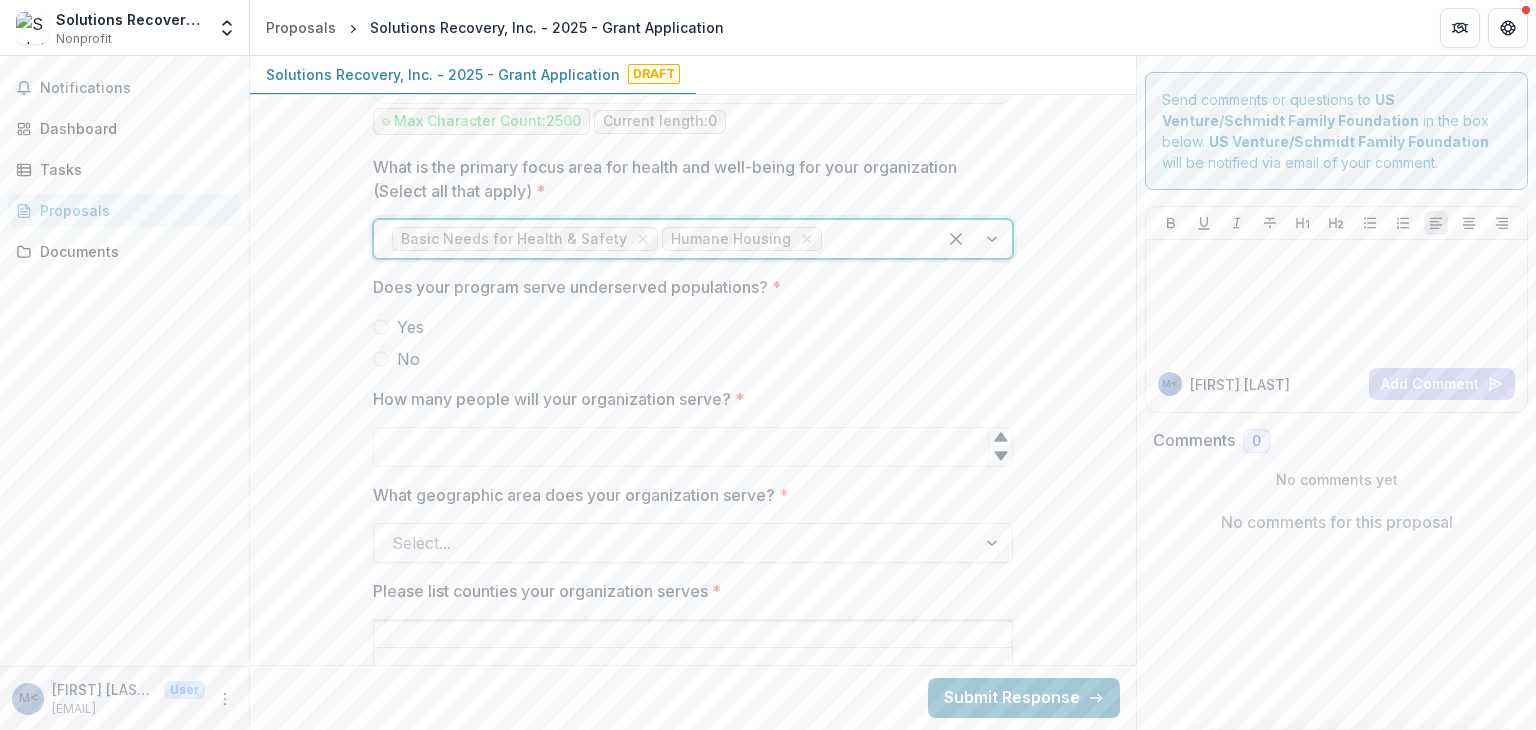 click at bounding box center [872, 239] 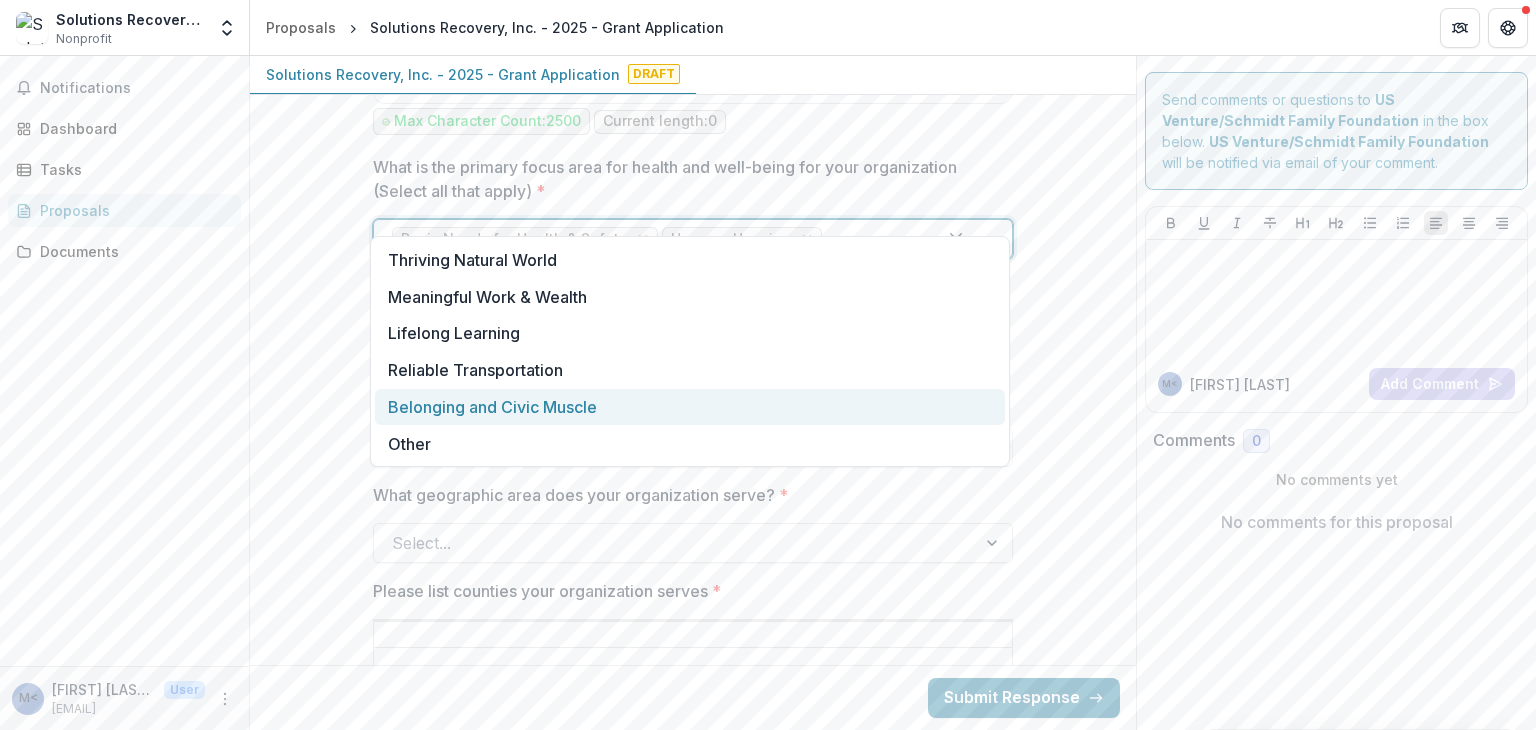 drag, startPoint x: 528, startPoint y: 301, endPoint x: 515, endPoint y: 417, distance: 116.72617 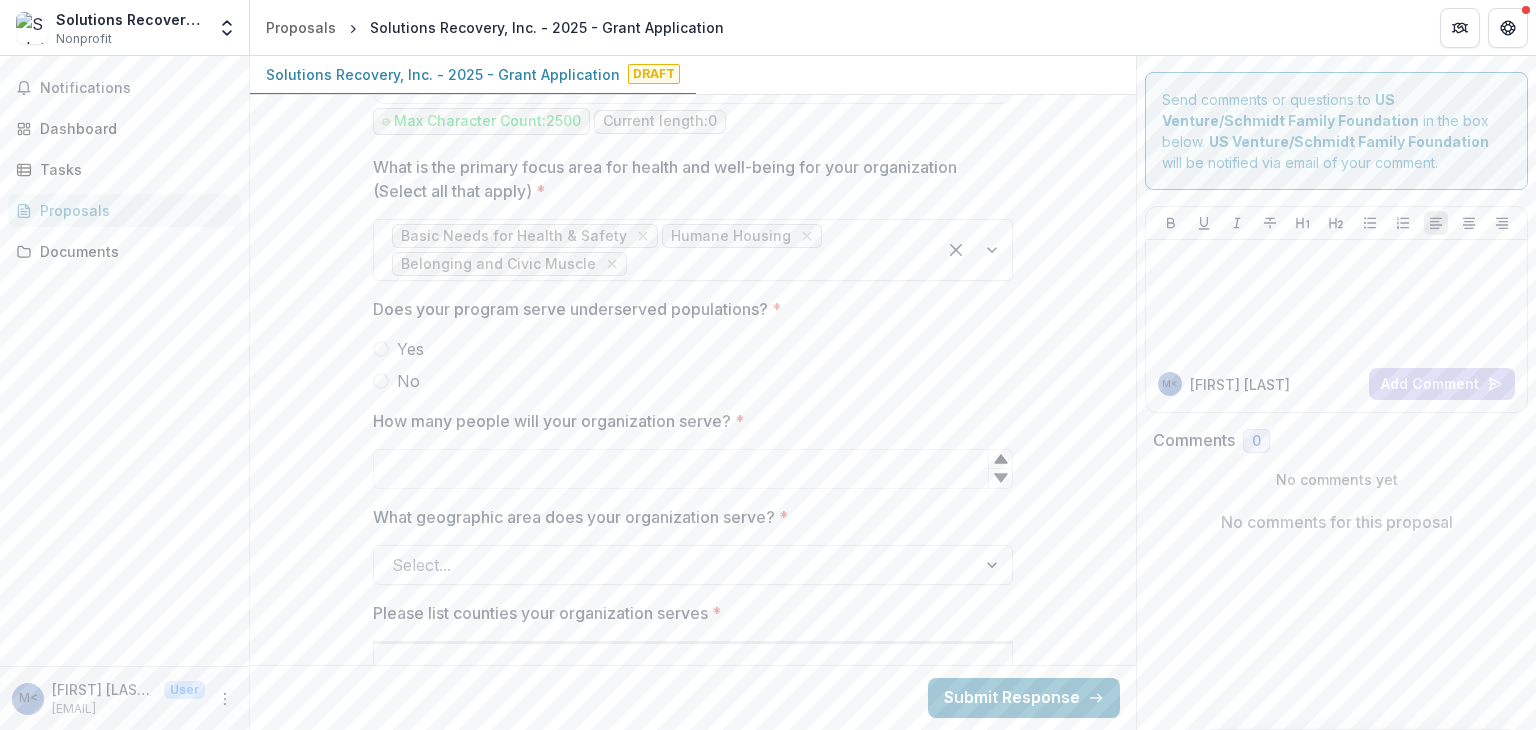 click at bounding box center (381, 349) 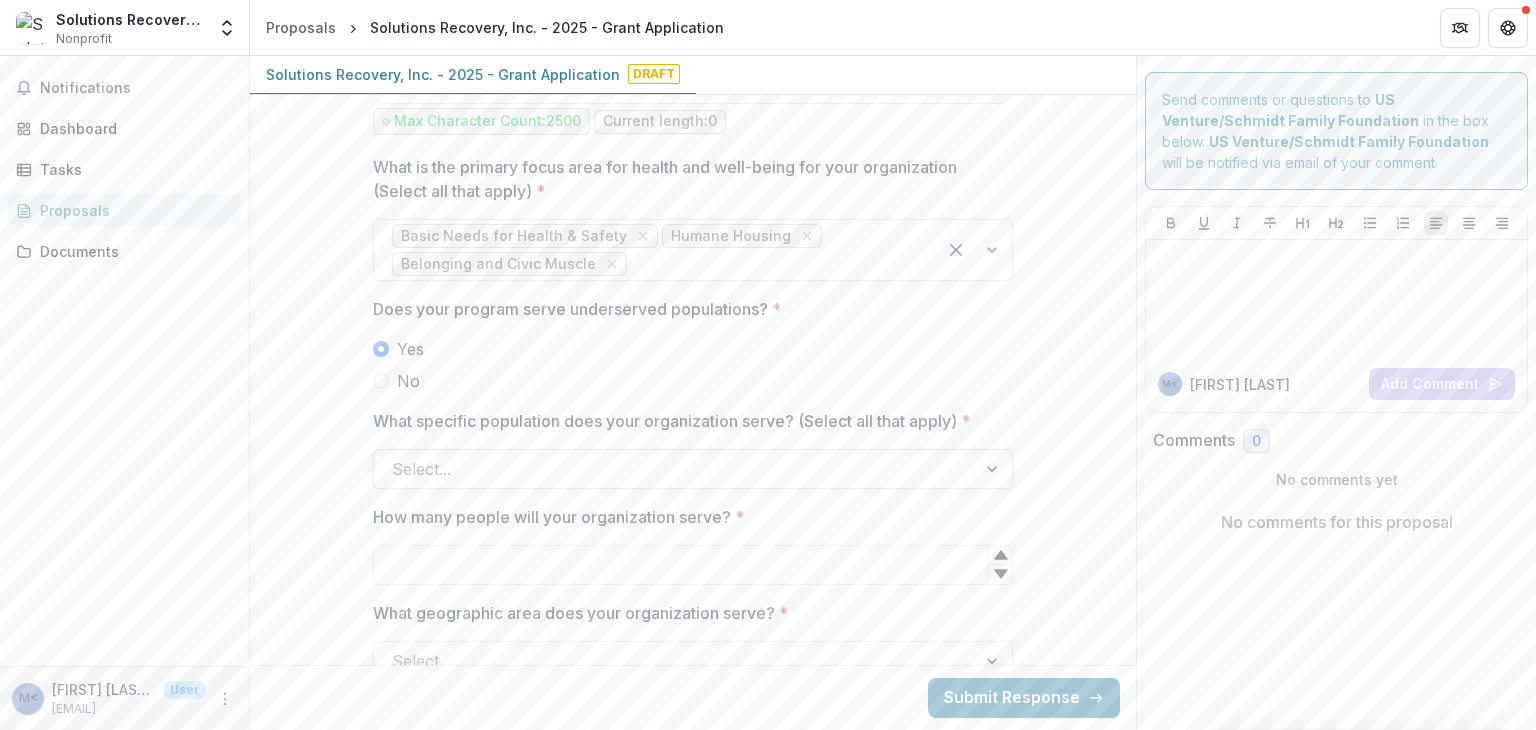 click at bounding box center [675, 469] 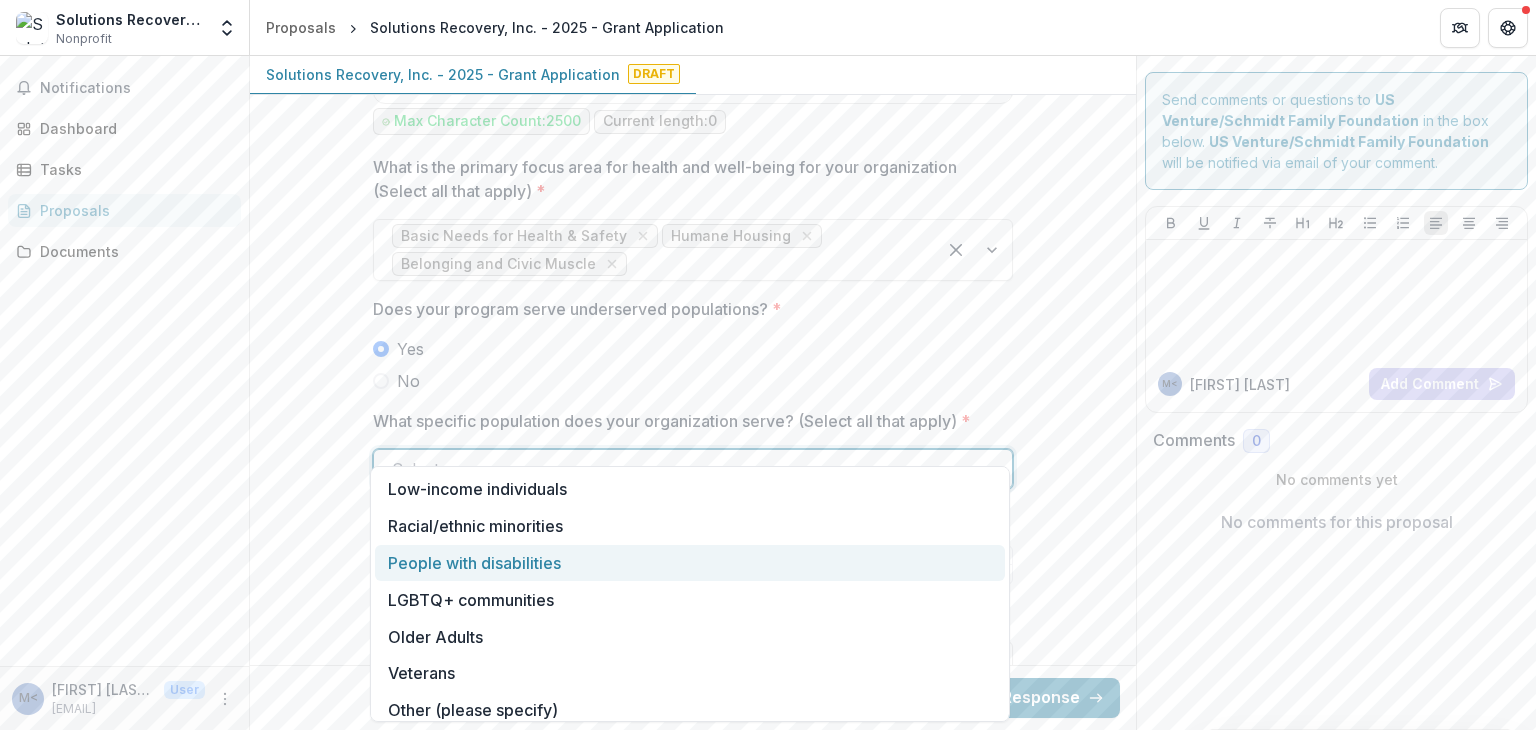 click on "People with disabilities" at bounding box center [690, 563] 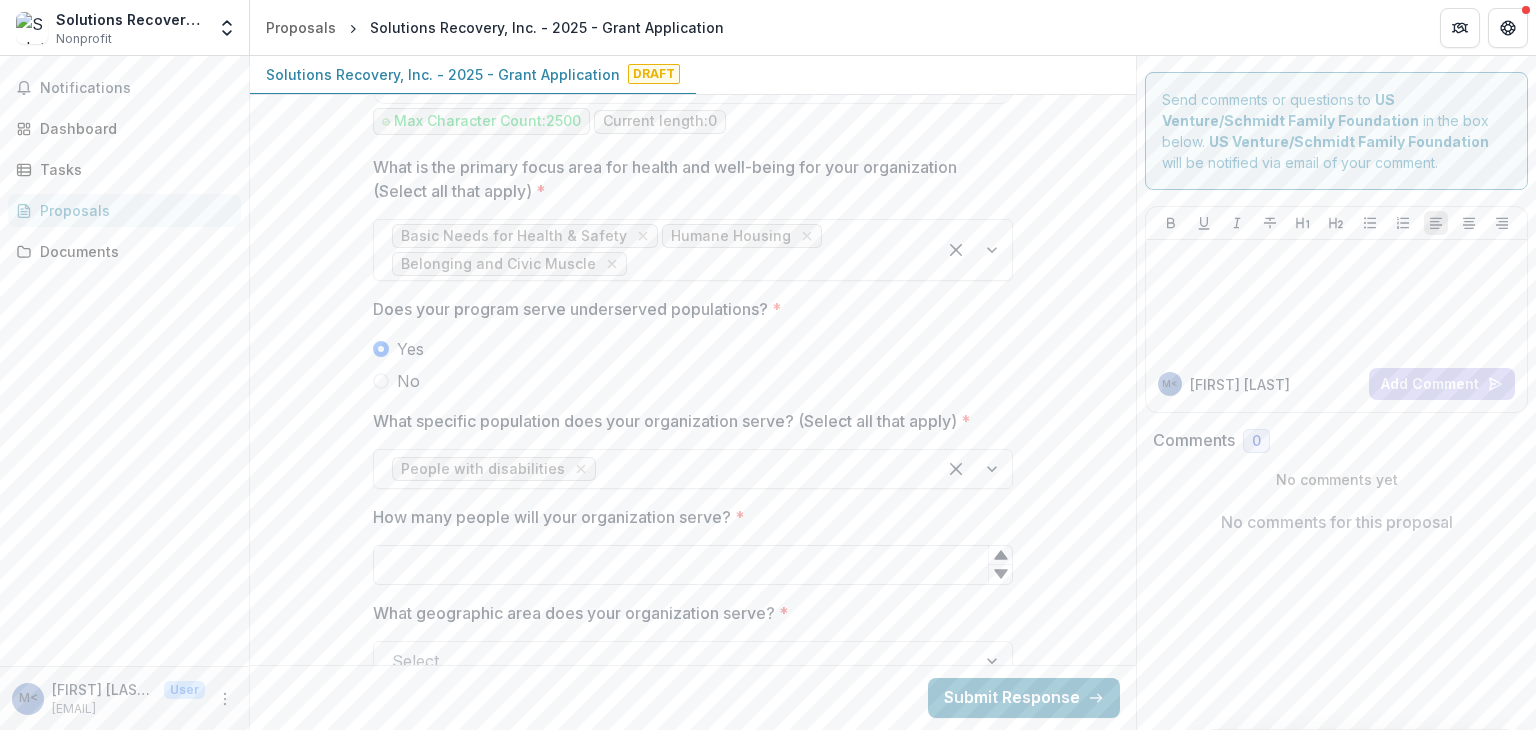 click on "How many people will your organization serve? *" at bounding box center (693, 565) 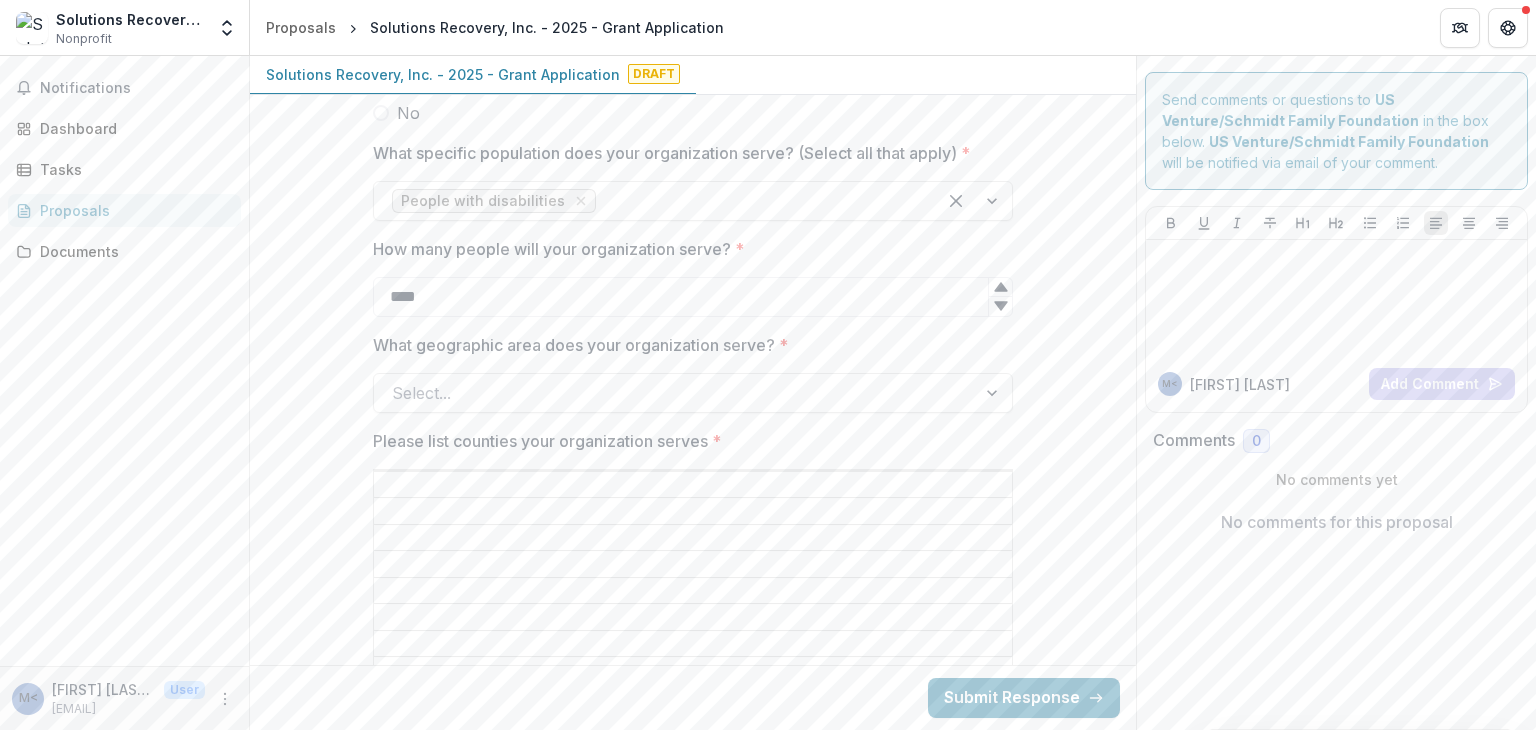 scroll, scrollTop: 3204, scrollLeft: 0, axis: vertical 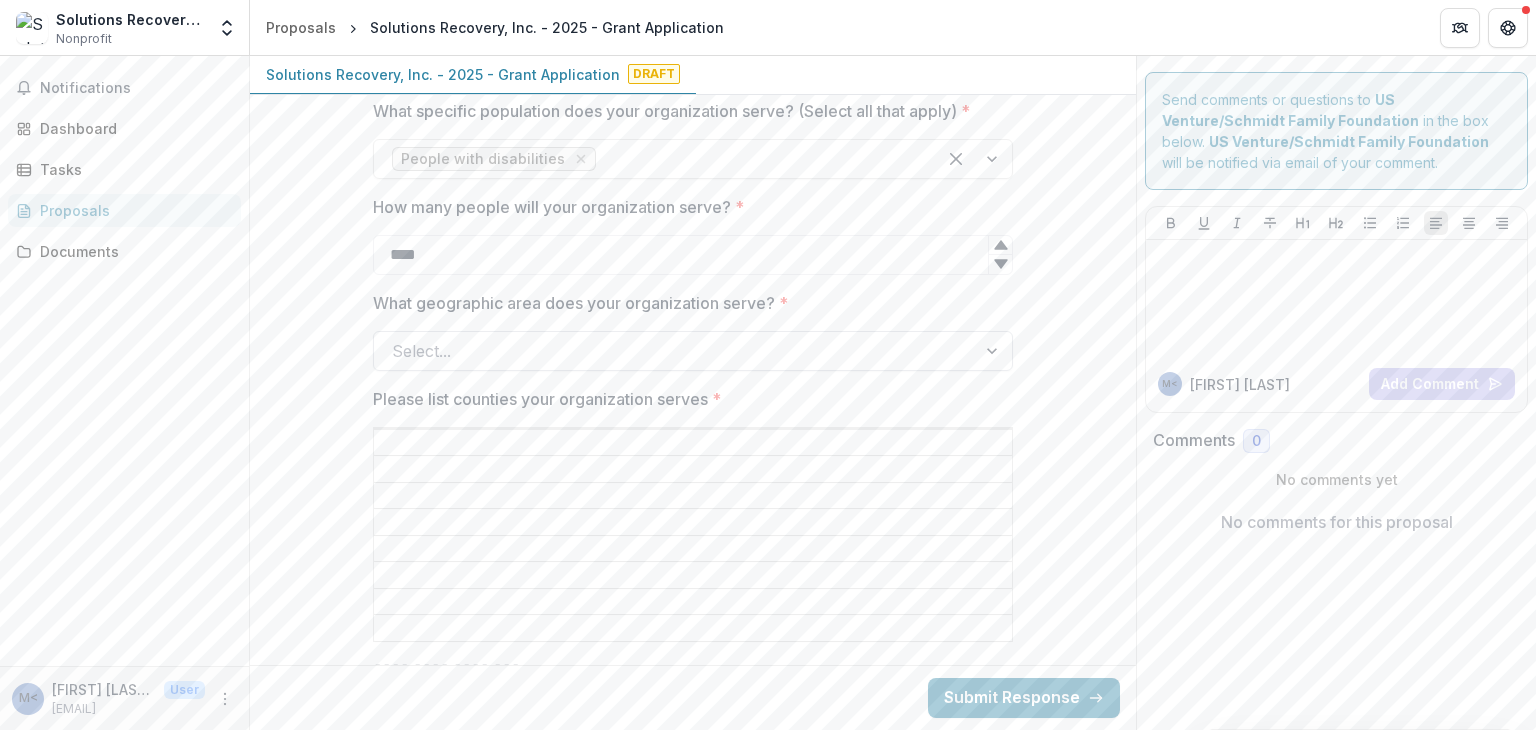 type on "****" 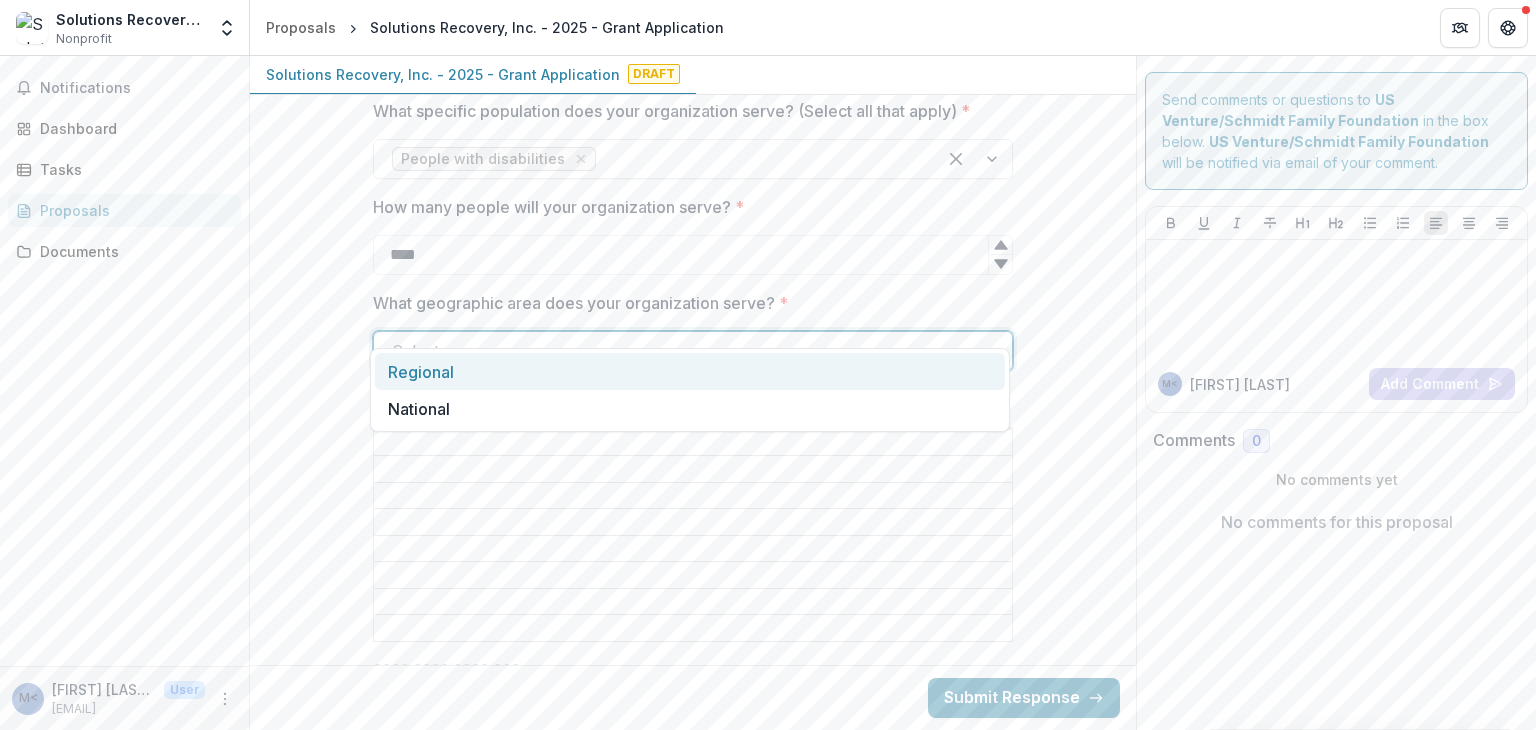 click on "Regional" at bounding box center [690, 371] 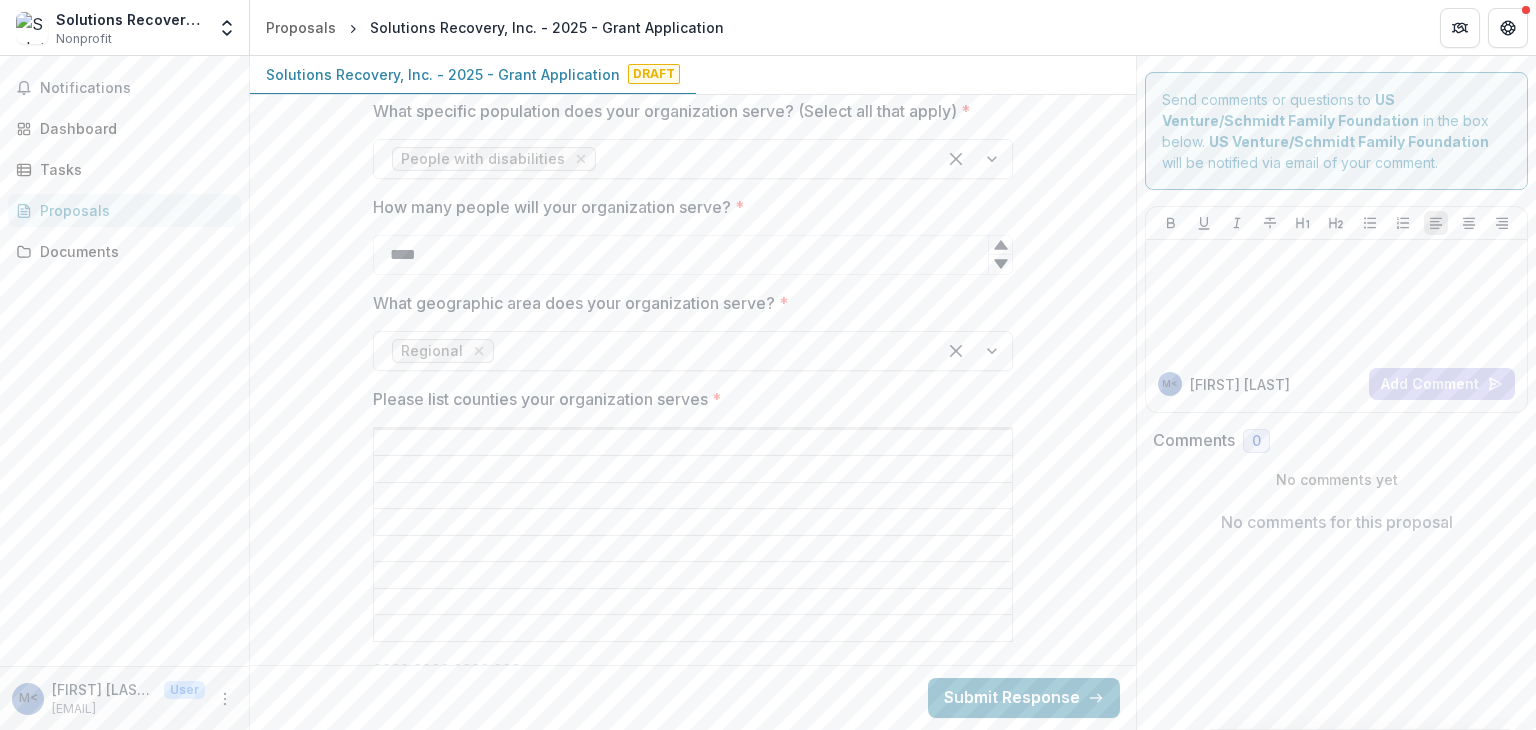 click on "Please list counties your organization serves *" at bounding box center [693, 443] 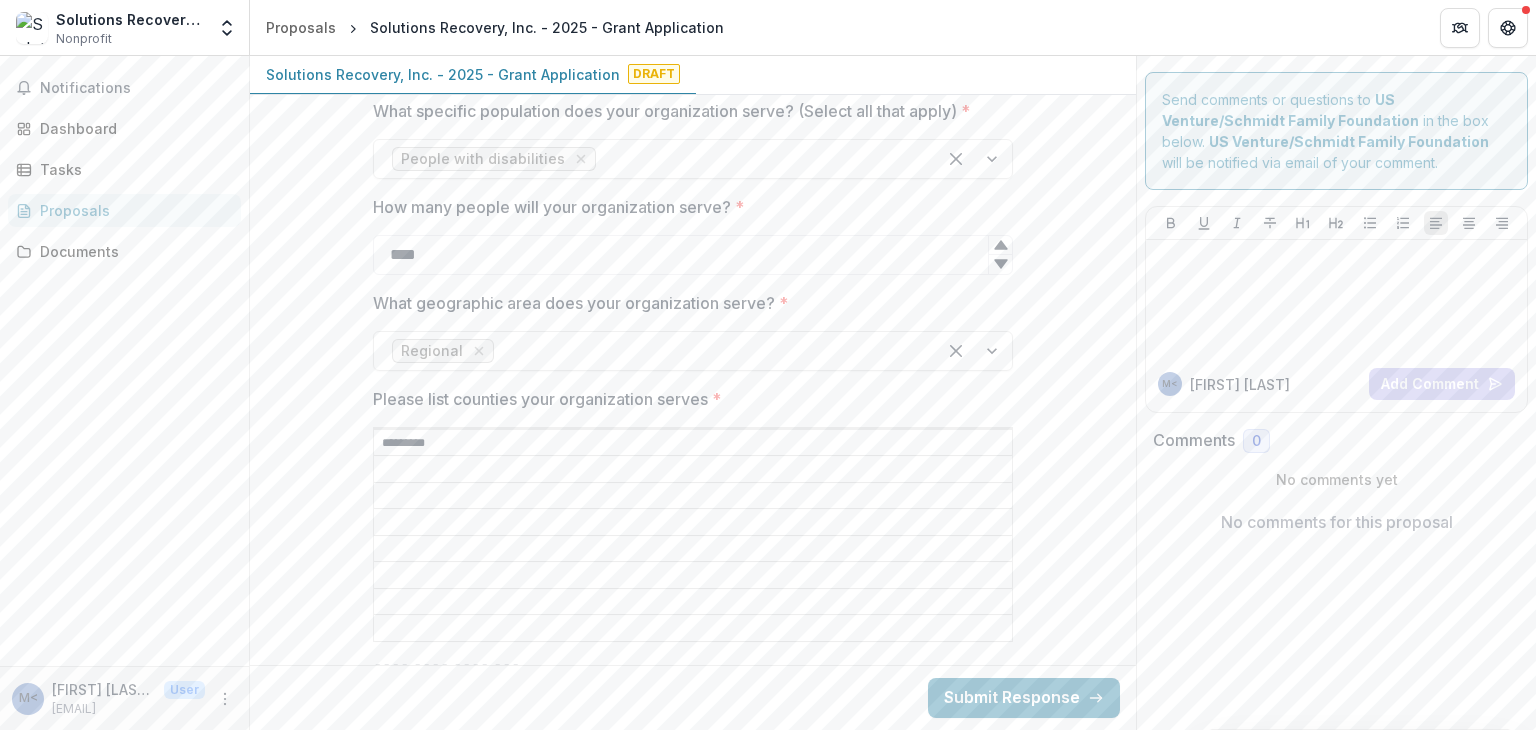 type on "*********" 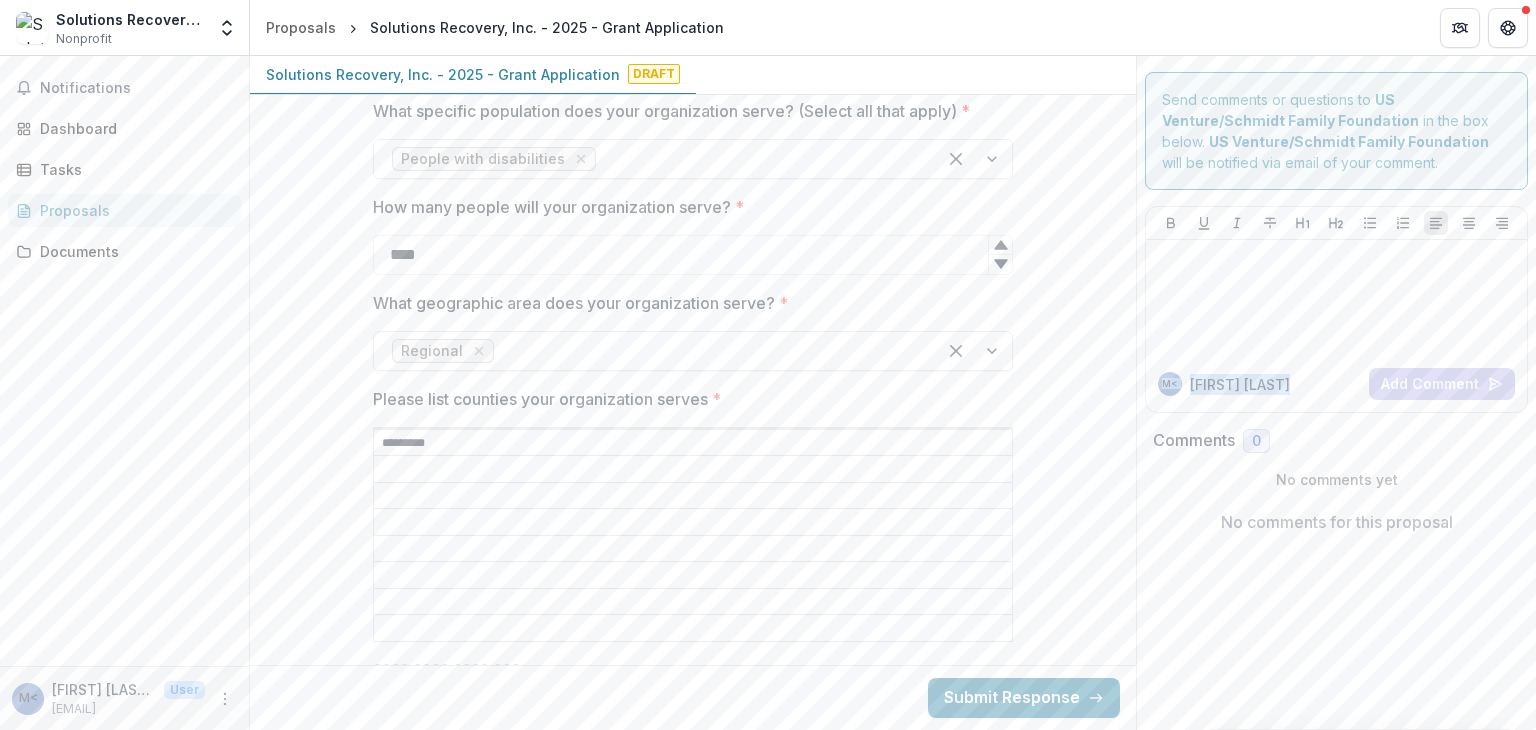 drag, startPoint x: 1136, startPoint y: 406, endPoint x: 1138, endPoint y: 425, distance: 19.104973 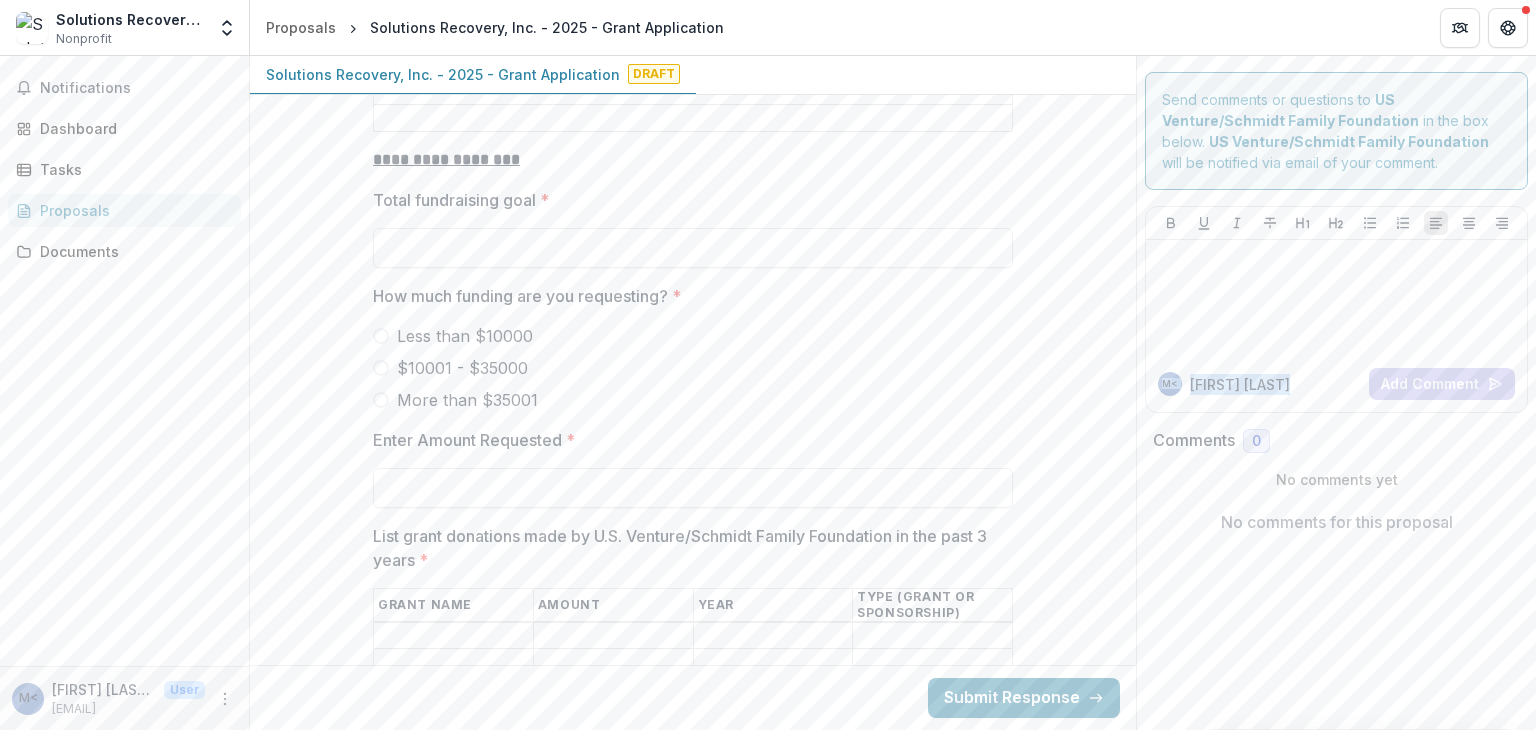 scroll, scrollTop: 3723, scrollLeft: 0, axis: vertical 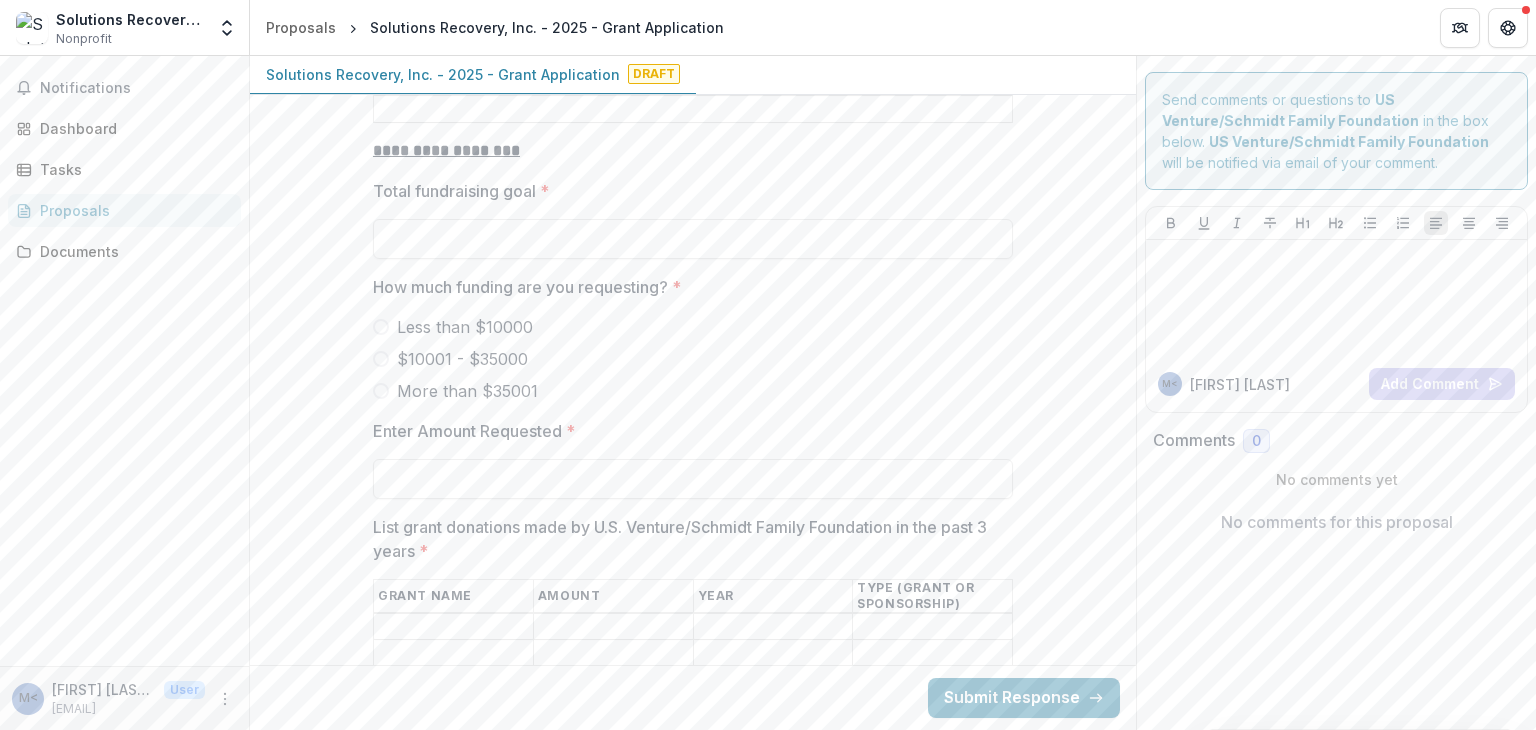 click at bounding box center (381, 359) 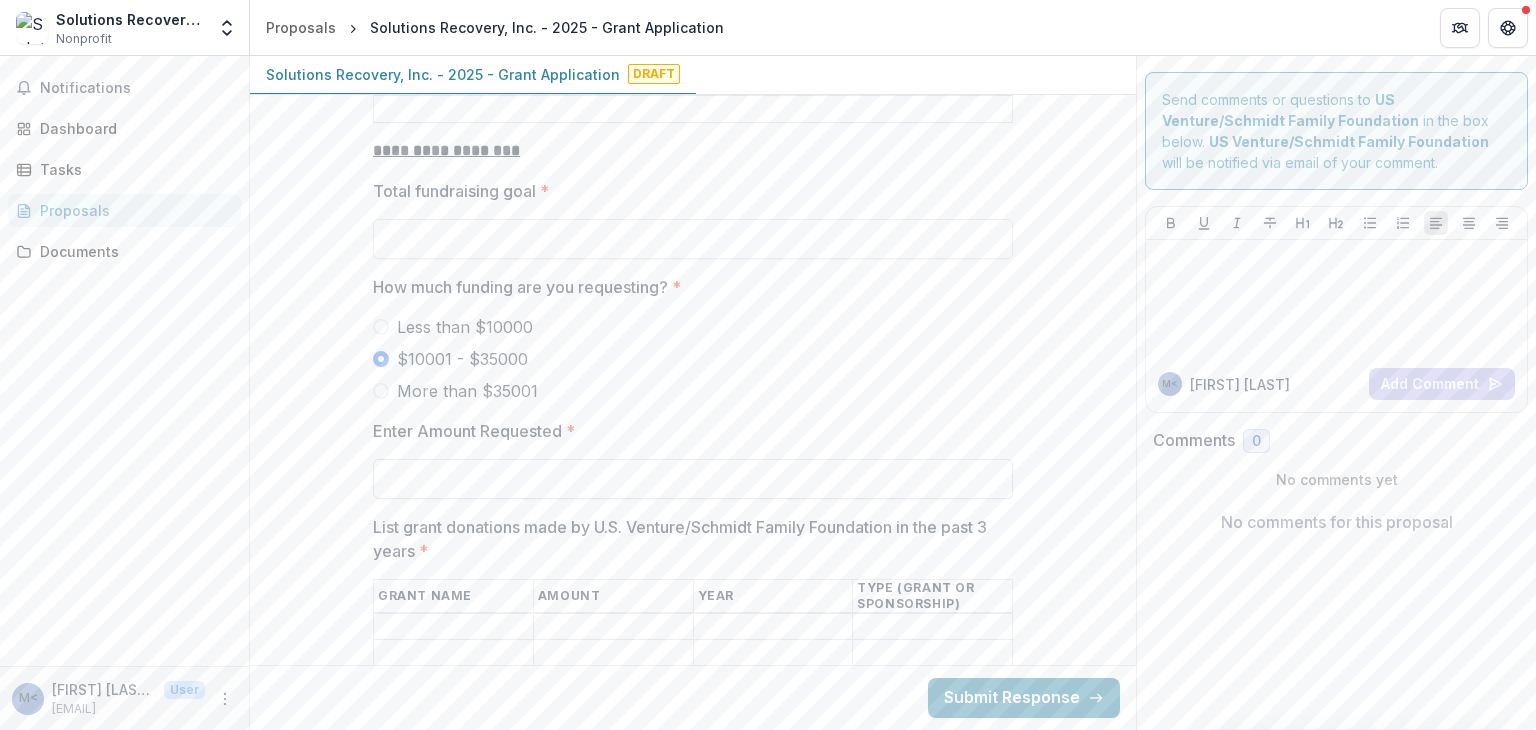 click on "Enter Amount Requested *" at bounding box center (693, 479) 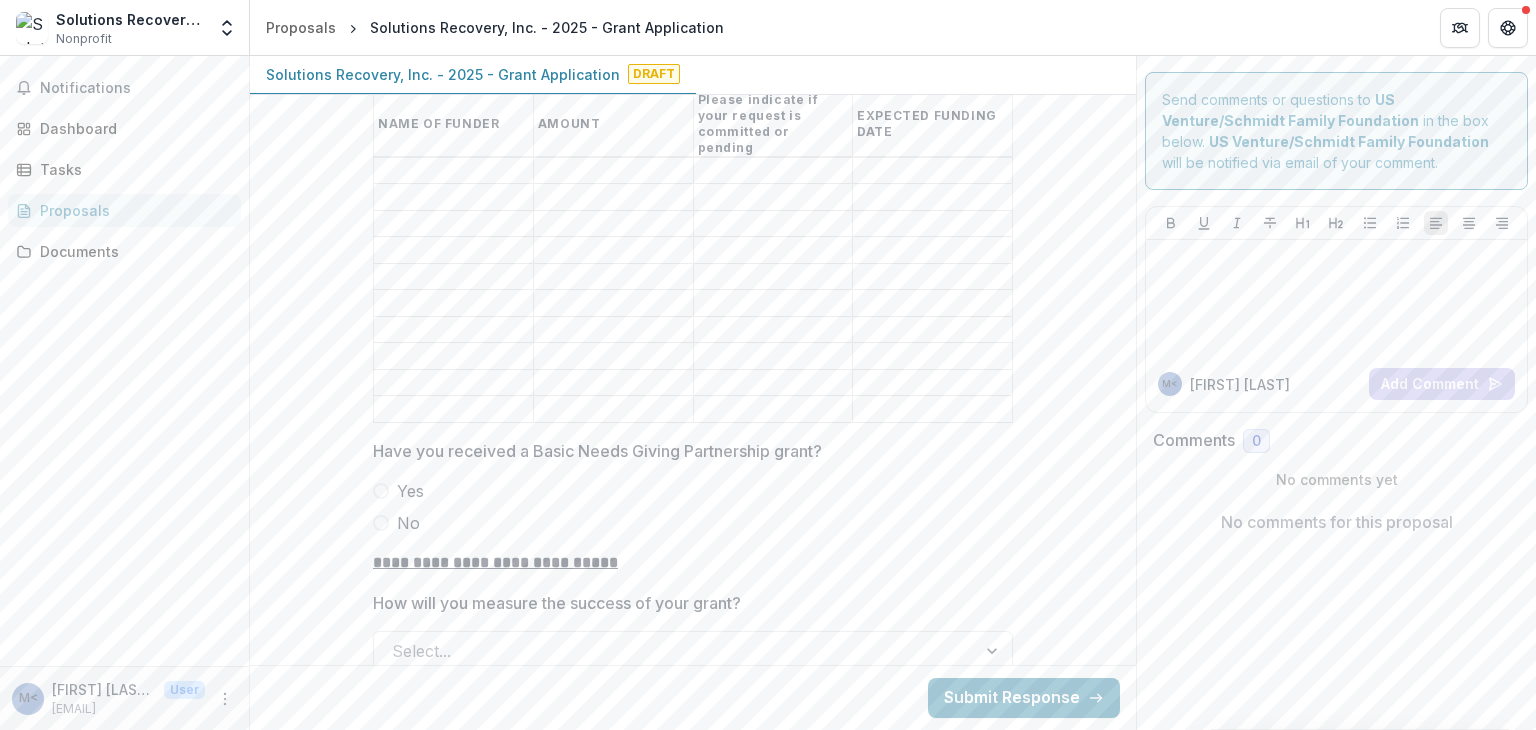 scroll, scrollTop: 4592, scrollLeft: 0, axis: vertical 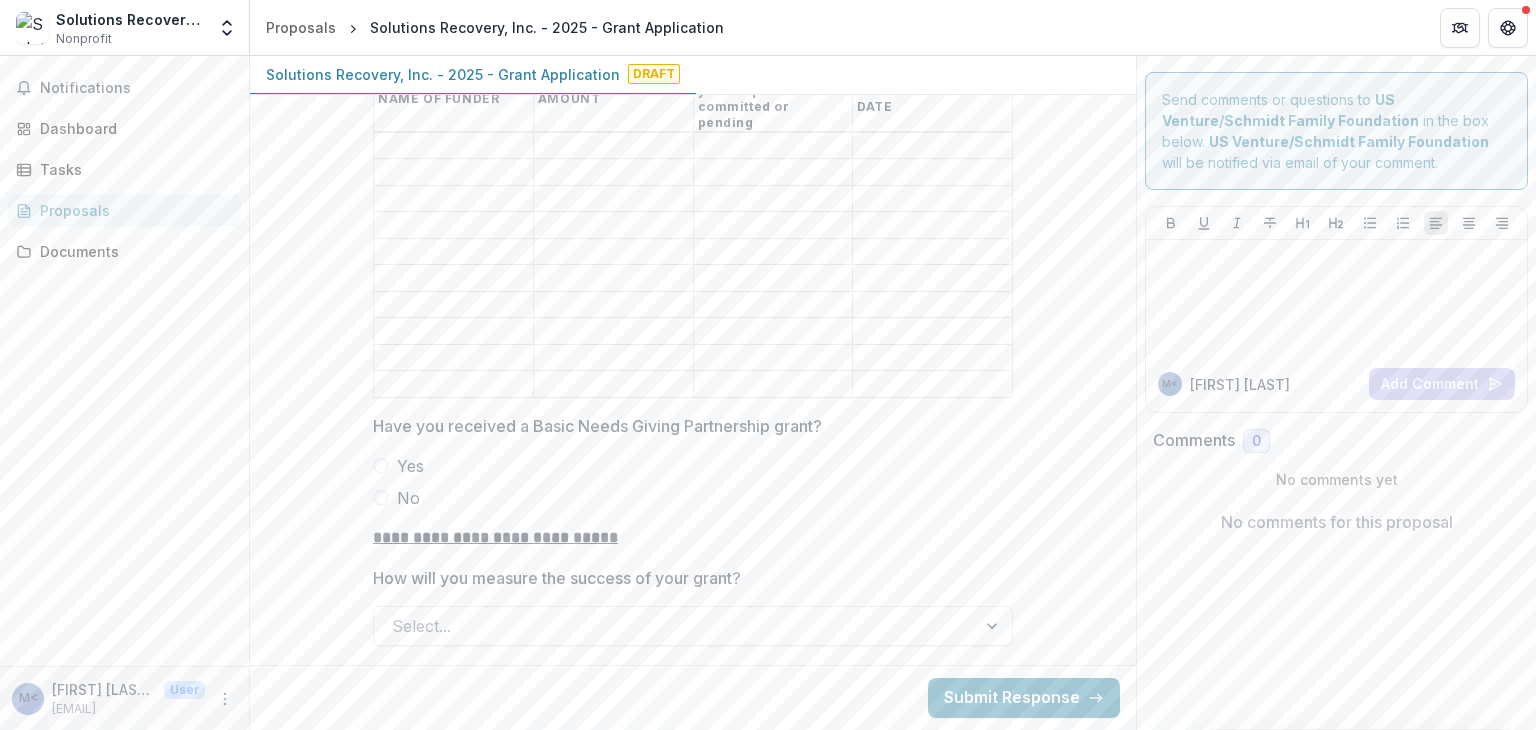 type on "*******" 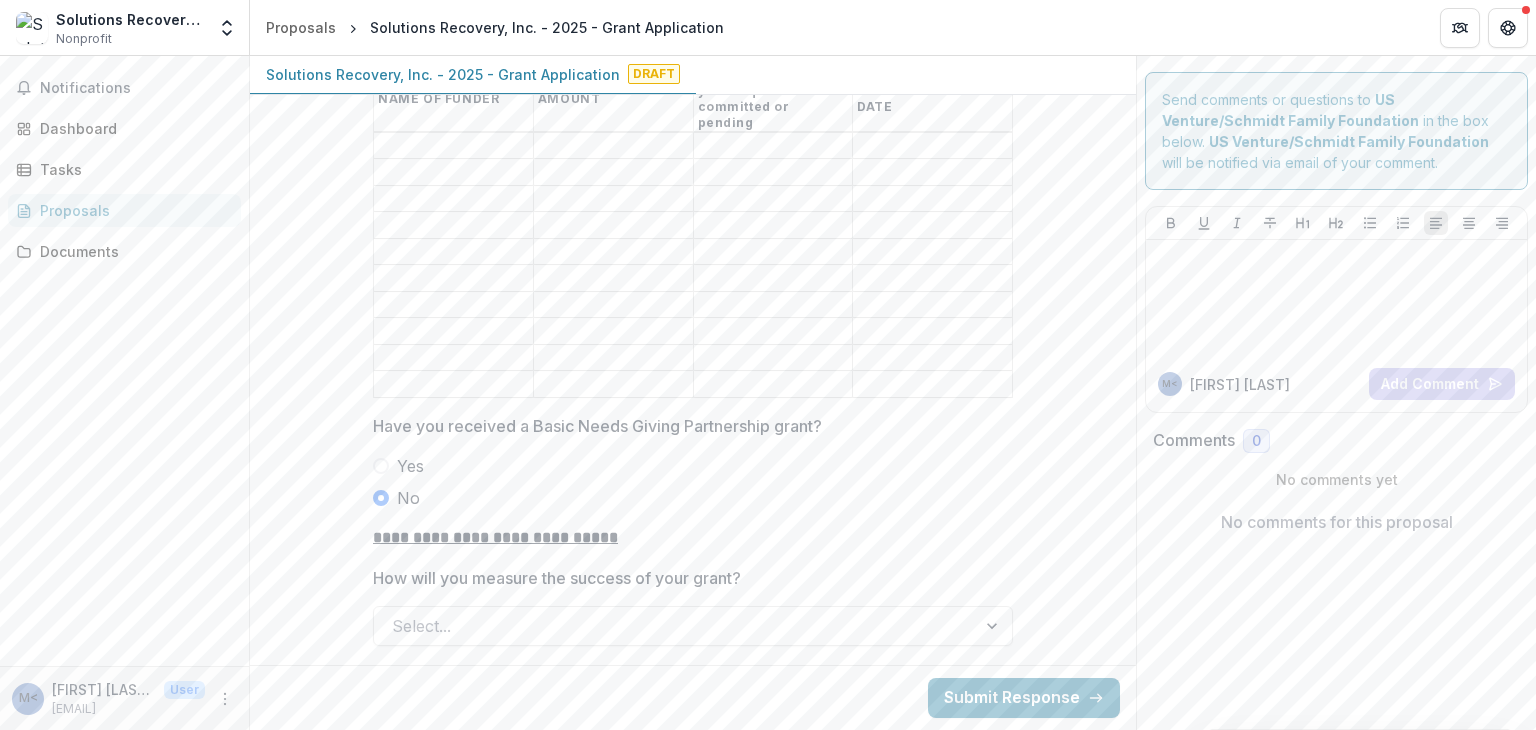 click on "Yes" at bounding box center [693, 466] 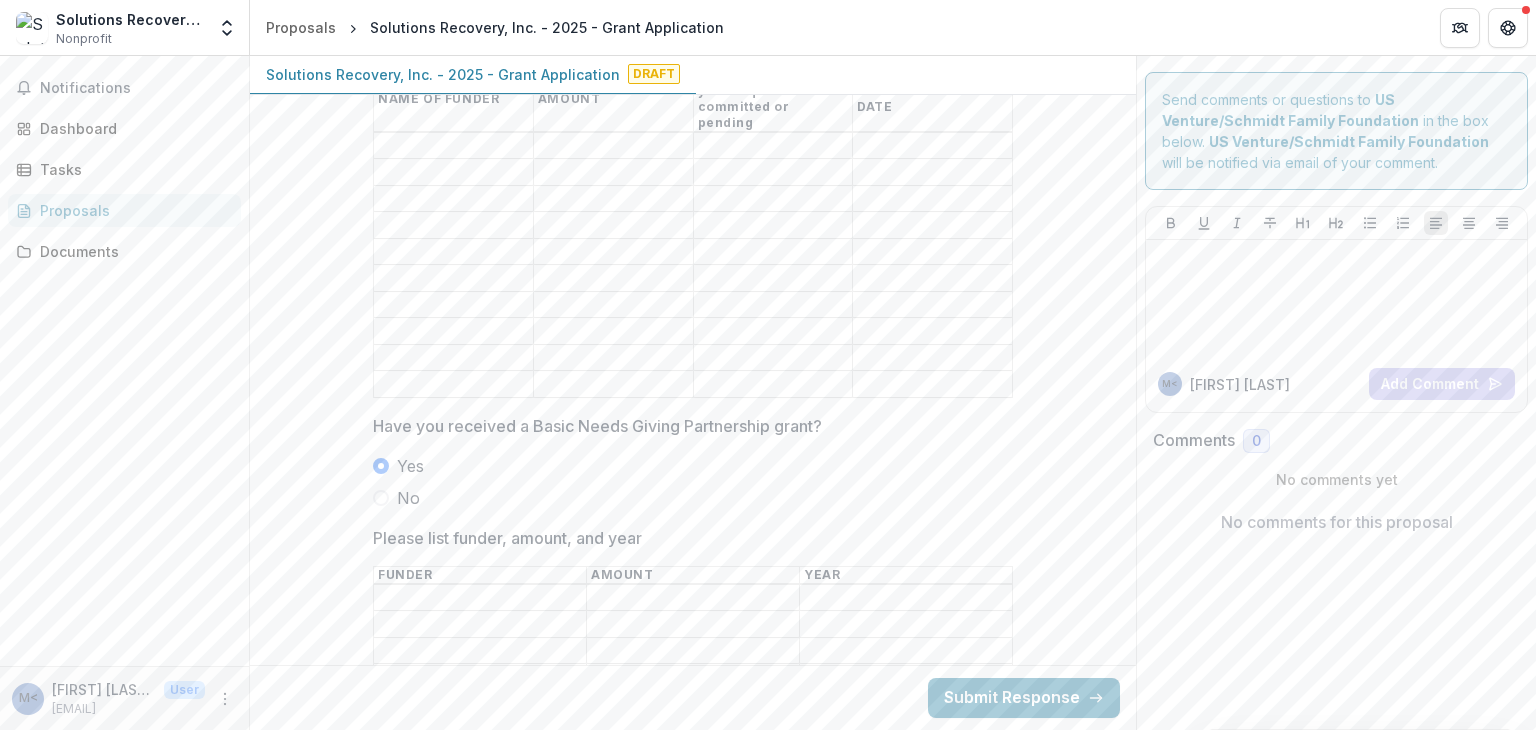 drag, startPoint x: 1129, startPoint y: 491, endPoint x: 1130, endPoint y: 521, distance: 30.016663 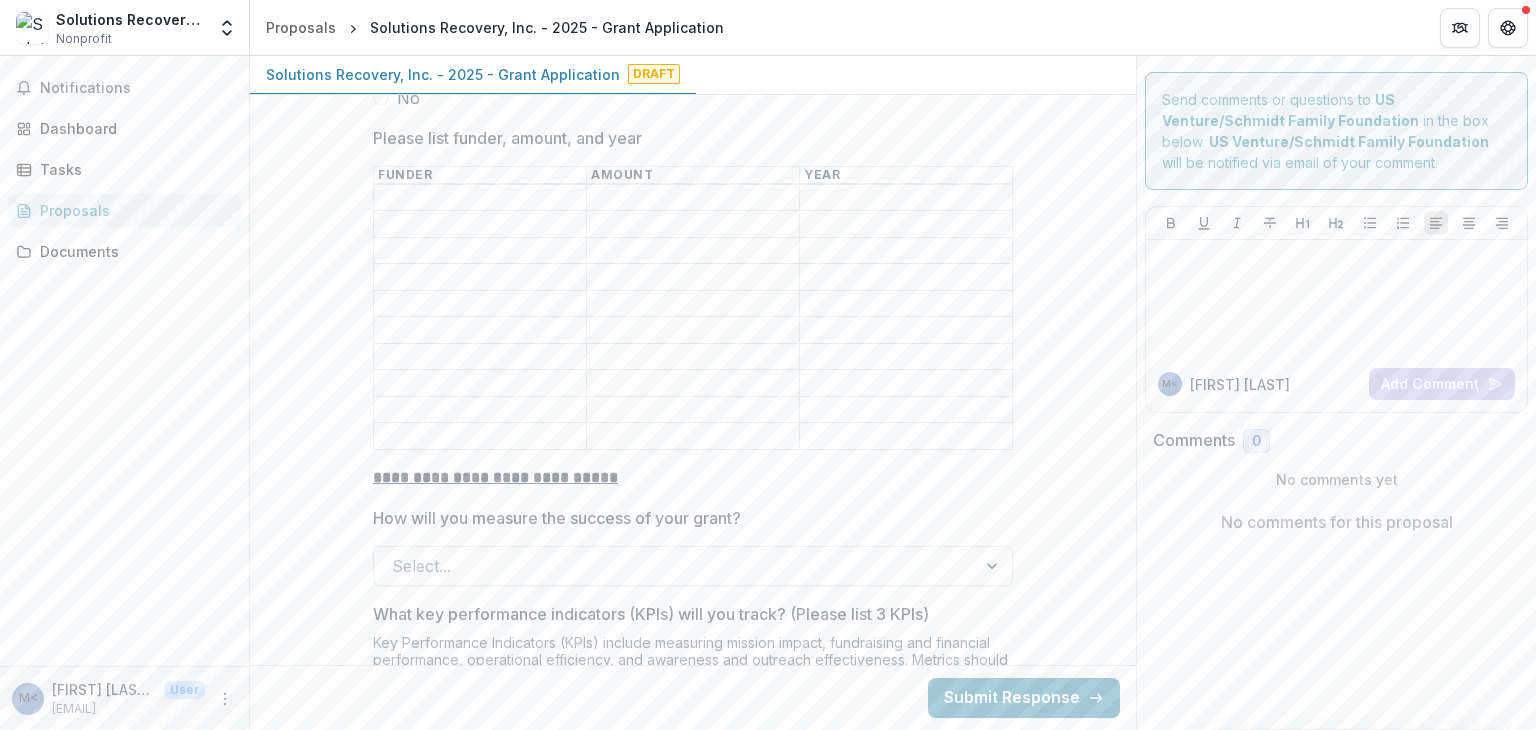 scroll, scrollTop: 5001, scrollLeft: 0, axis: vertical 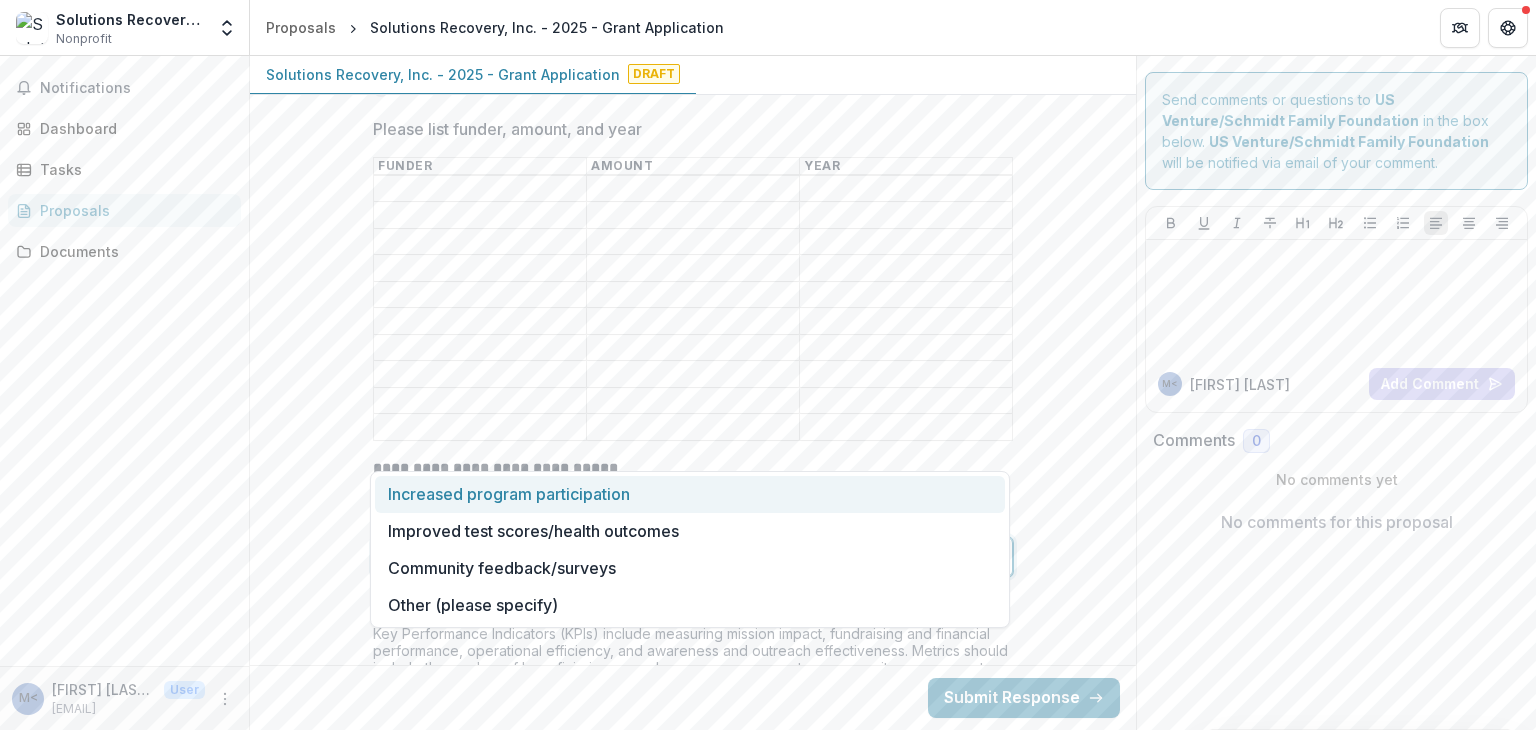 click at bounding box center (994, 557) 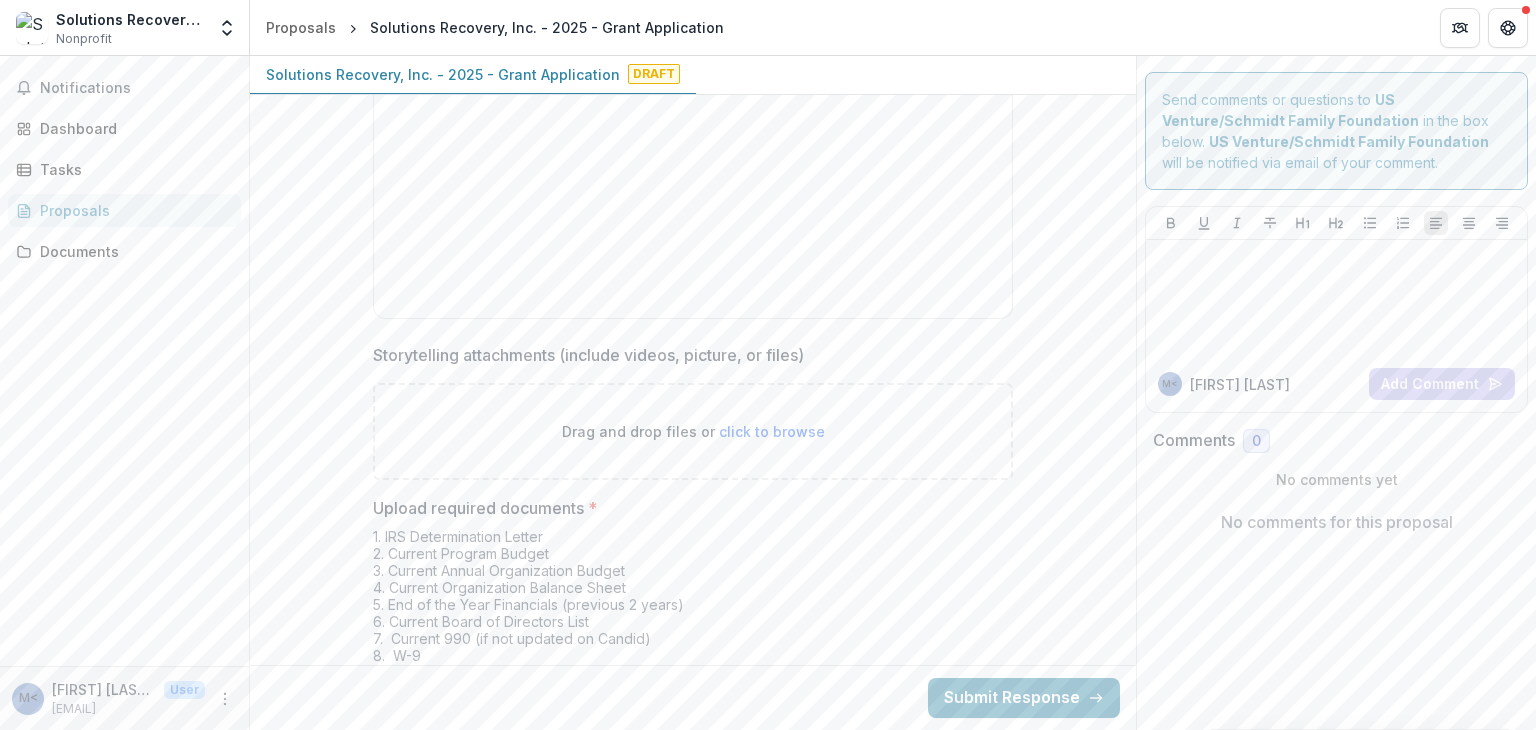 scroll, scrollTop: 6688, scrollLeft: 0, axis: vertical 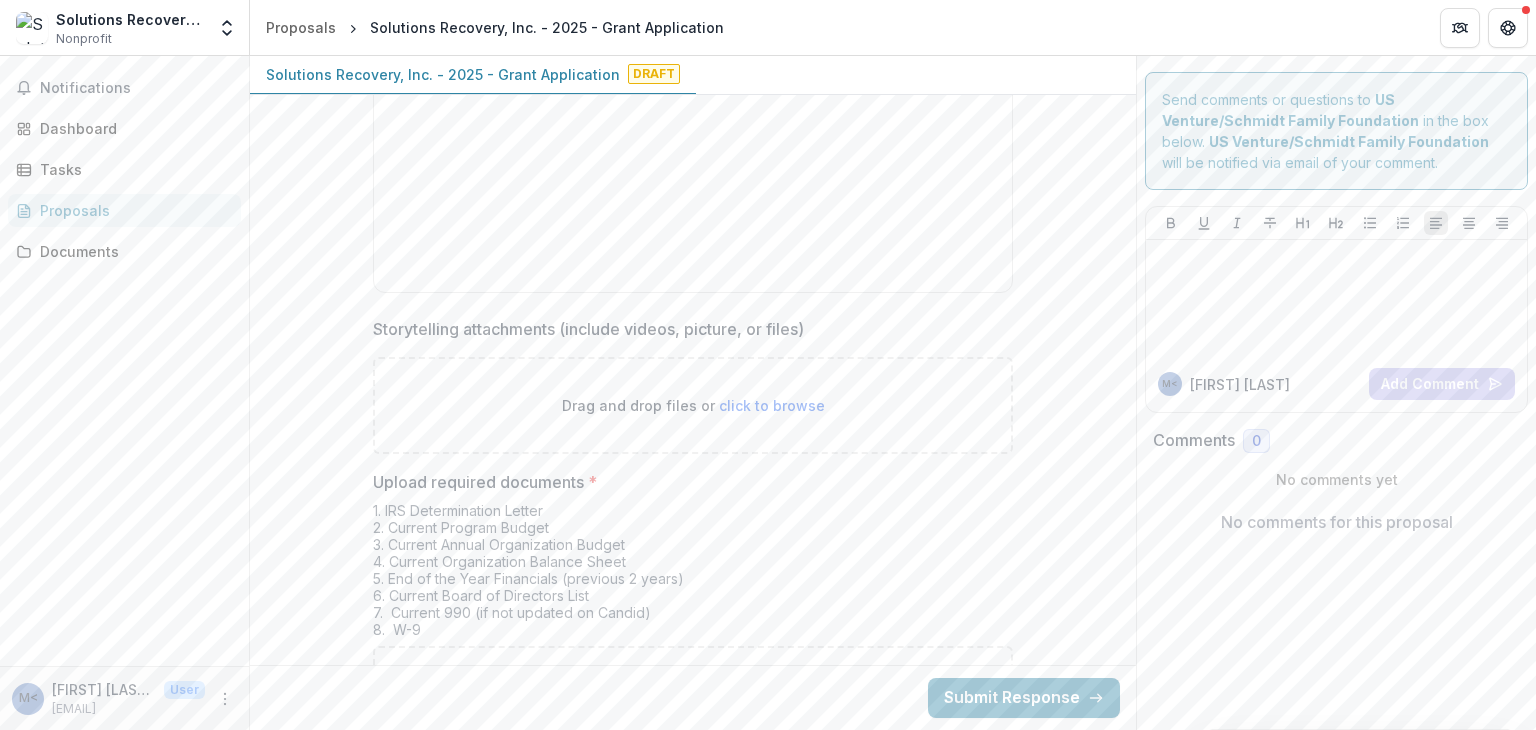 click on "click to browse" at bounding box center (772, 694) 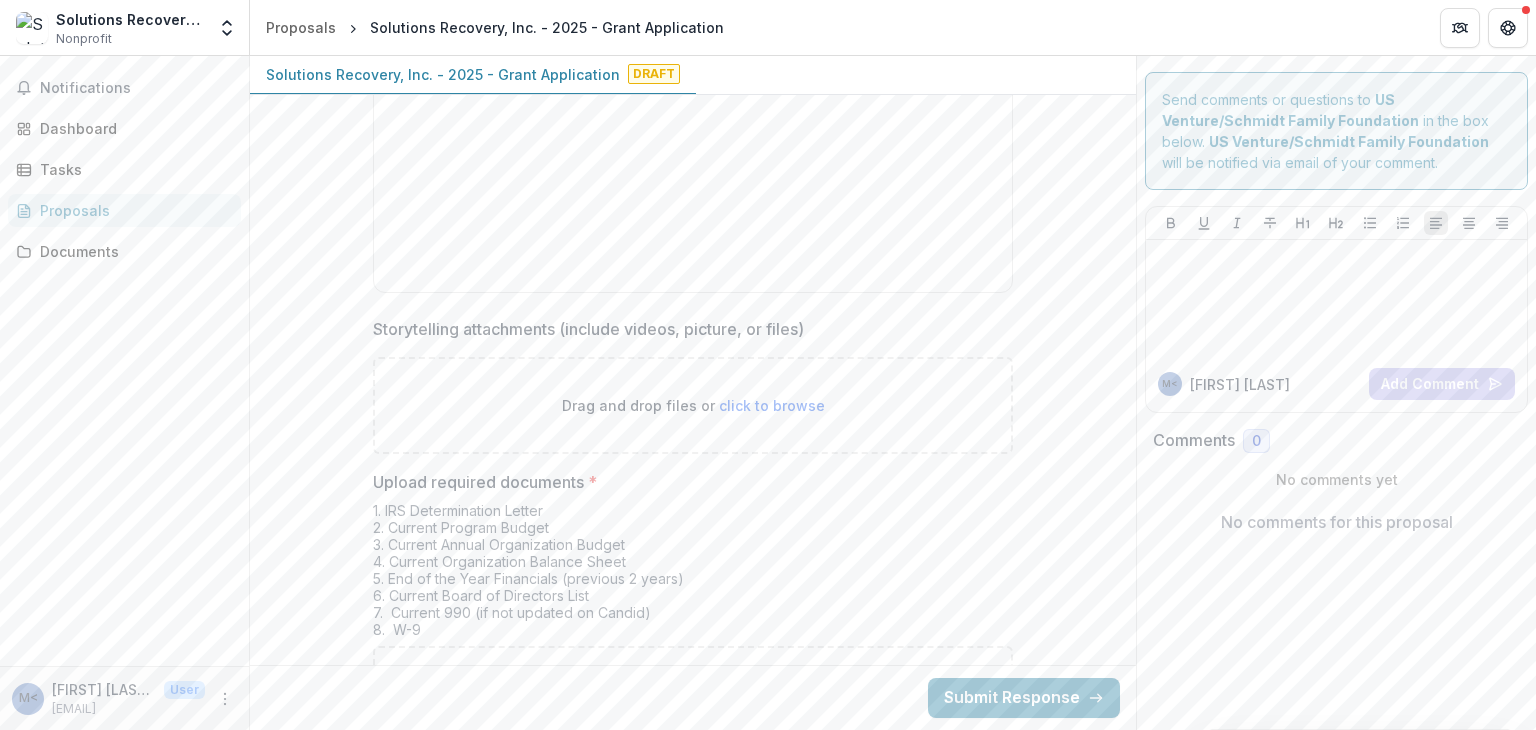type on "**********" 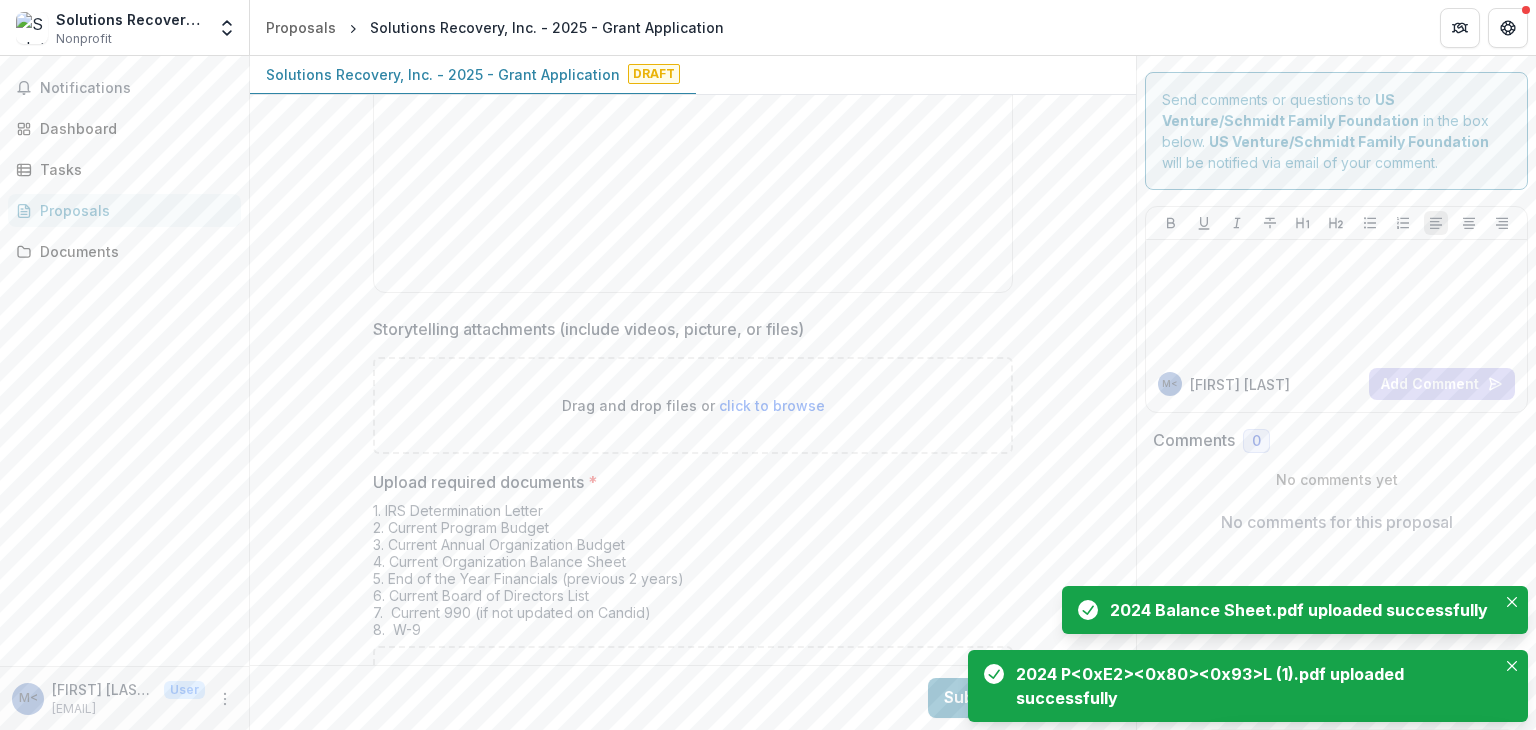 click on "click to browse" at bounding box center (772, 694) 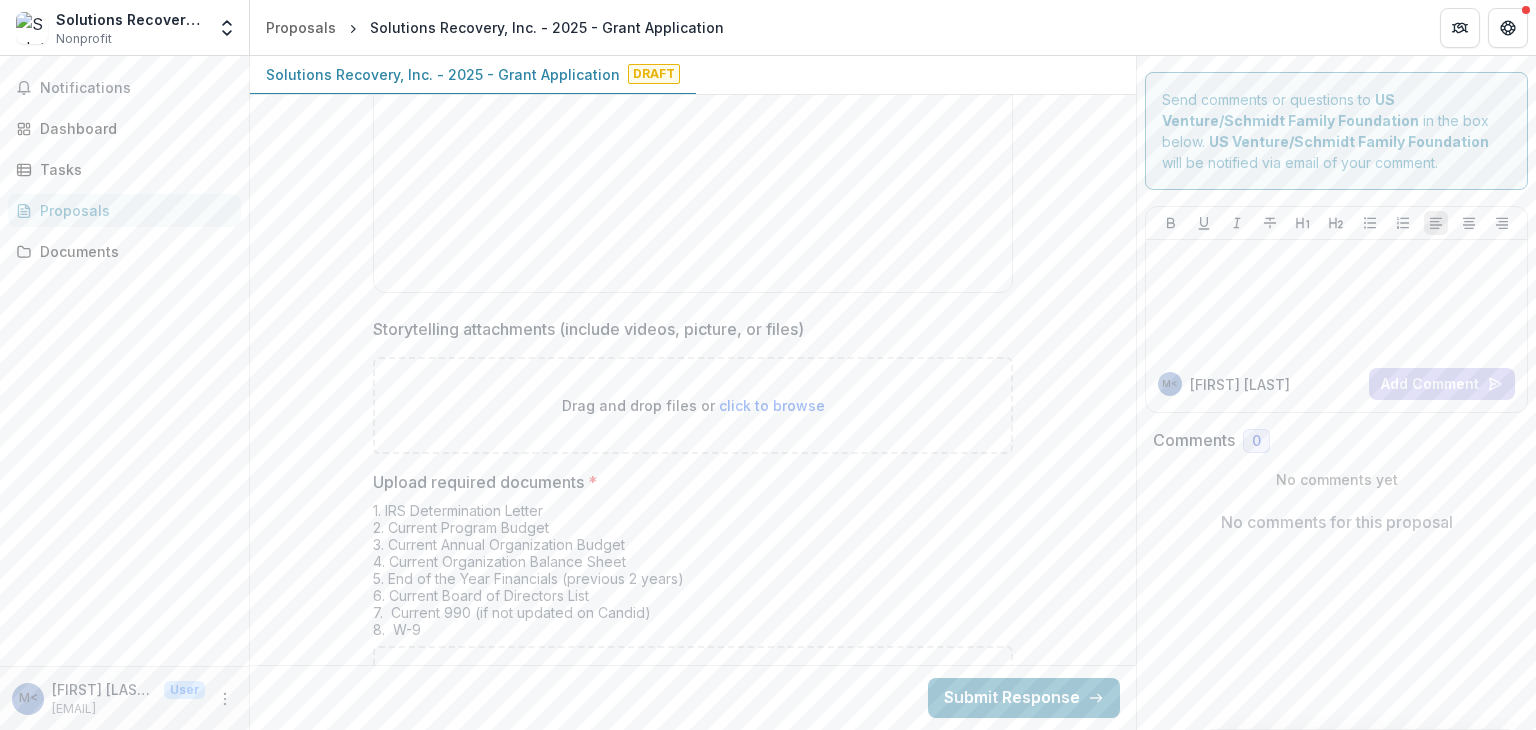type on "**********" 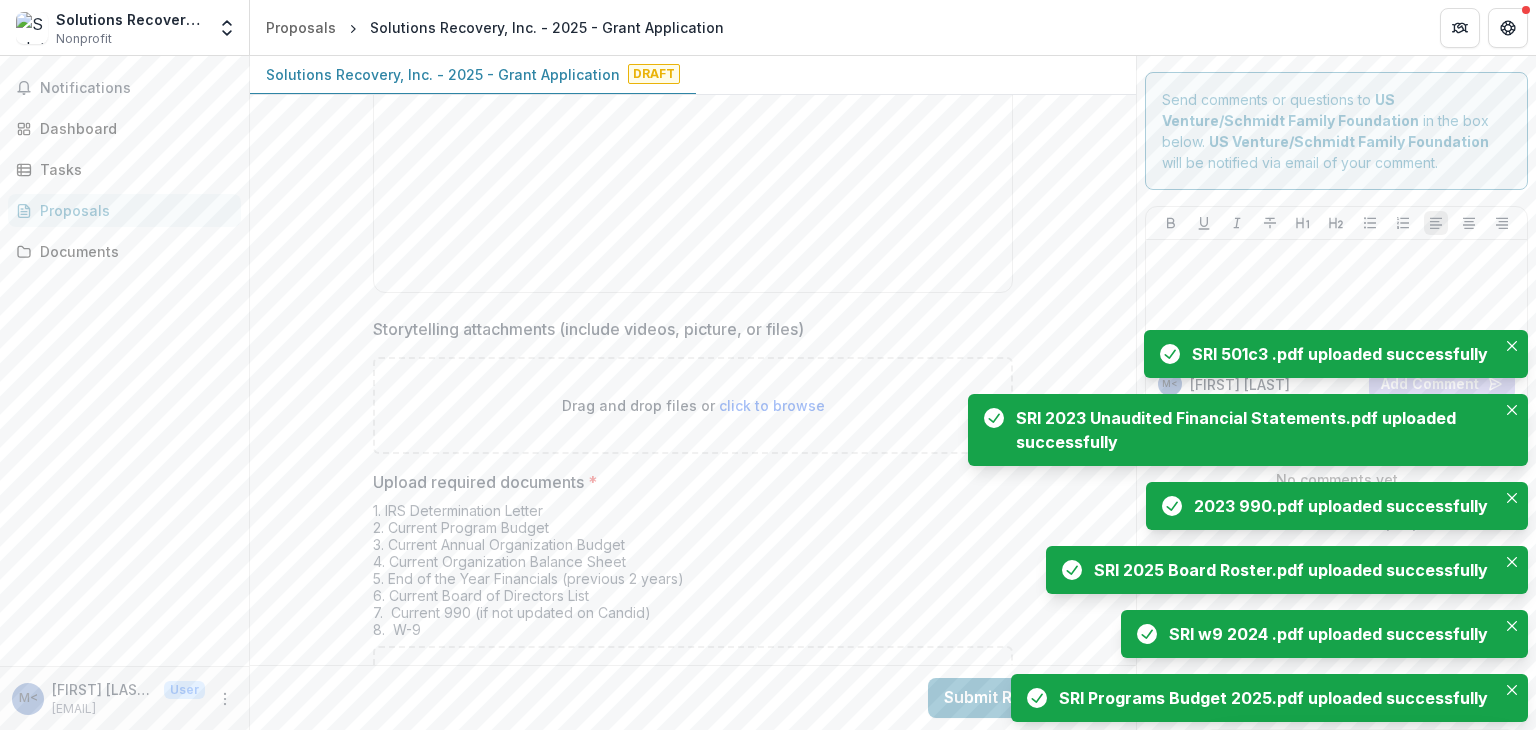 click on "click to browse" at bounding box center [772, 405] 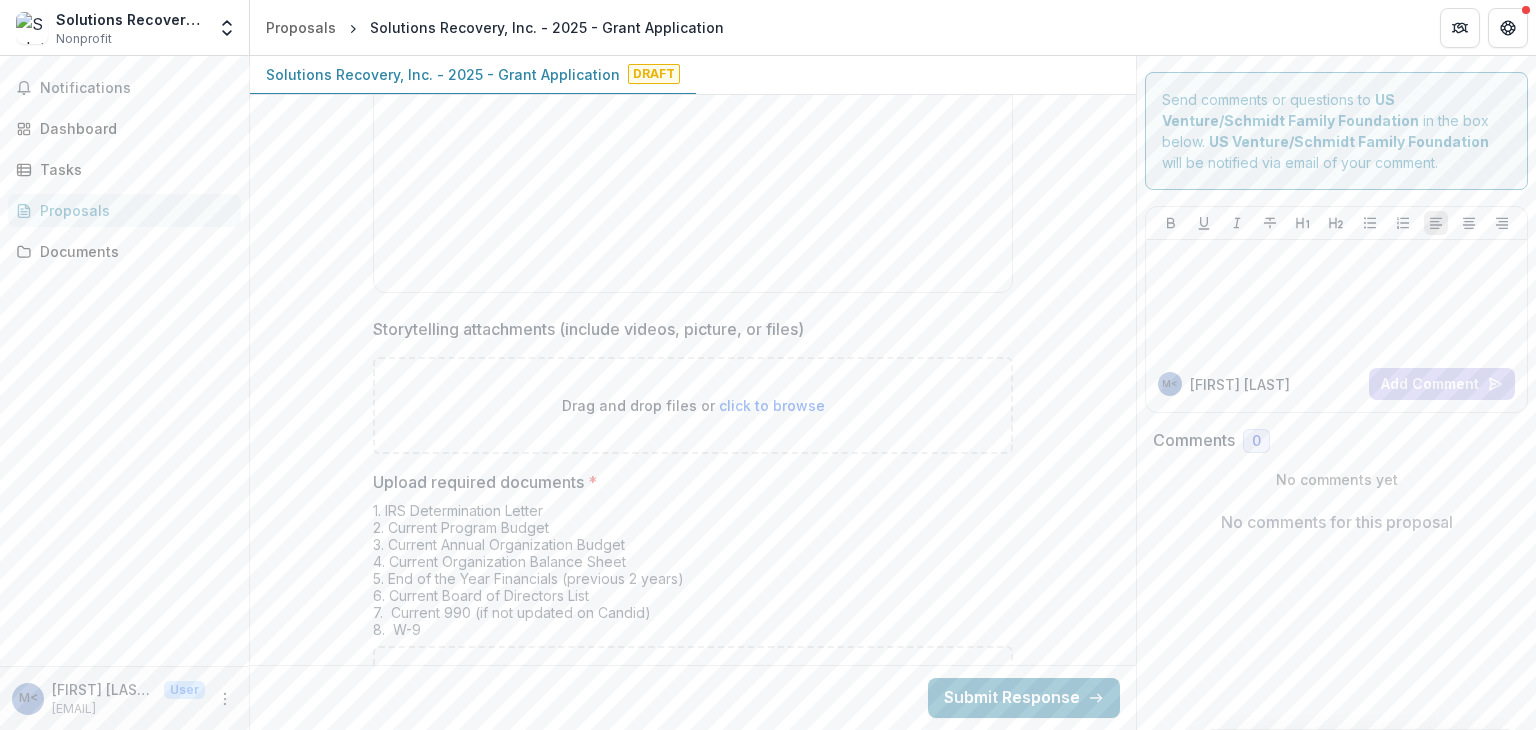 type on "**********" 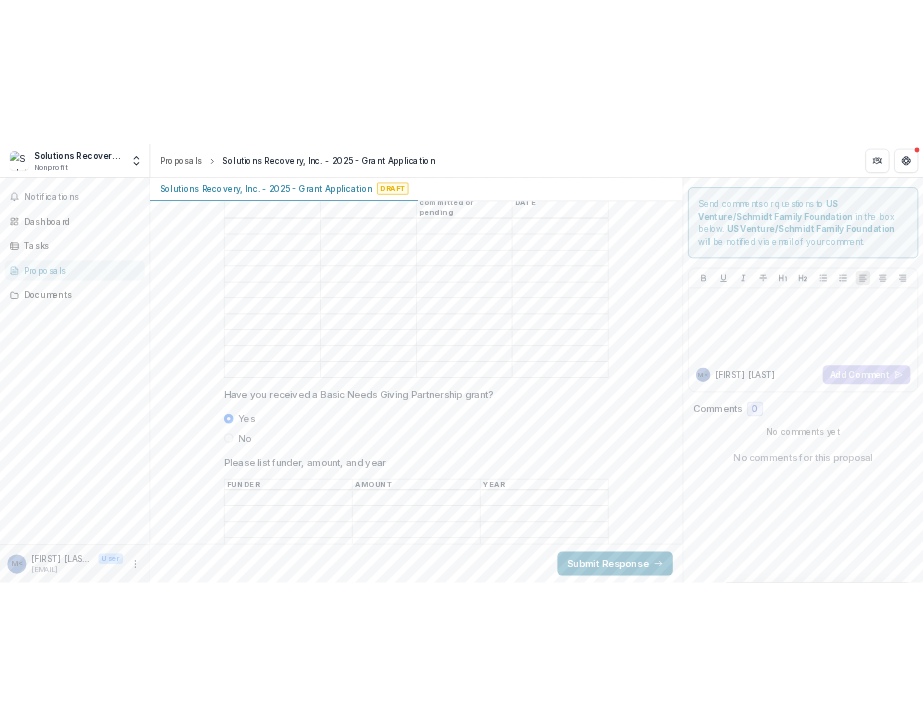 scroll, scrollTop: 4610, scrollLeft: 0, axis: vertical 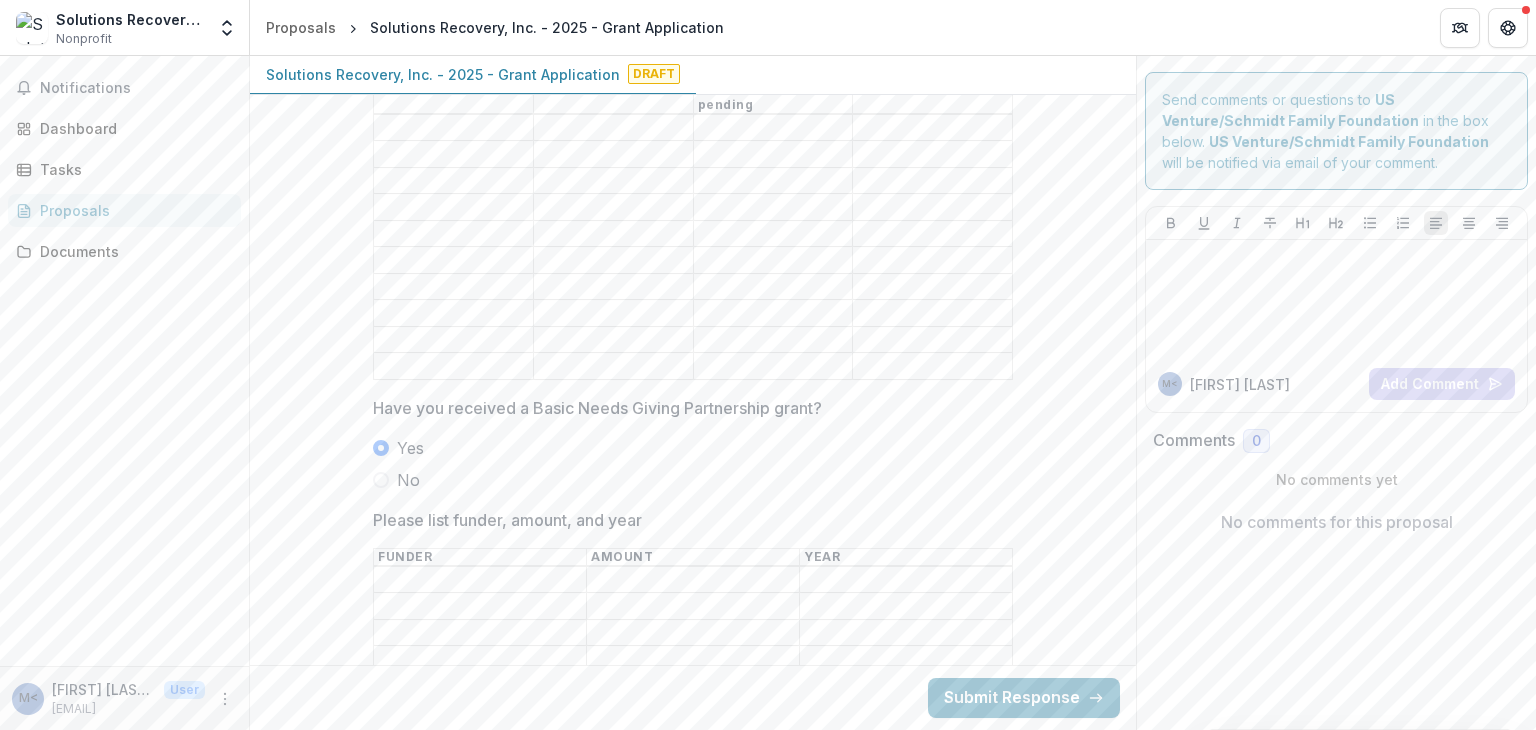 click on "Please list funder, amount, and year" at bounding box center [480, 580] 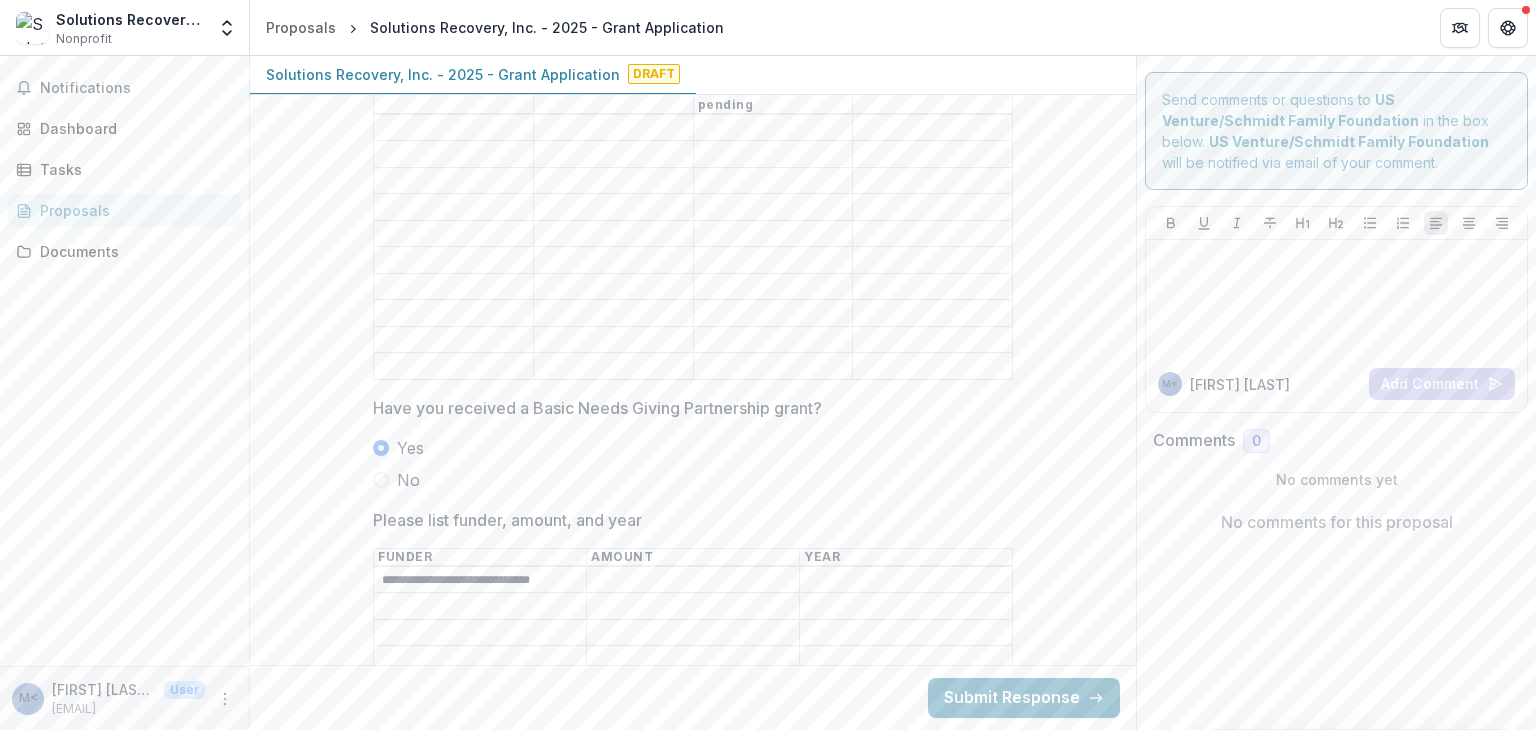 type on "**********" 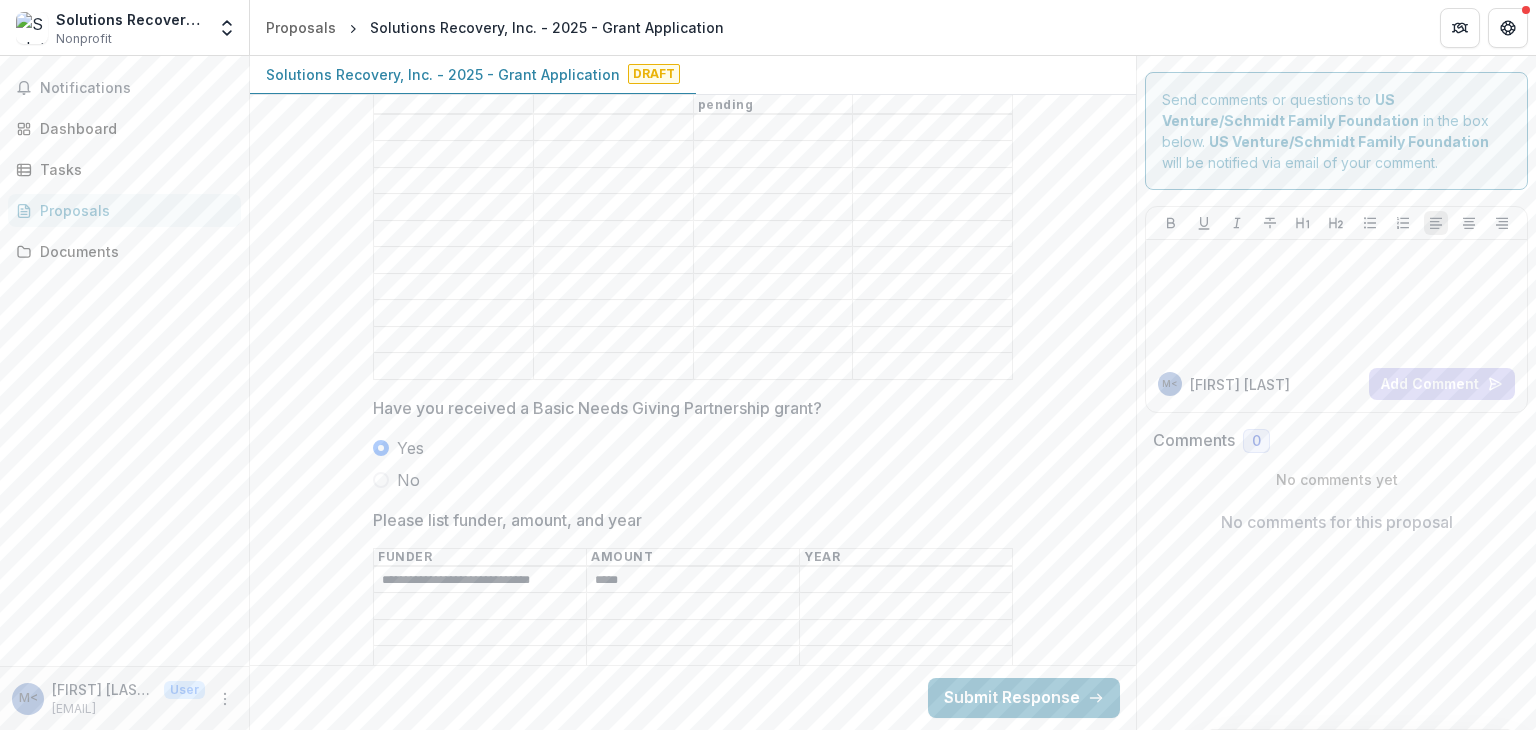 type on "*****" 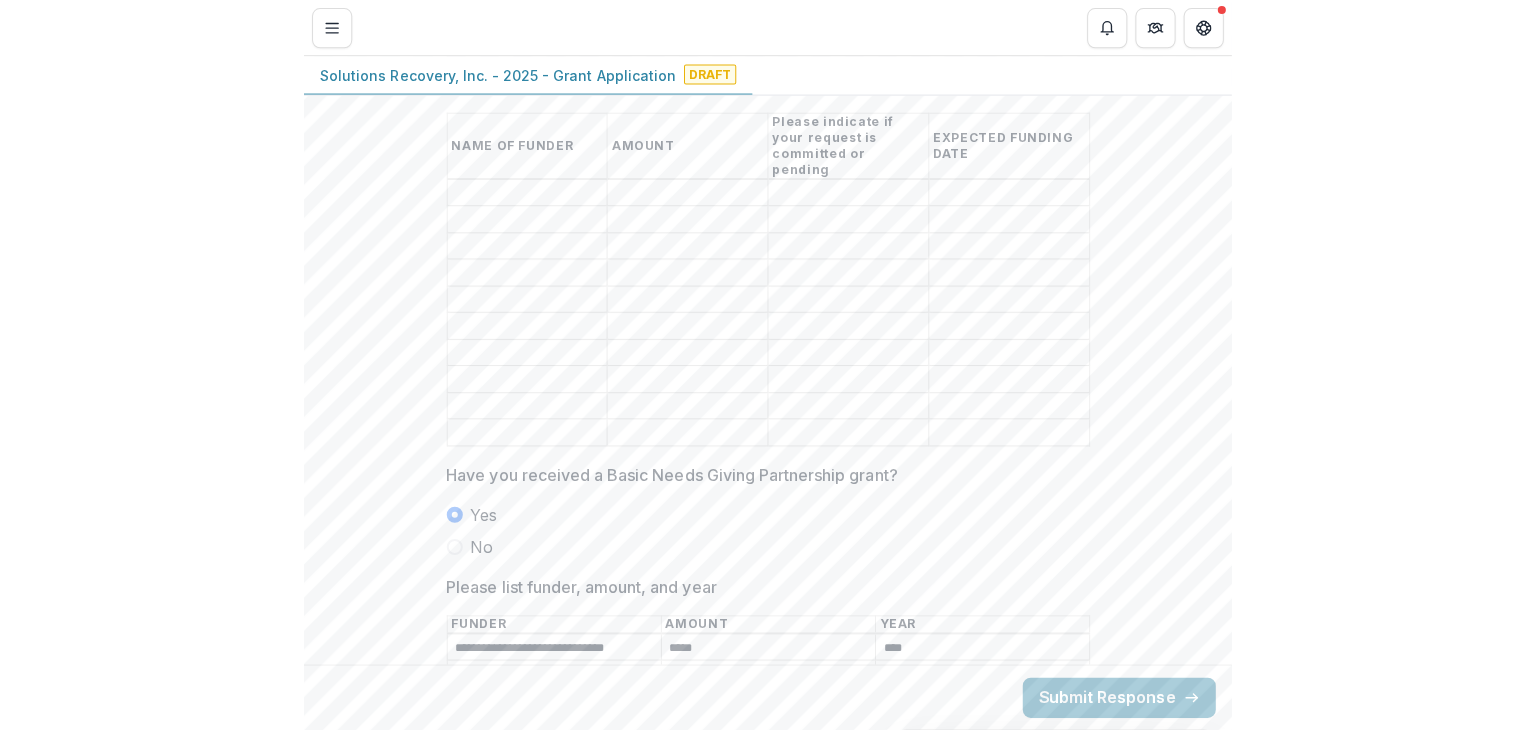 scroll, scrollTop: 4674, scrollLeft: 0, axis: vertical 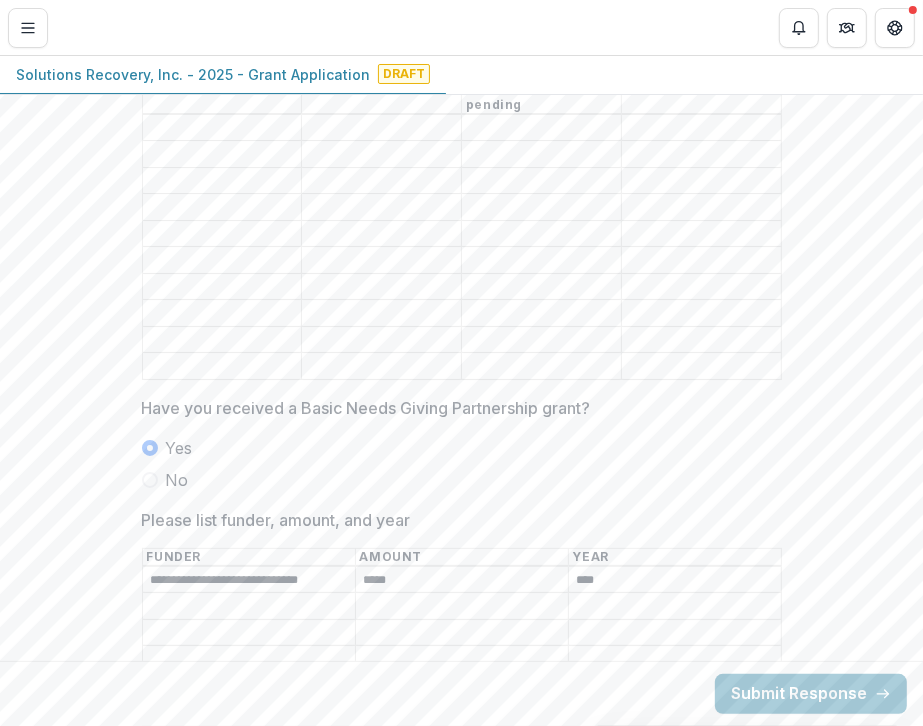 type on "****" 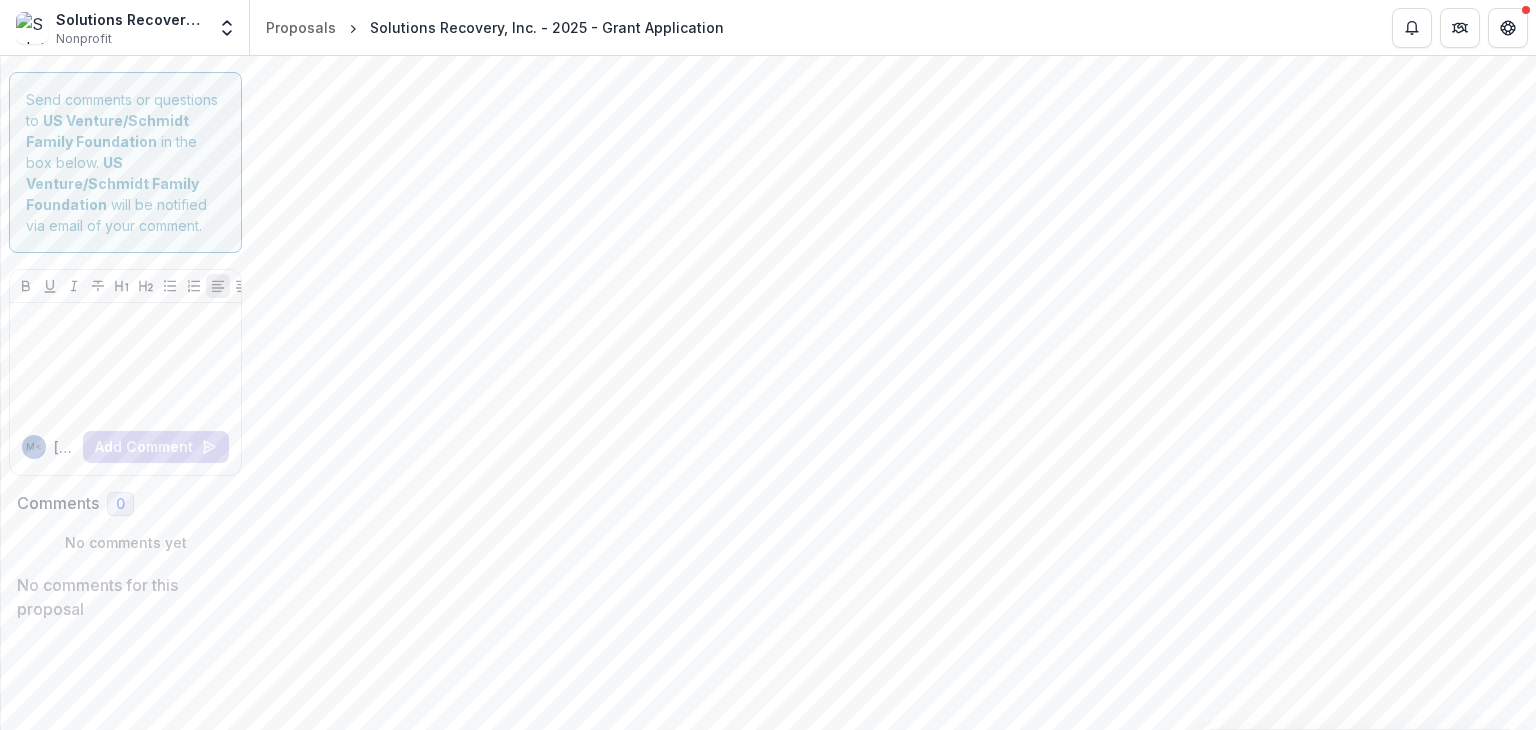 scroll, scrollTop: 4610, scrollLeft: 0, axis: vertical 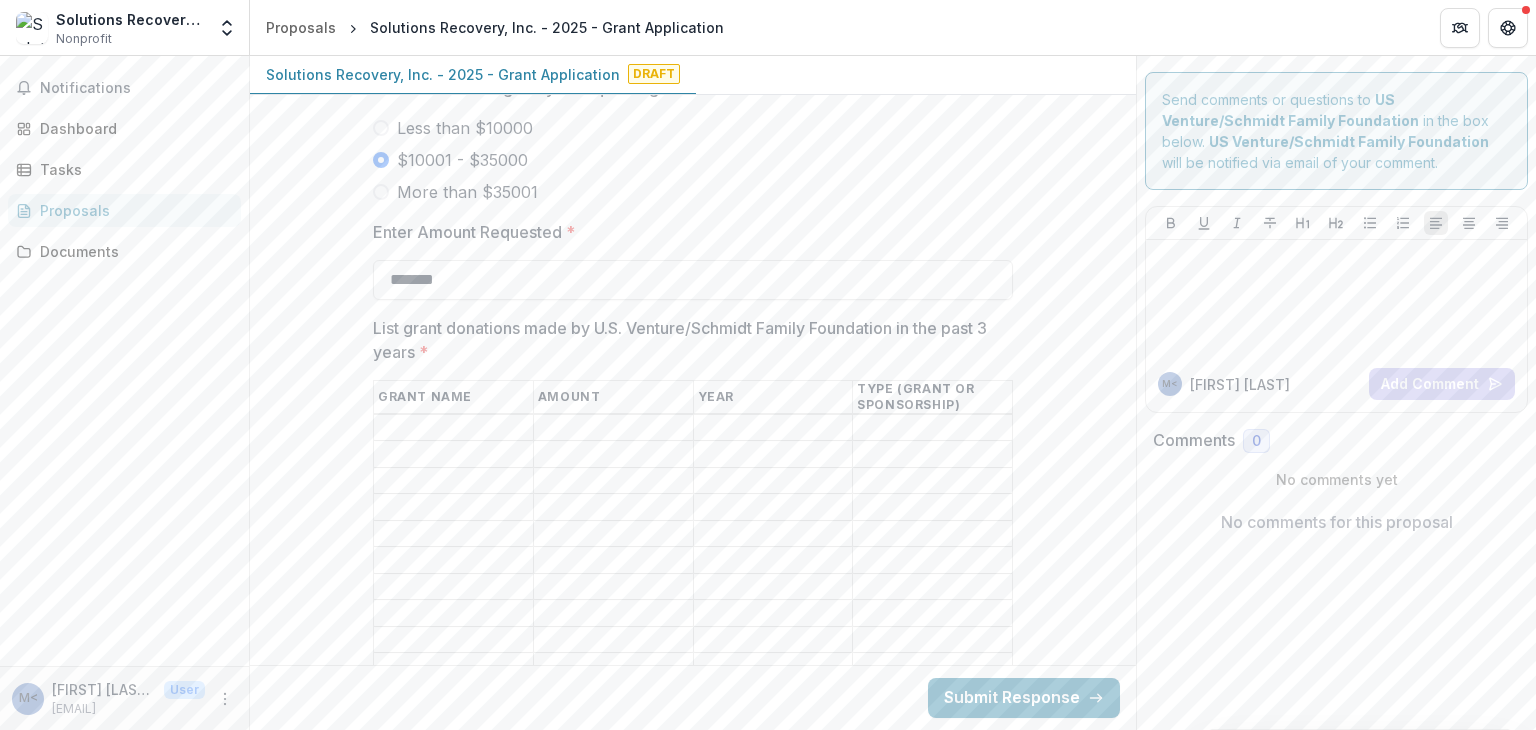 click on "List grant donations made by U.S. Venture/Schmidt Family Foundation in the past 3 years  *" at bounding box center [453, 428] 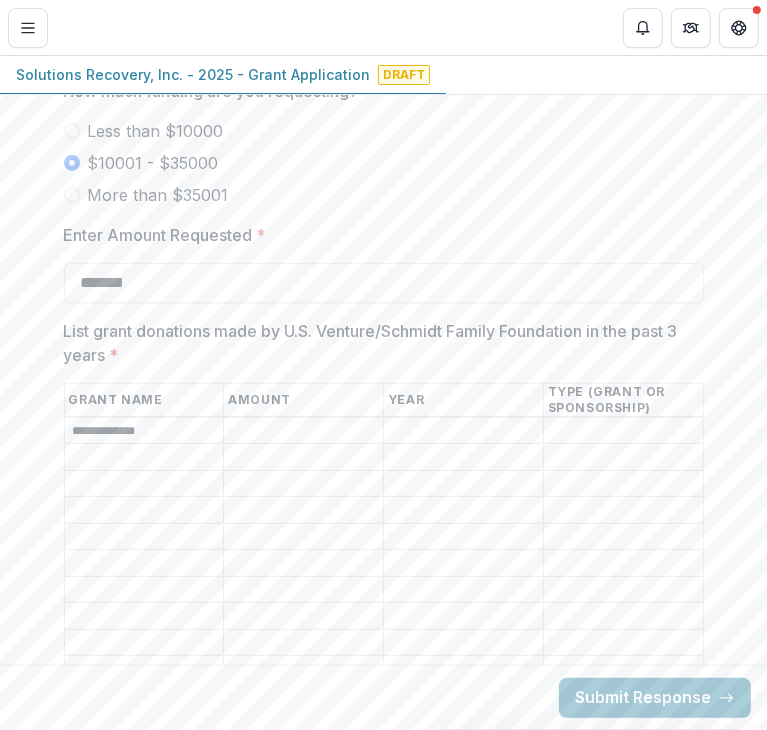 scroll, scrollTop: 3988, scrollLeft: 0, axis: vertical 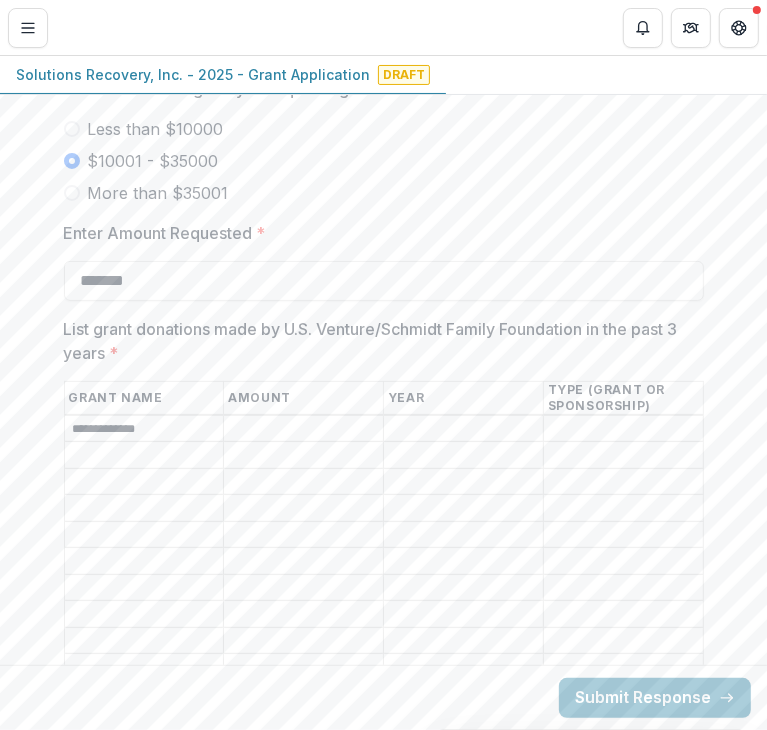 type on "**********" 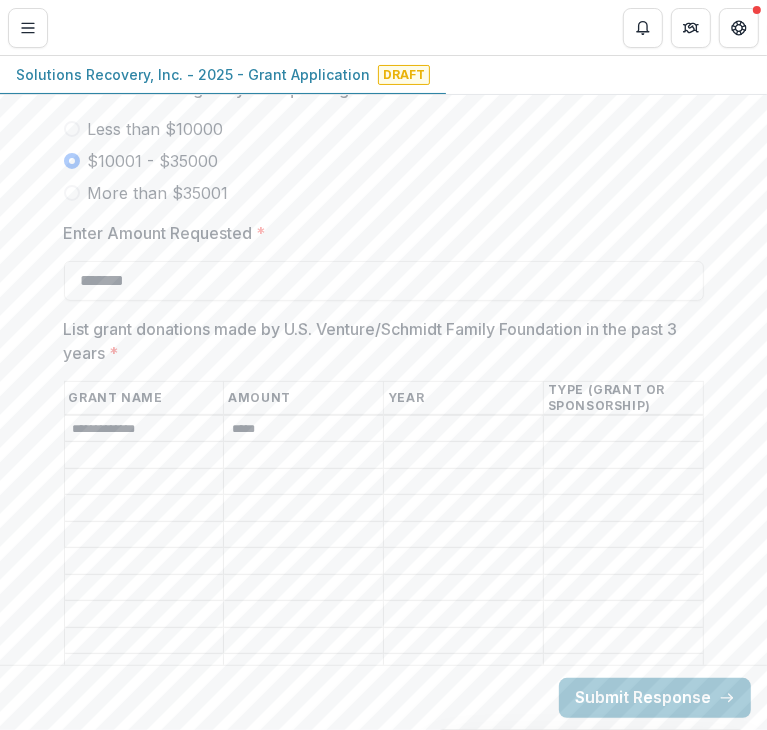 type on "*****" 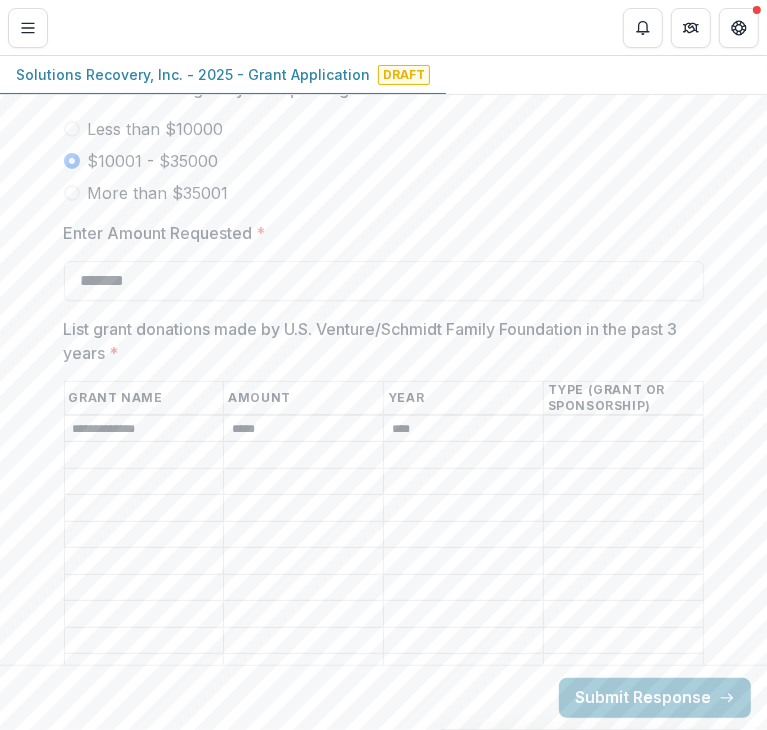 type on "****" 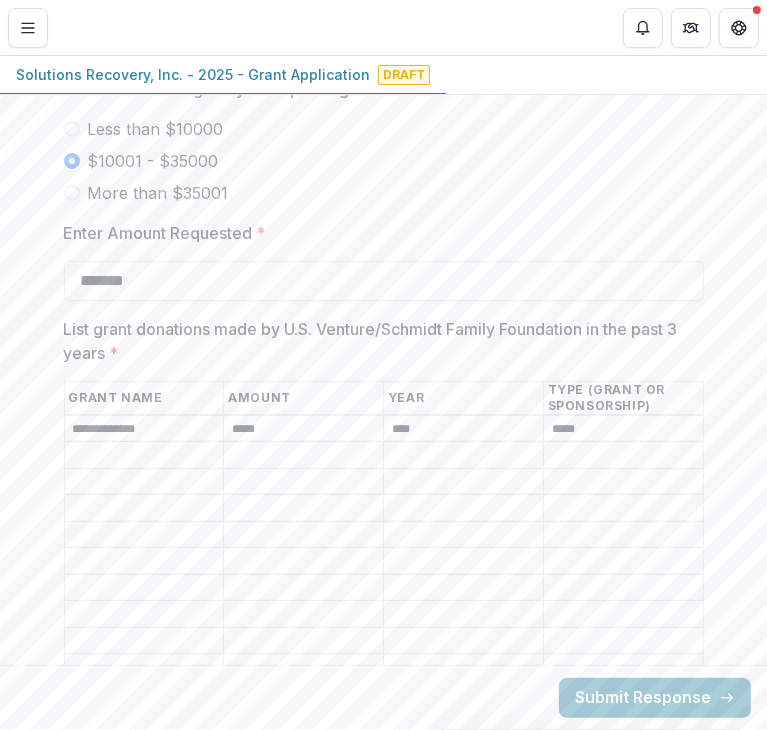 type on "*****" 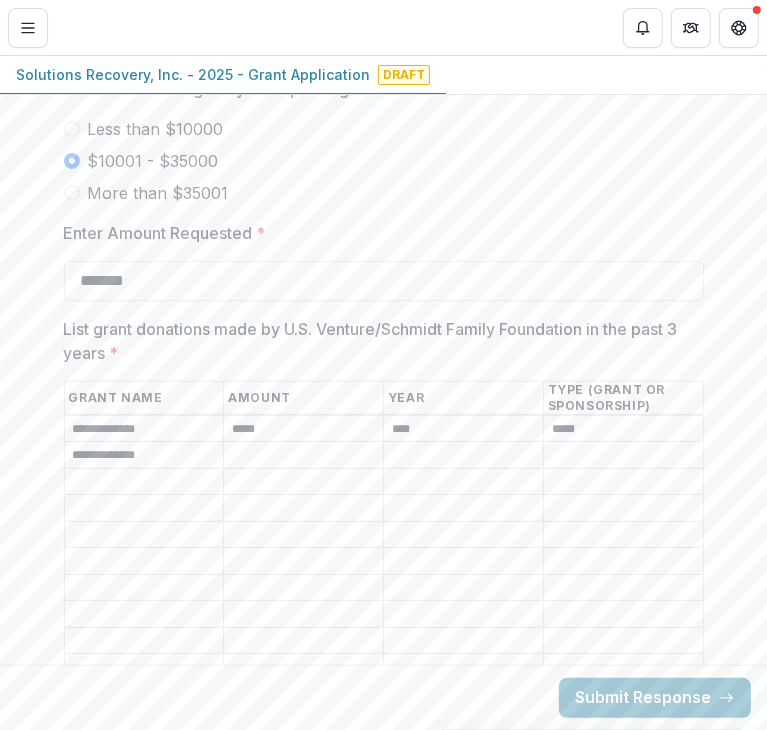 type on "**********" 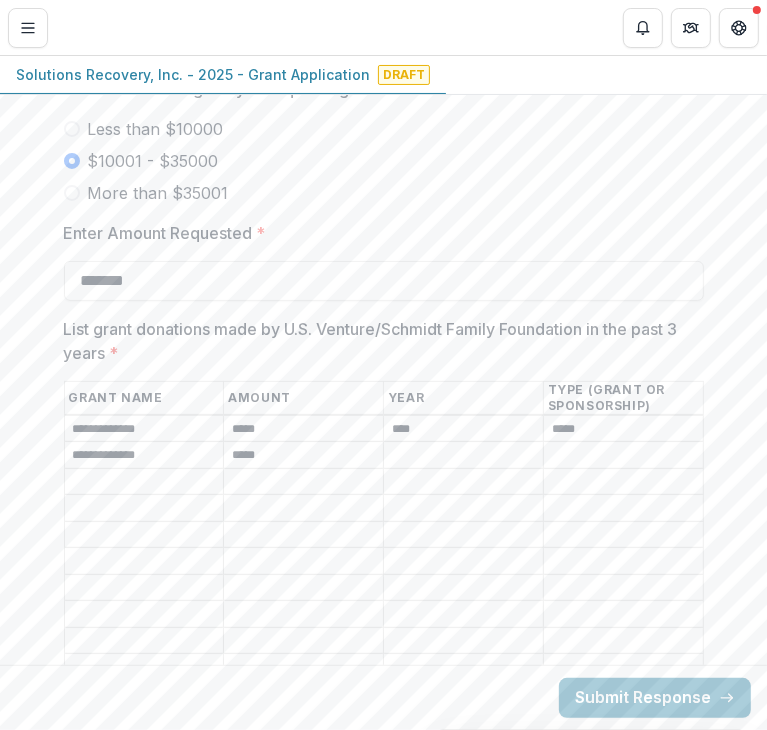 type on "*****" 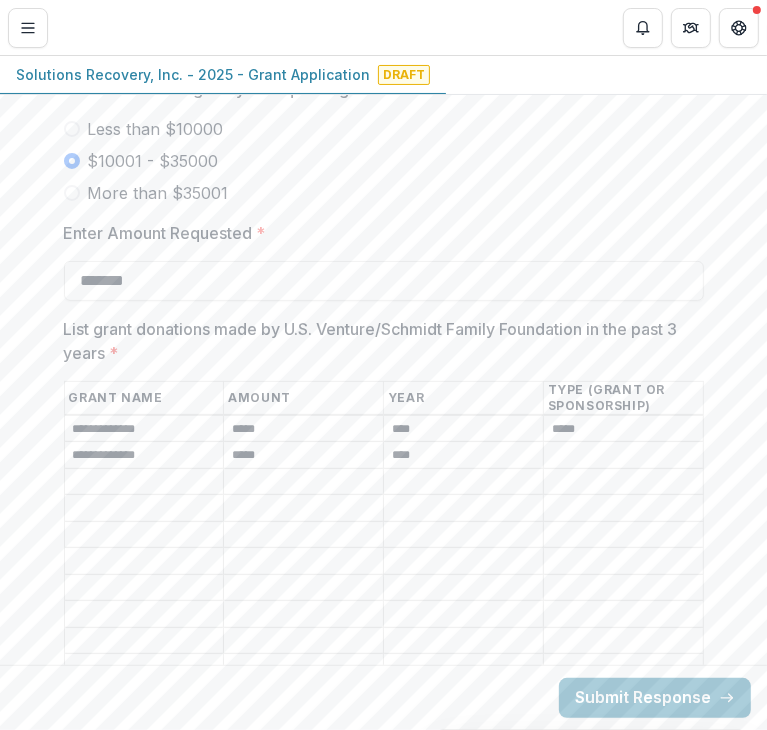 type on "****" 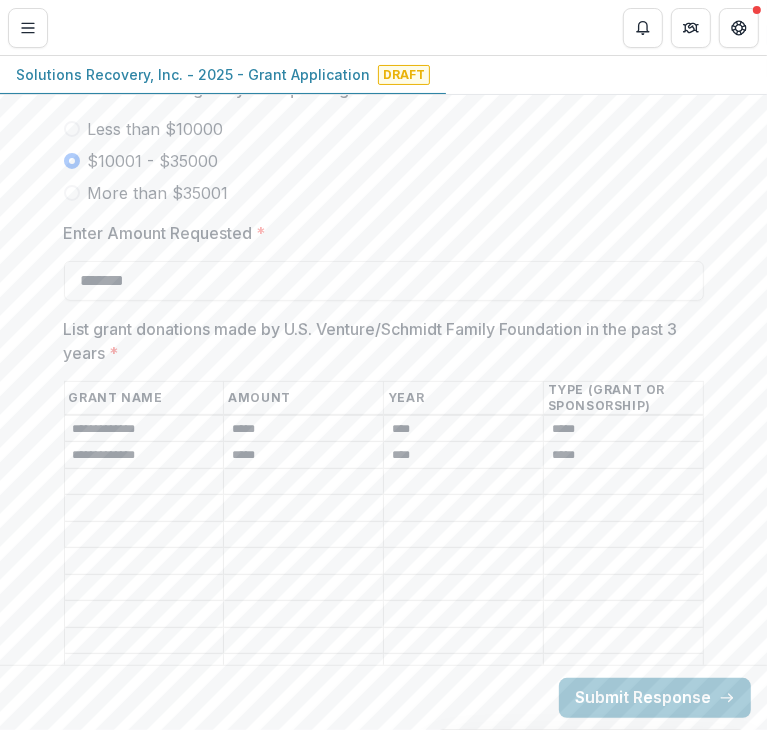 type on "*****" 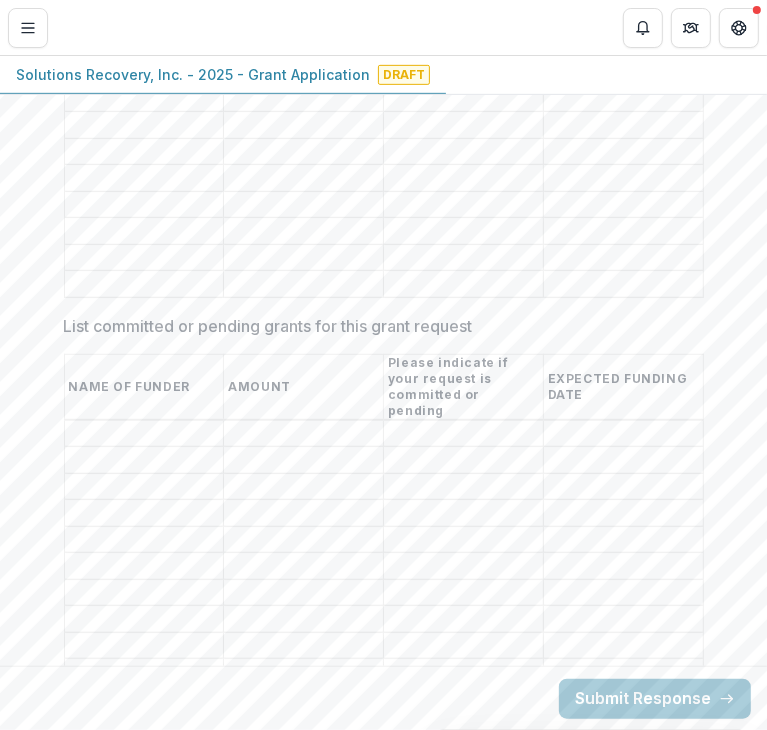 scroll, scrollTop: 4390, scrollLeft: 0, axis: vertical 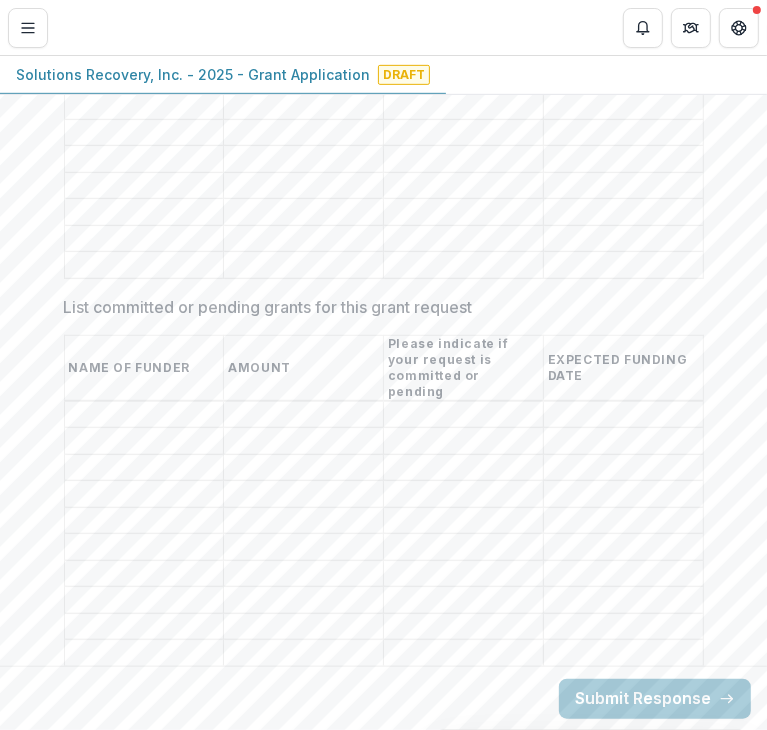 click on "List committed or pending grants for this grant request" at bounding box center [144, 415] 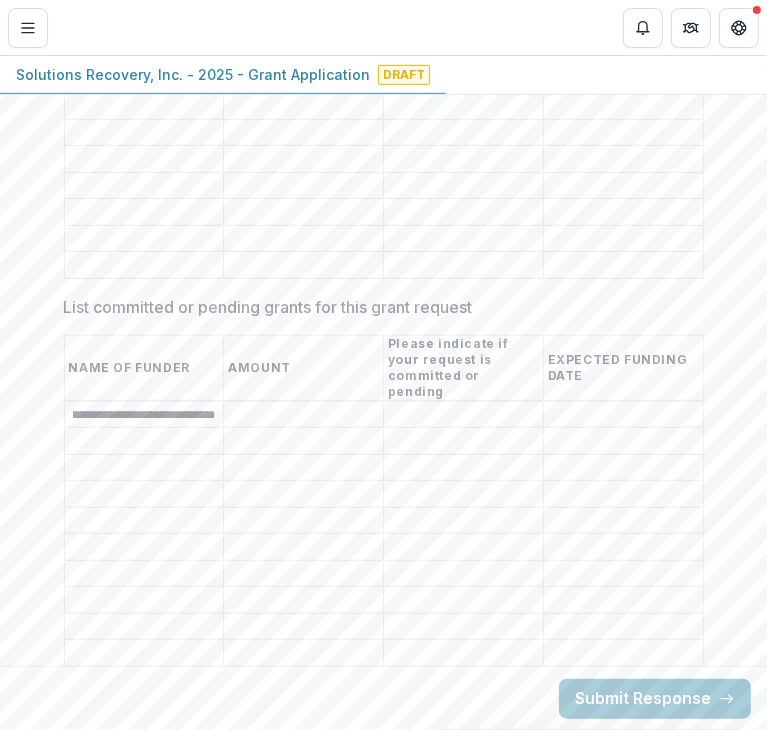 scroll, scrollTop: 0, scrollLeft: 100, axis: horizontal 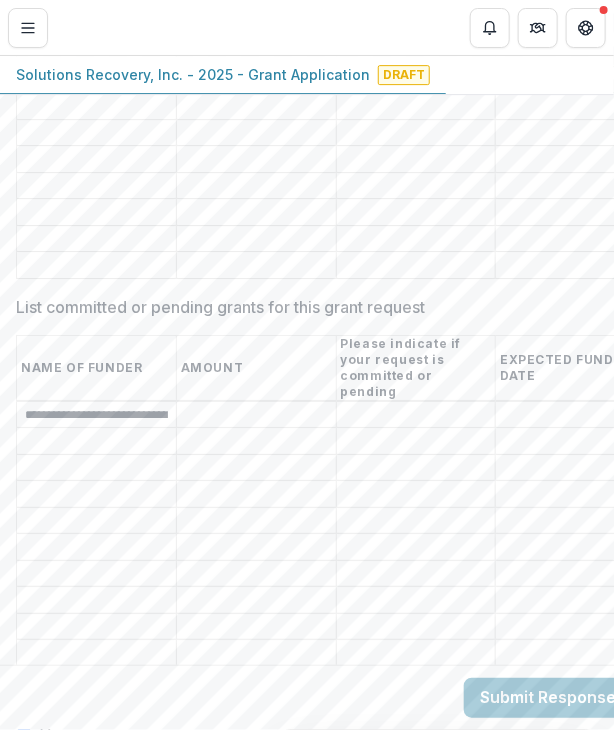 click on "List committed or pending grants for this grant request" at bounding box center [256, 415] 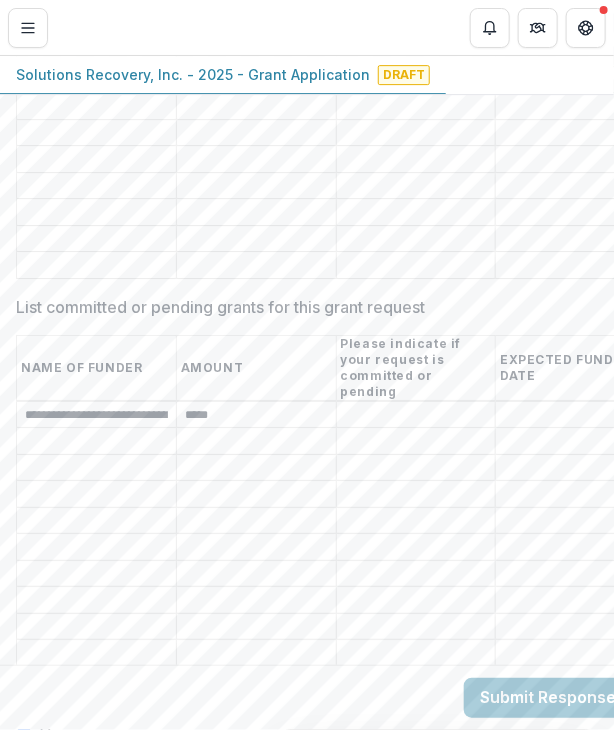 type on "*****" 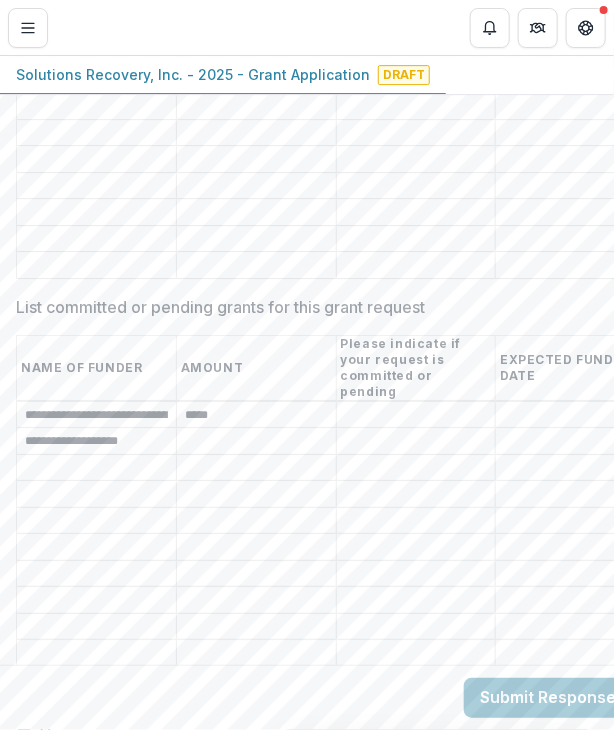 type on "**********" 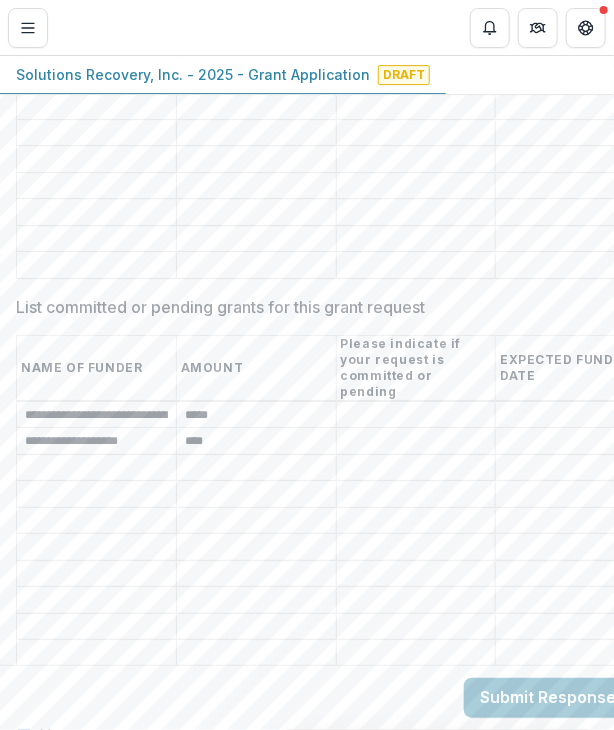 type on "****" 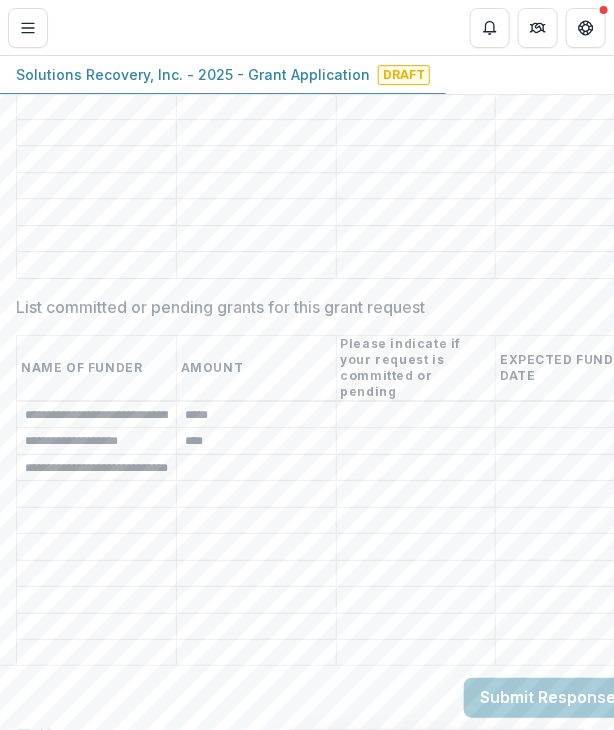 scroll, scrollTop: 0, scrollLeft: 40, axis: horizontal 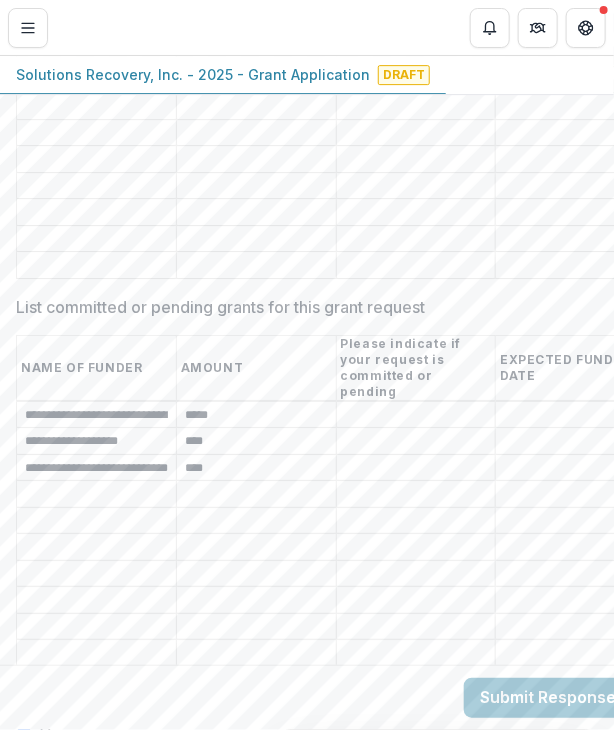 type on "****" 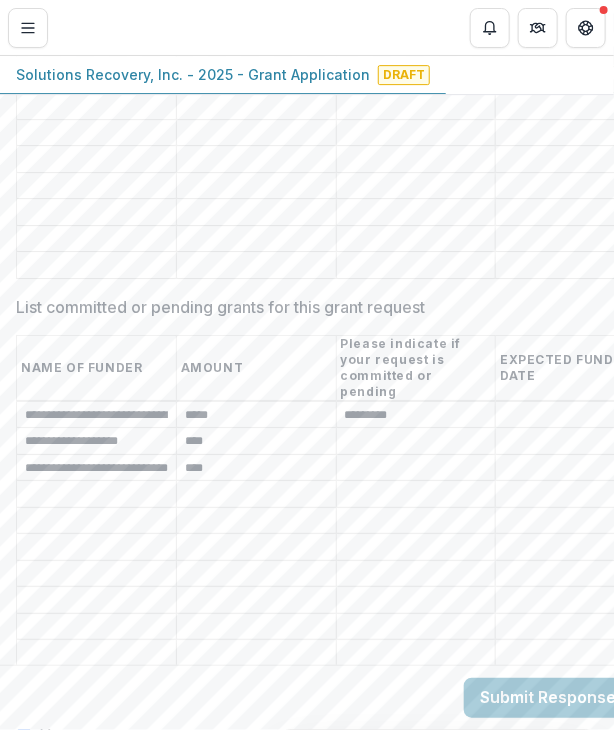type on "*********" 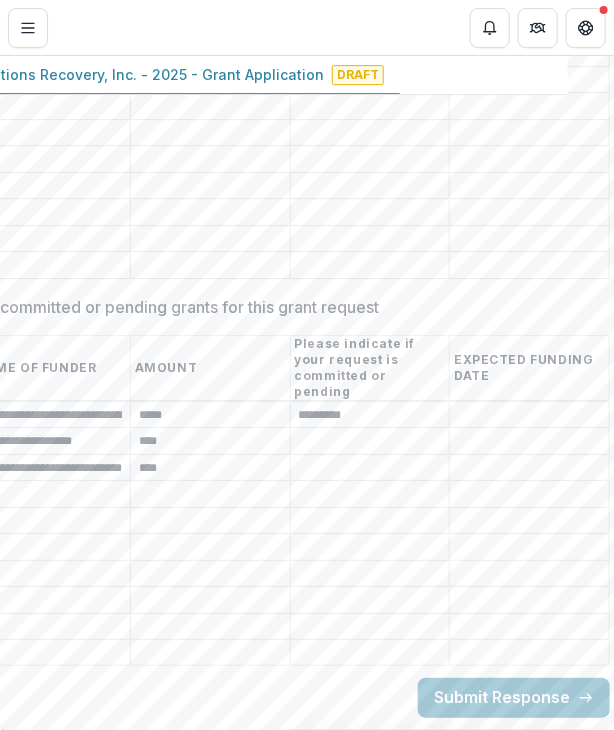 click on "List committed or pending grants for this grant request" at bounding box center [370, 442] 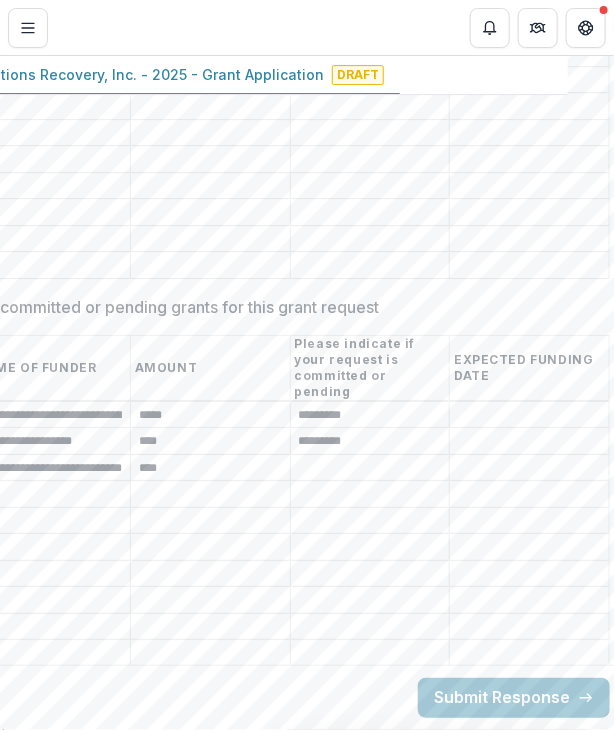 type on "*********" 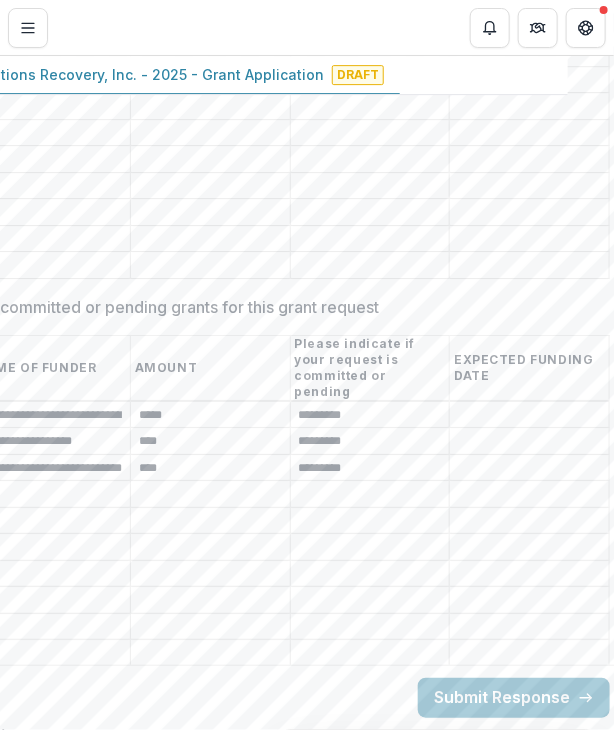 type on "*********" 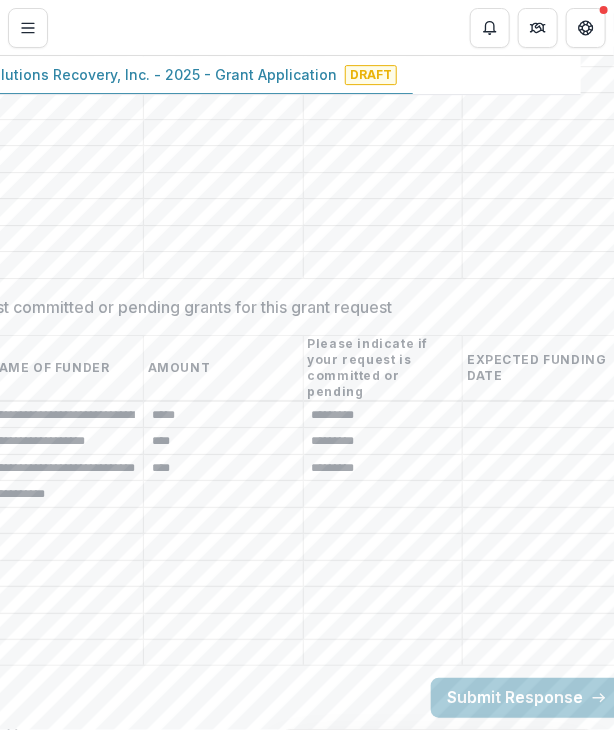 scroll, scrollTop: 4390, scrollLeft: 24, axis: both 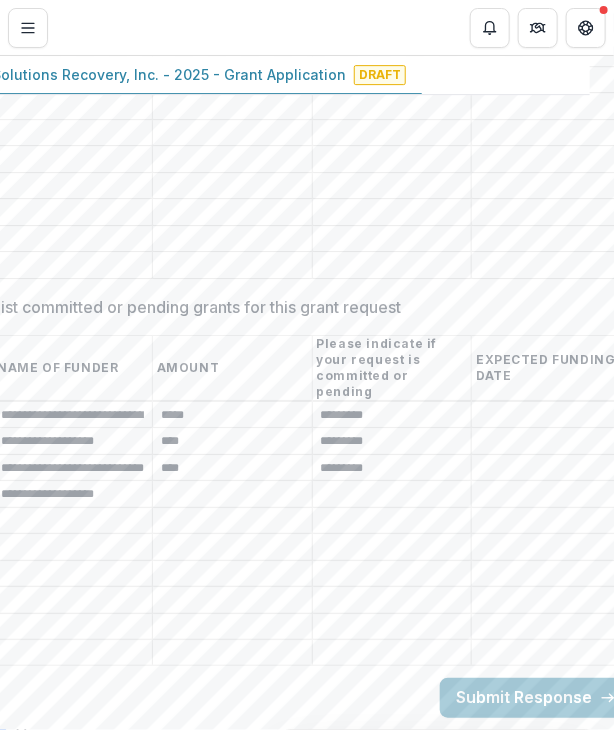 type on "**********" 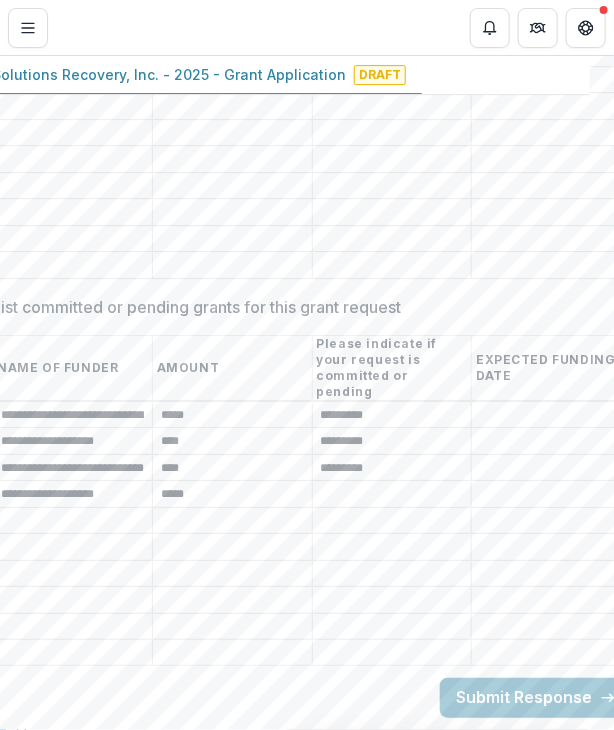 type on "*****" 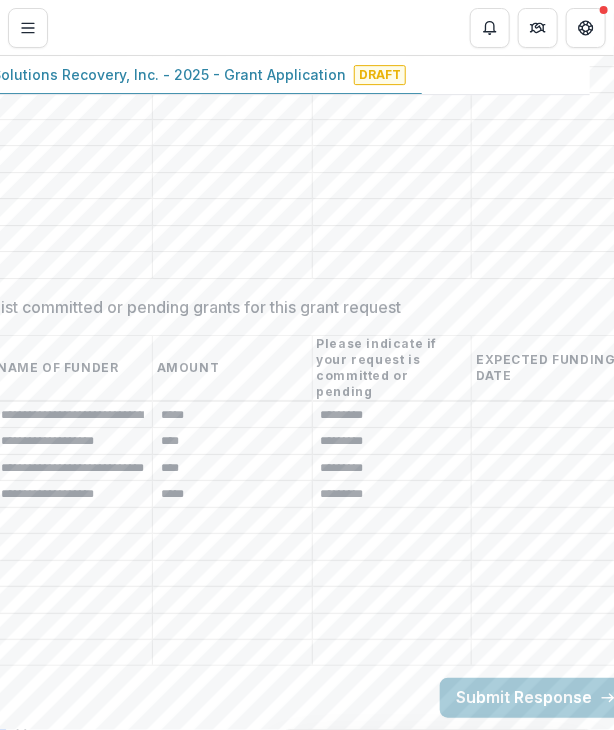type on "*********" 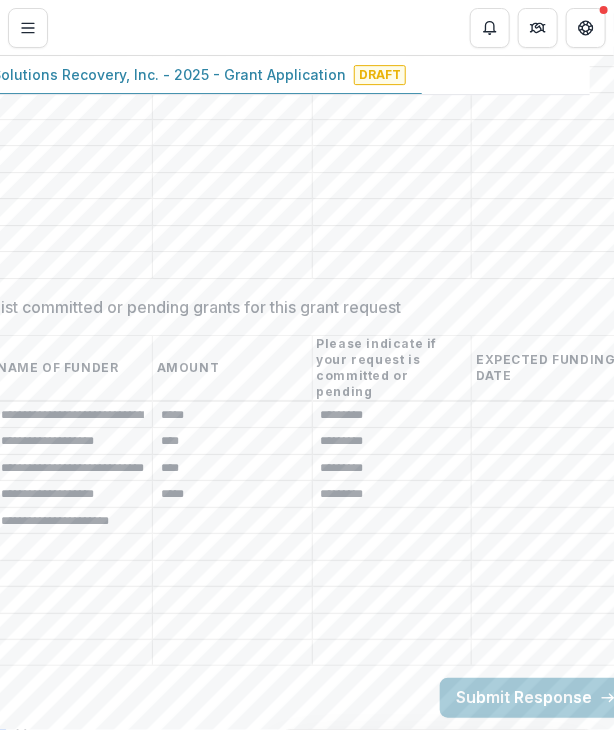 type on "**********" 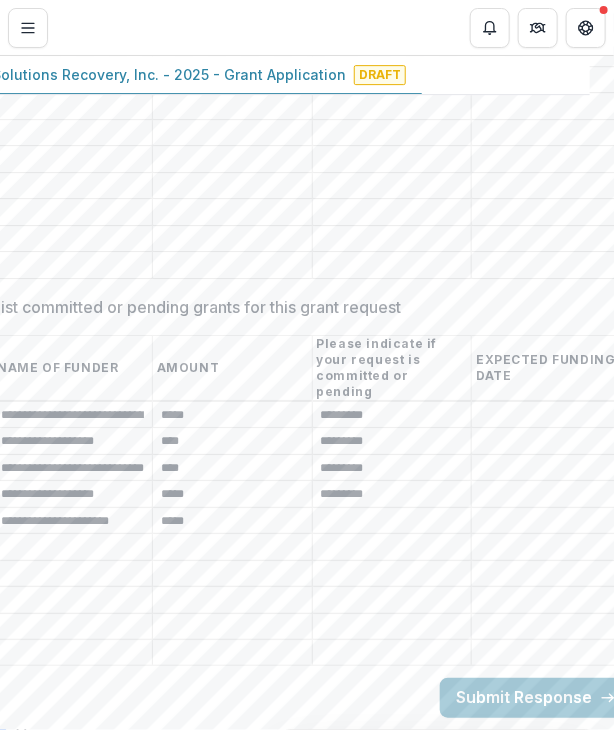 type on "*****" 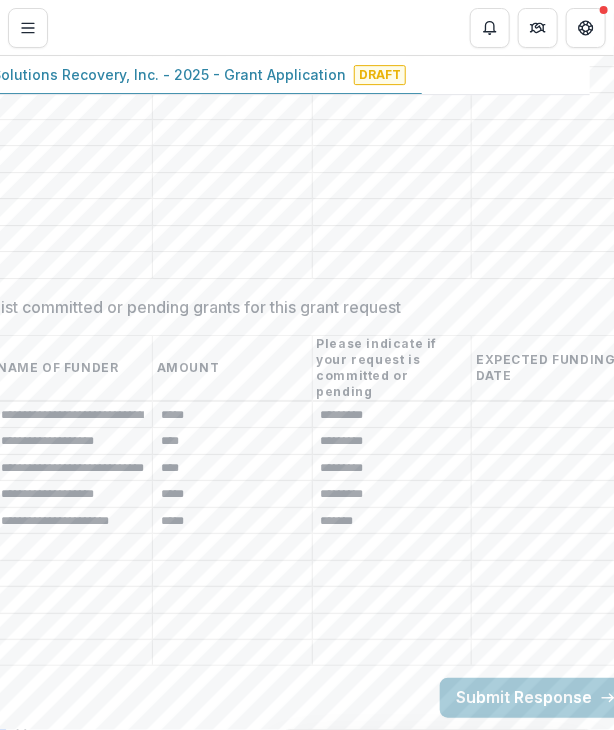 type on "*******" 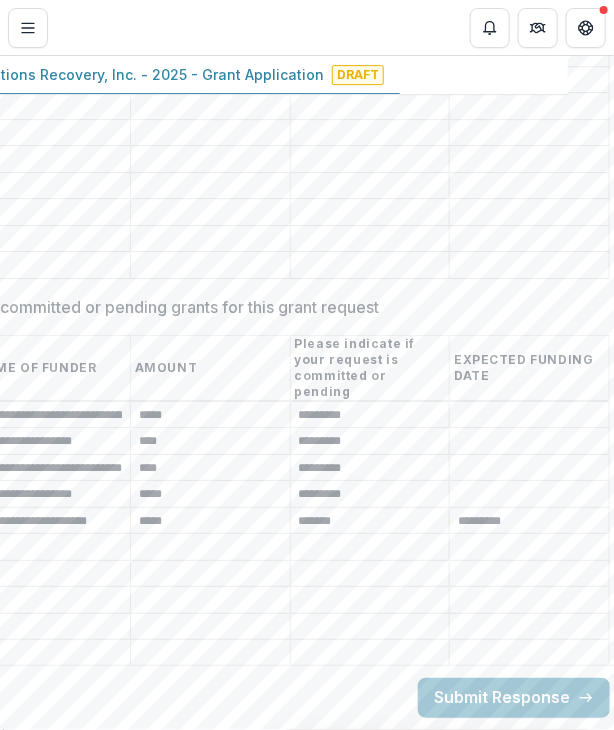 type on "*********" 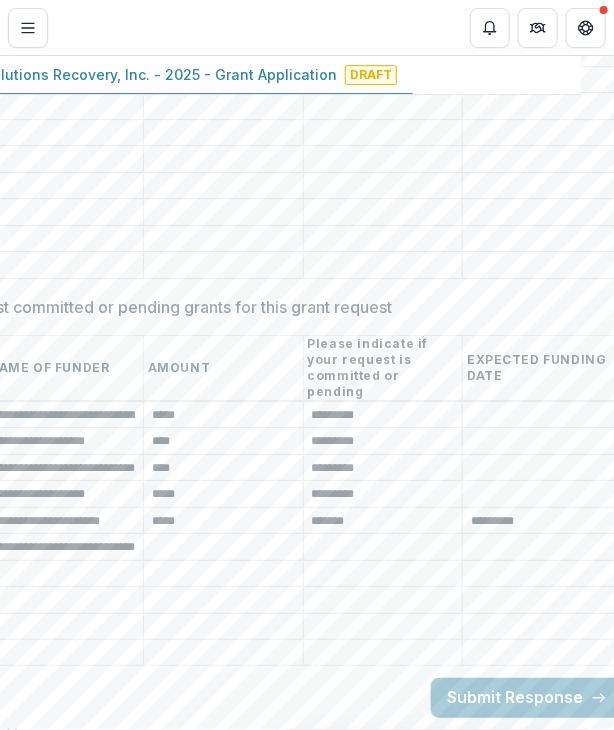 scroll, scrollTop: 0, scrollLeft: 186, axis: horizontal 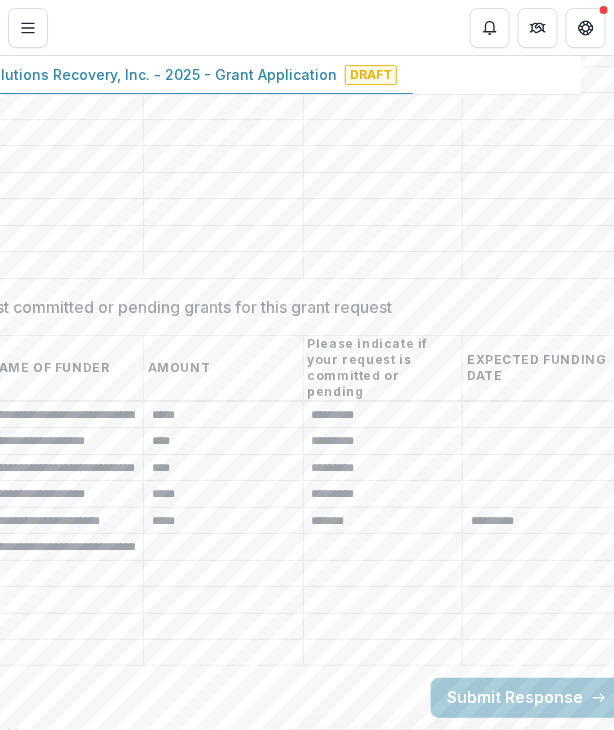 click on "List committed or pending grants for this grant request" at bounding box center (223, 548) 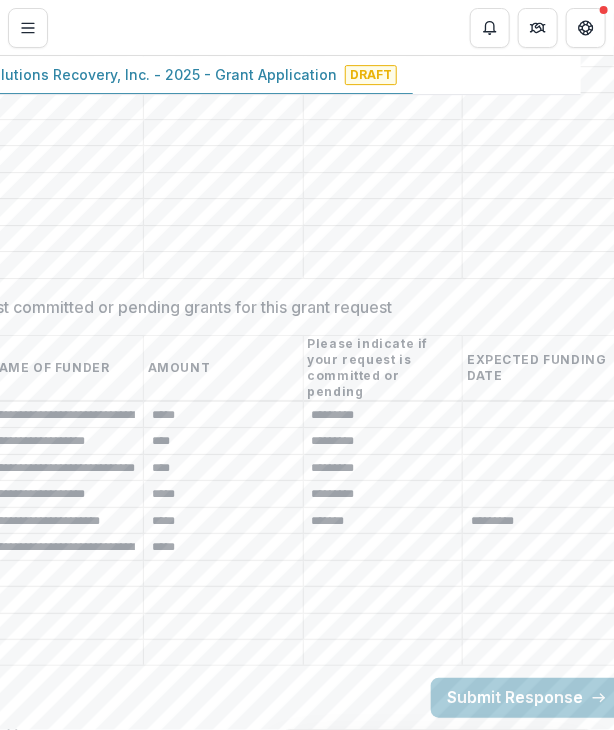 type on "*****" 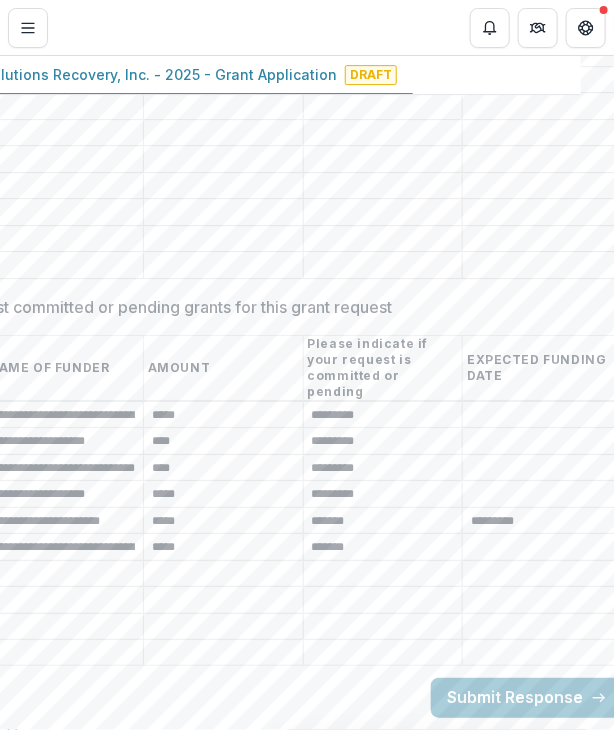 type on "*******" 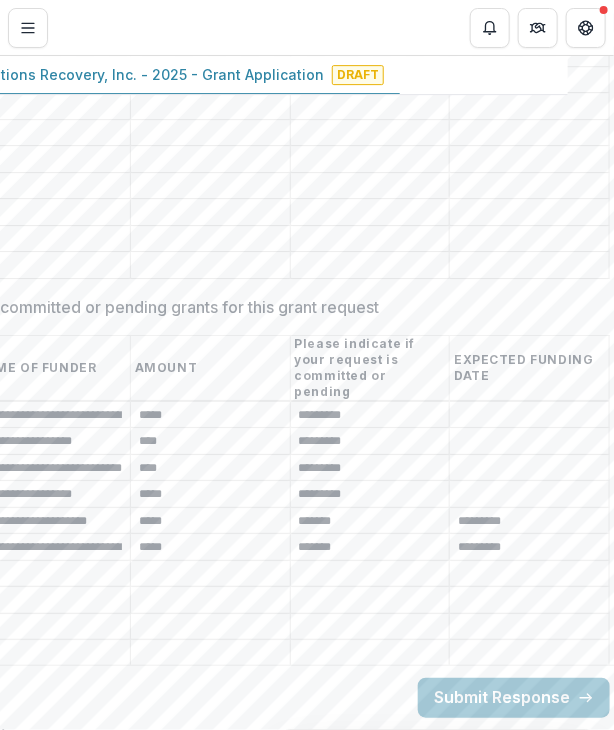 type on "*********" 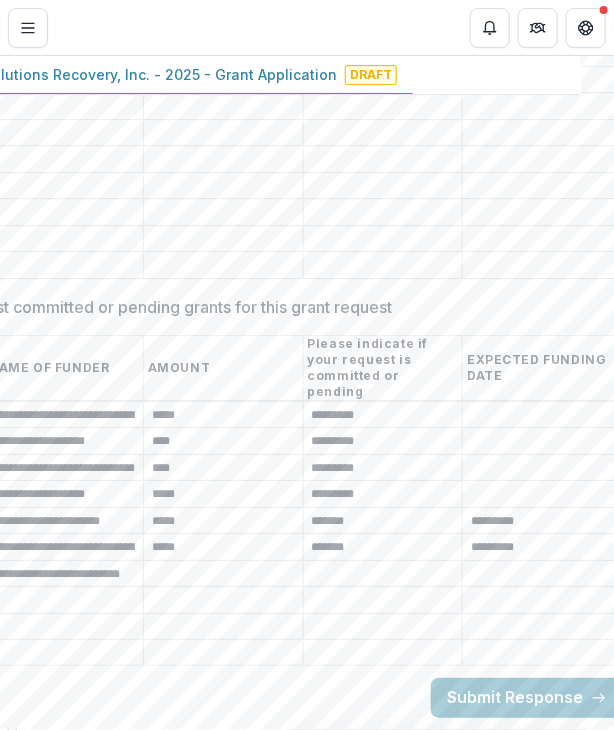 scroll, scrollTop: 0, scrollLeft: 31, axis: horizontal 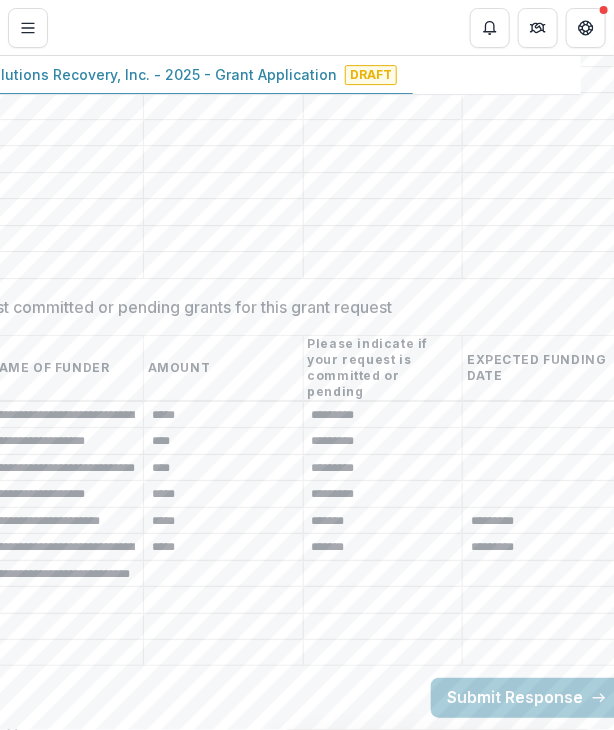 type on "**********" 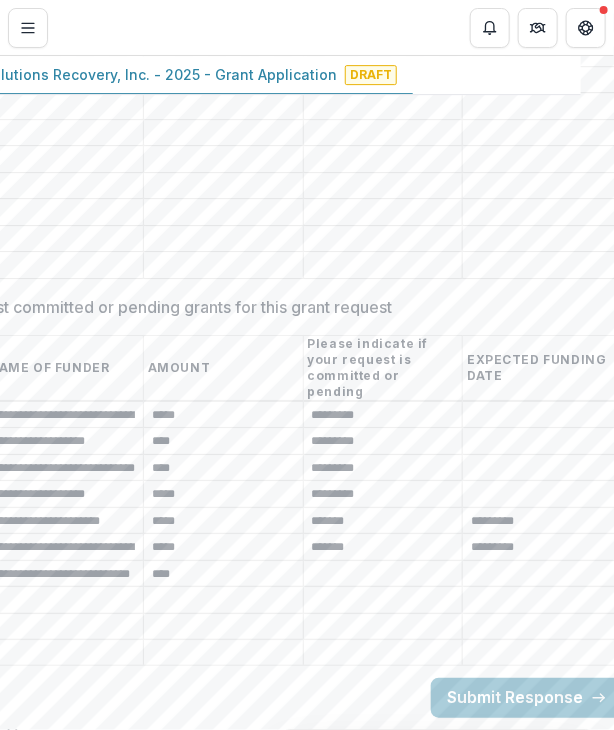 type on "****" 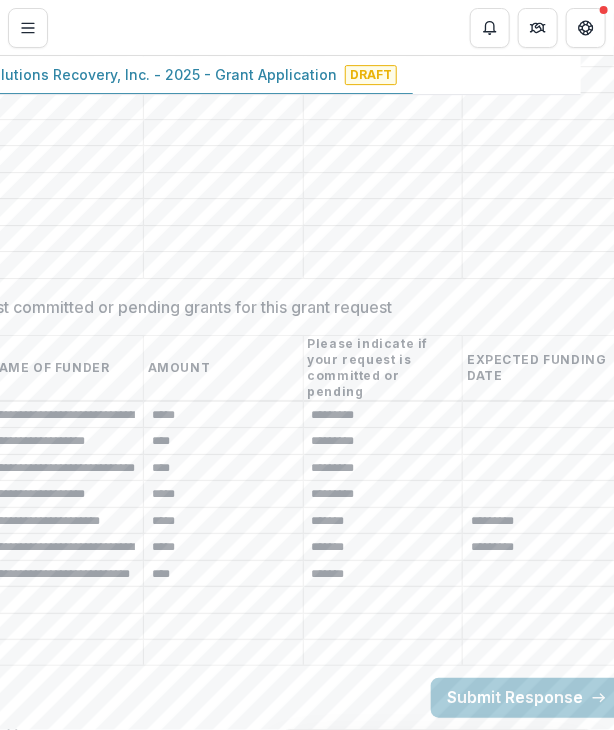type on "*******" 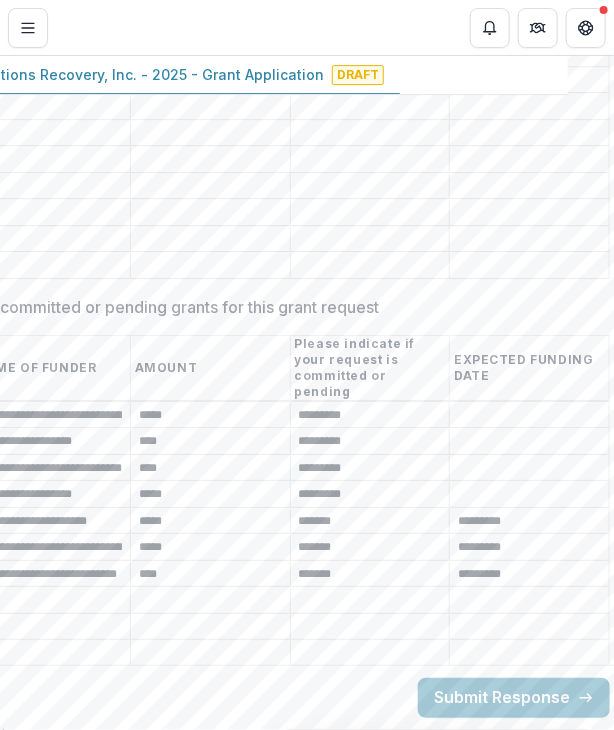 type on "*********" 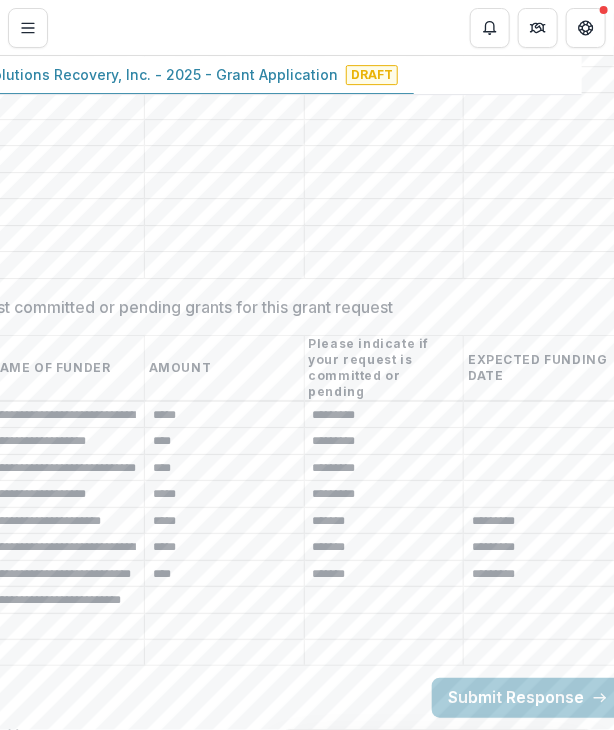 scroll, scrollTop: 0, scrollLeft: 18, axis: horizontal 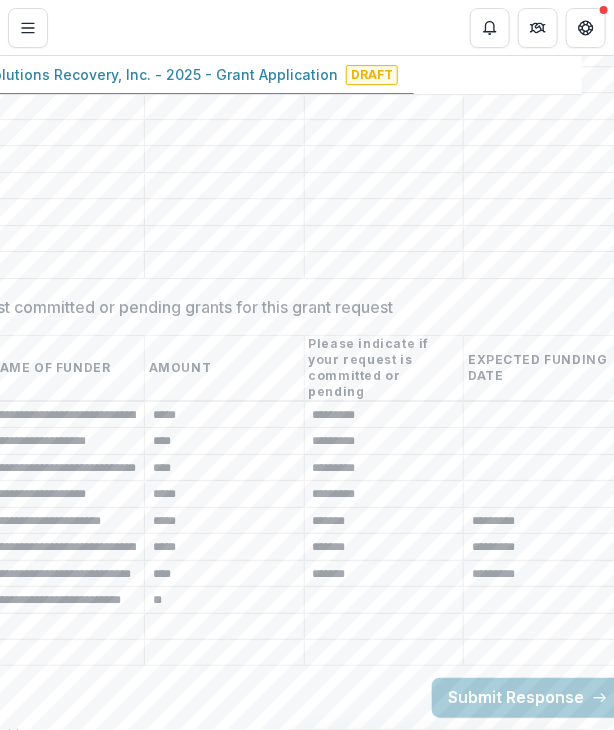 type on "*" 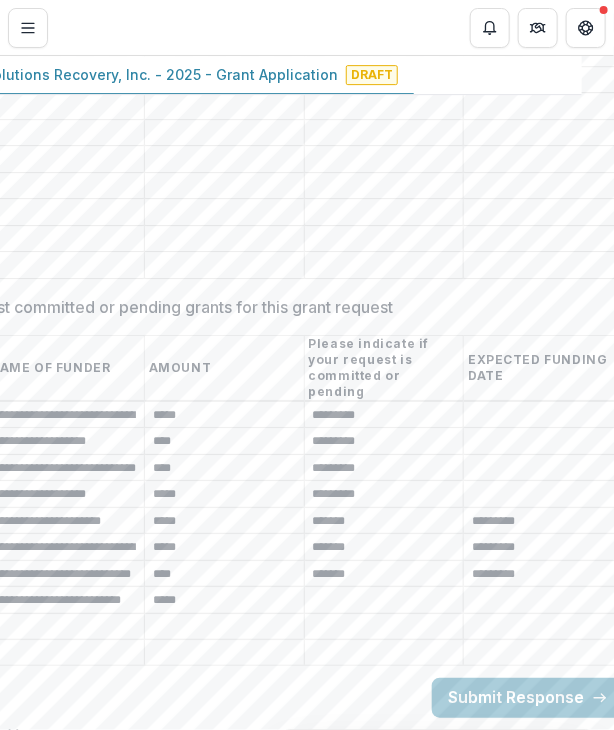 type on "*****" 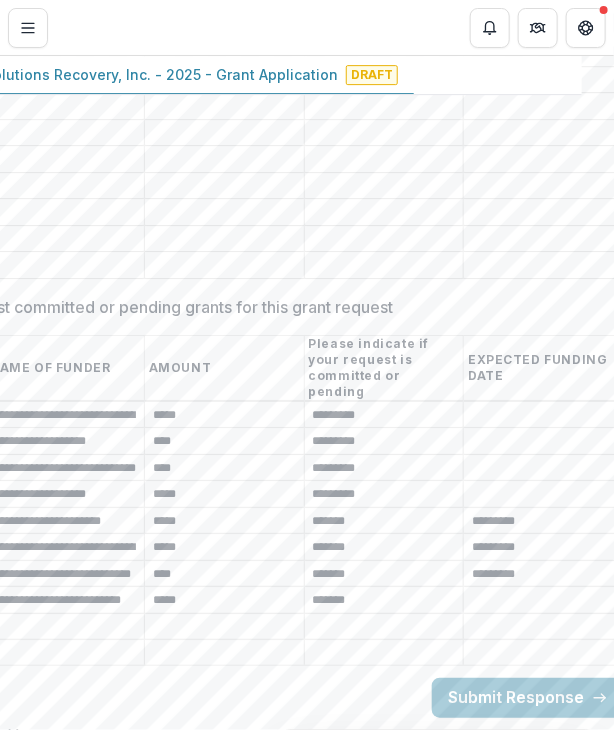 type on "*******" 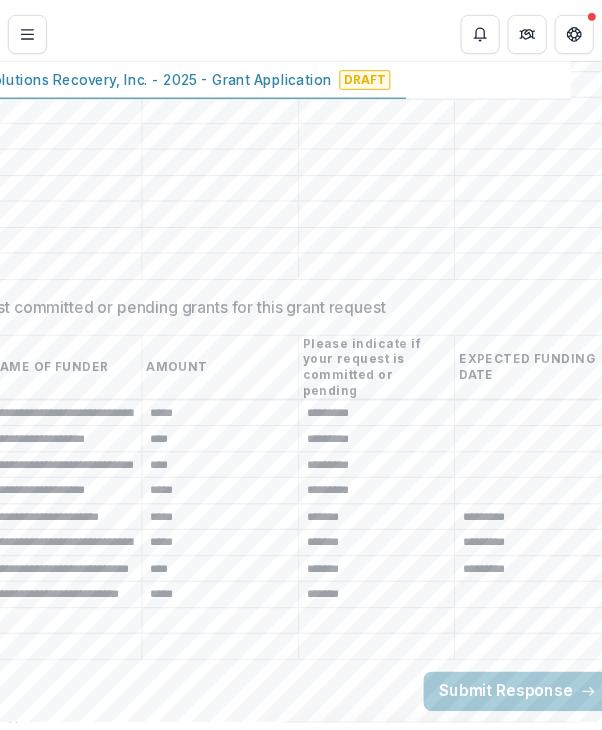 scroll, scrollTop: 4390, scrollLeft: 46, axis: both 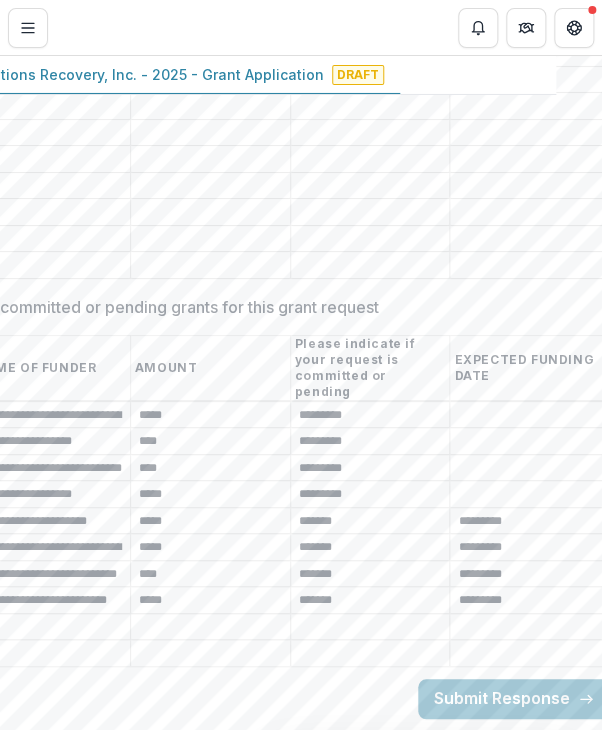 type on "*********" 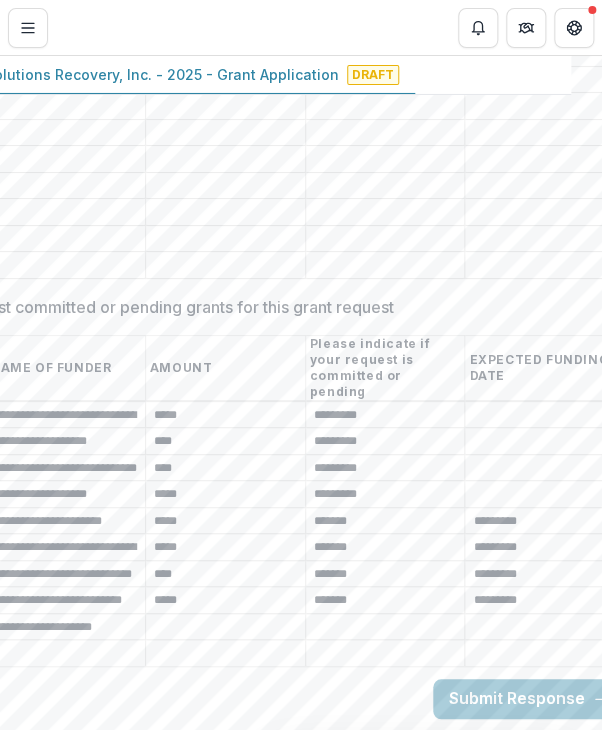 type on "**********" 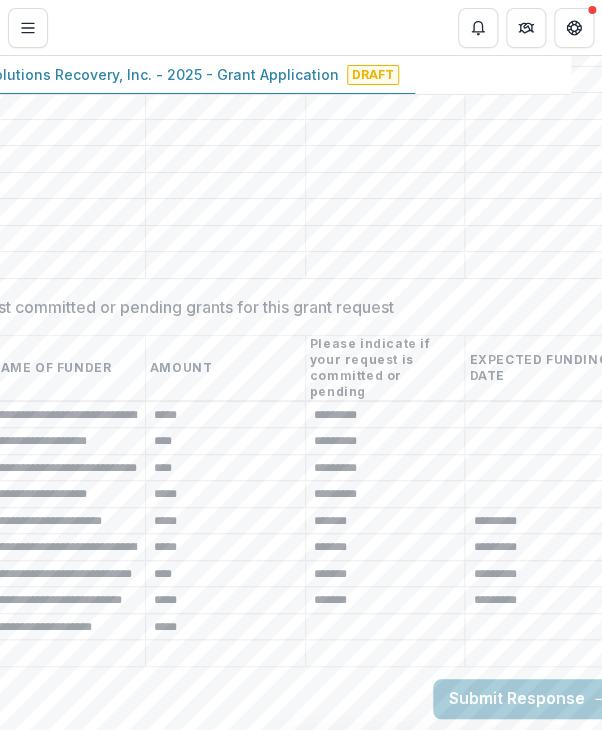 type on "*****" 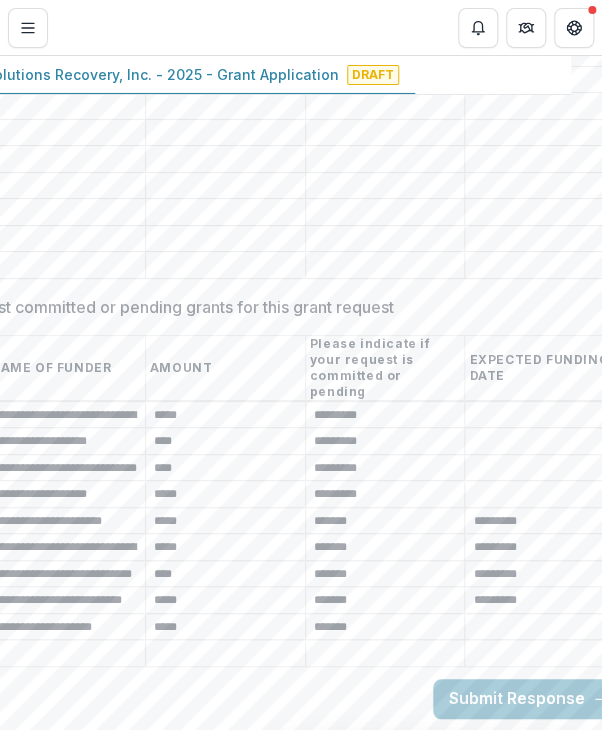 type on "*******" 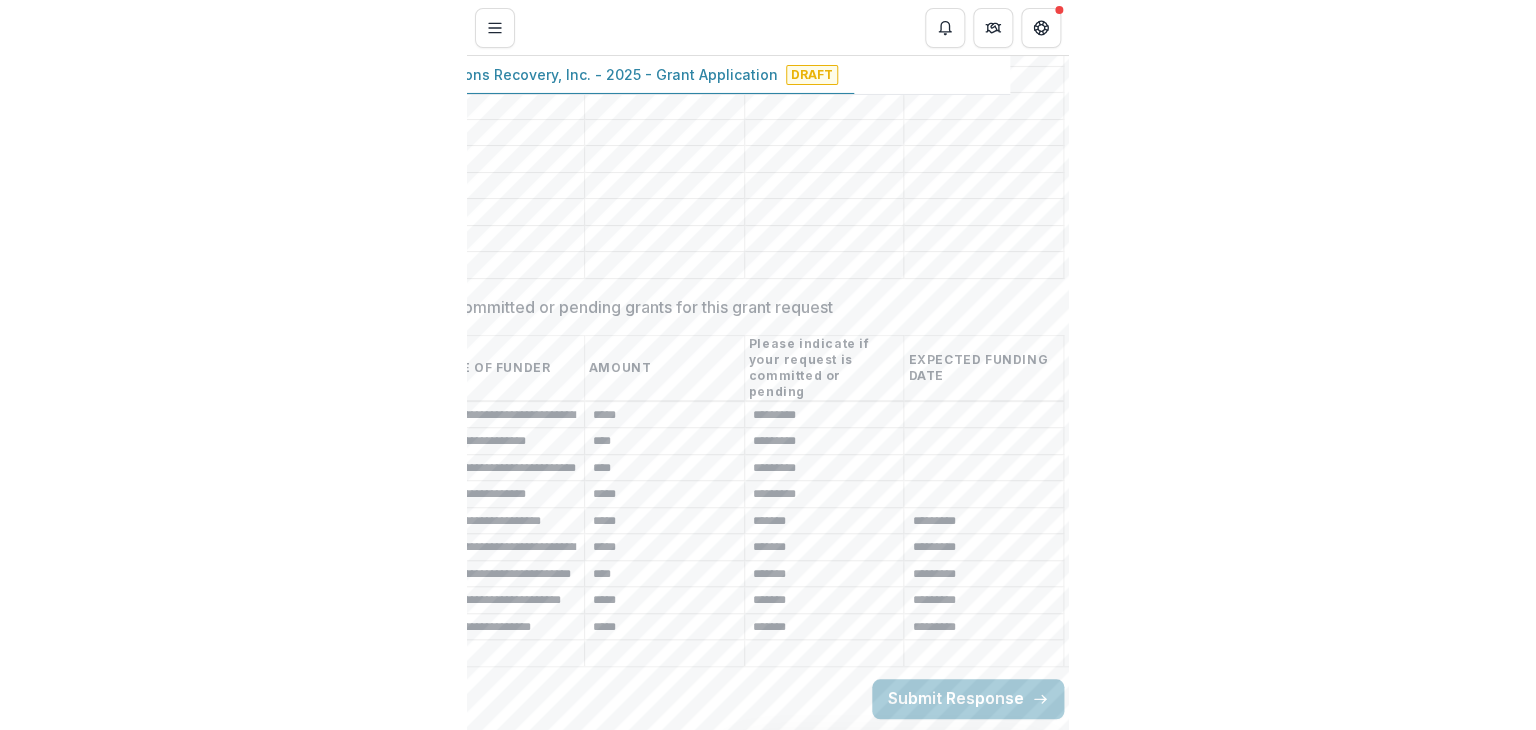 scroll, scrollTop: 4377, scrollLeft: 59, axis: both 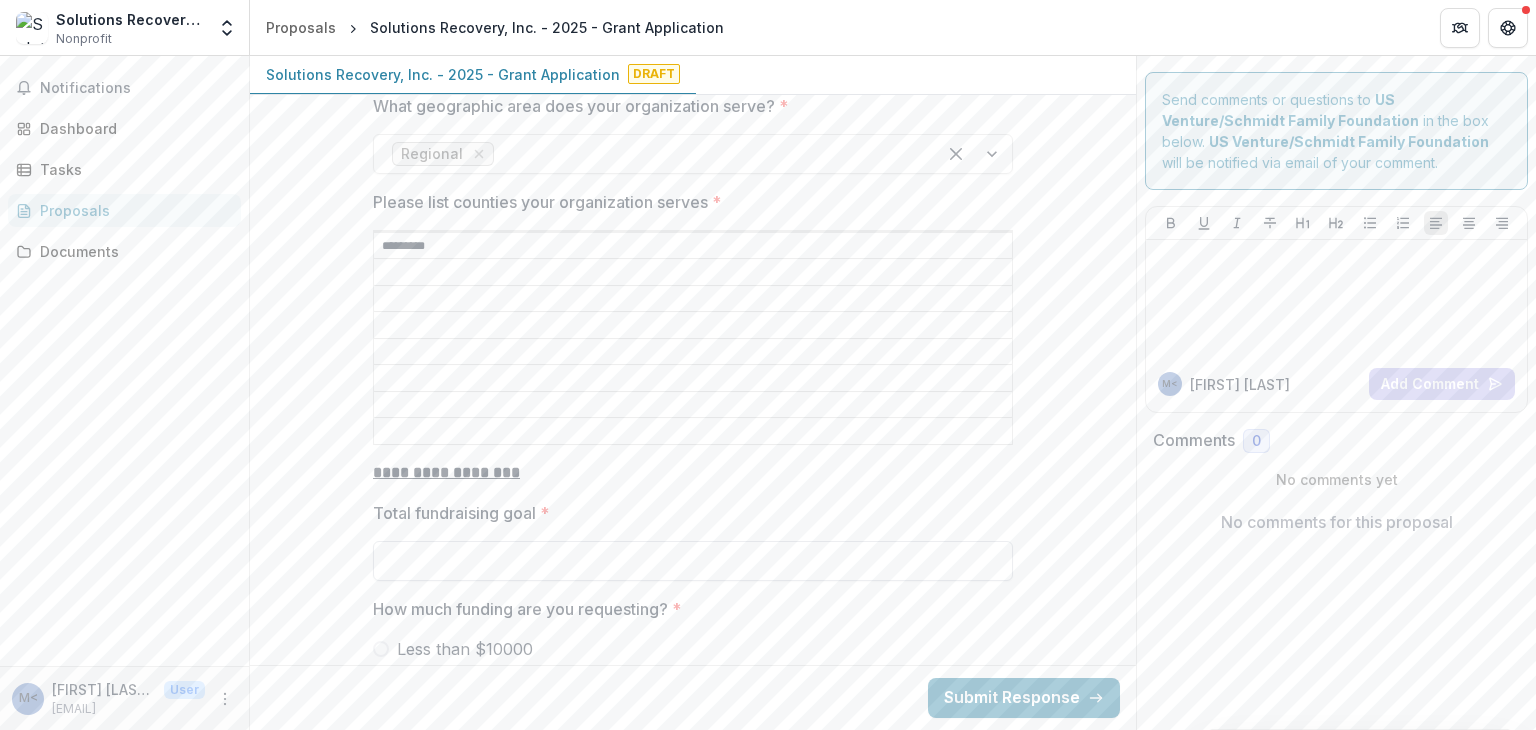 type on "*********" 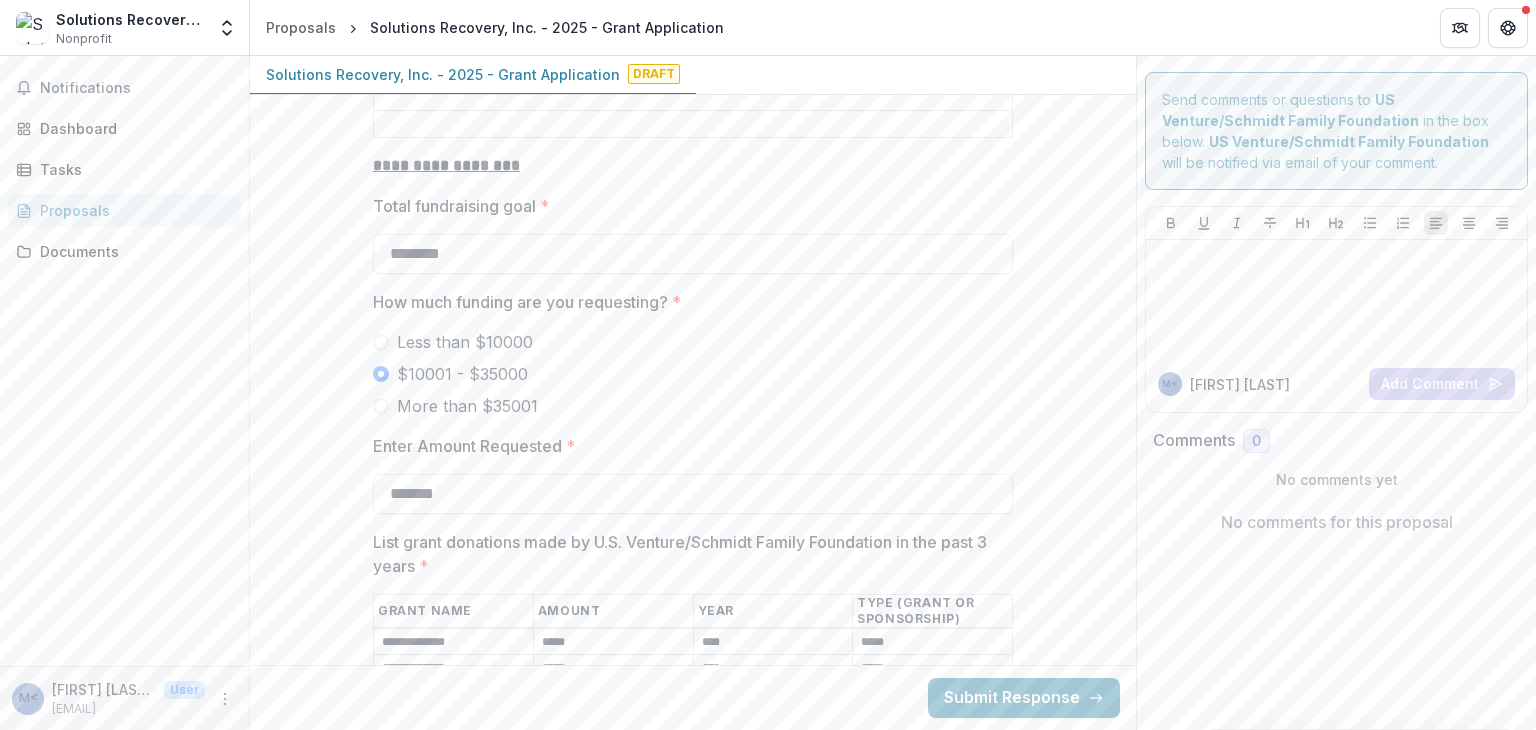 scroll, scrollTop: 3717, scrollLeft: 0, axis: vertical 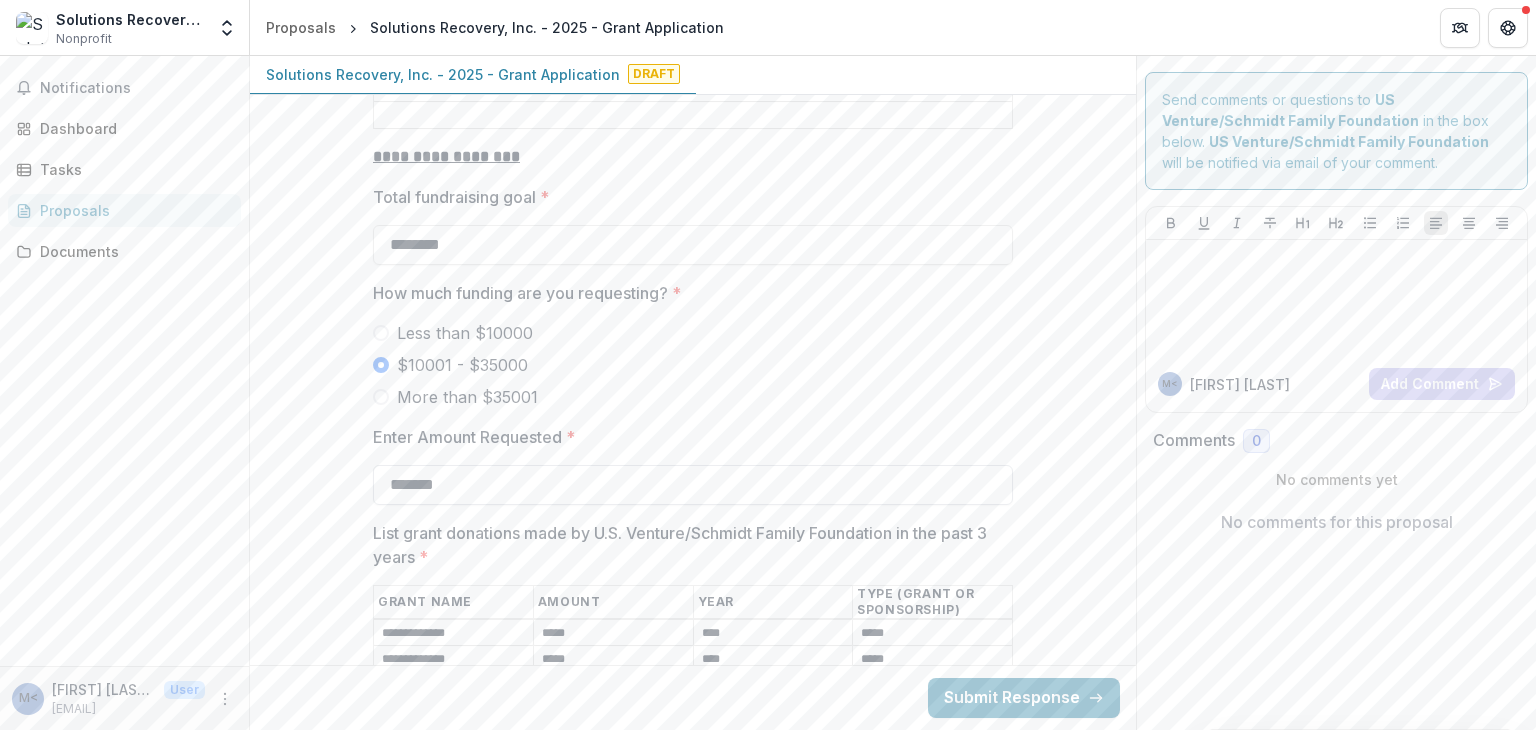 type on "********" 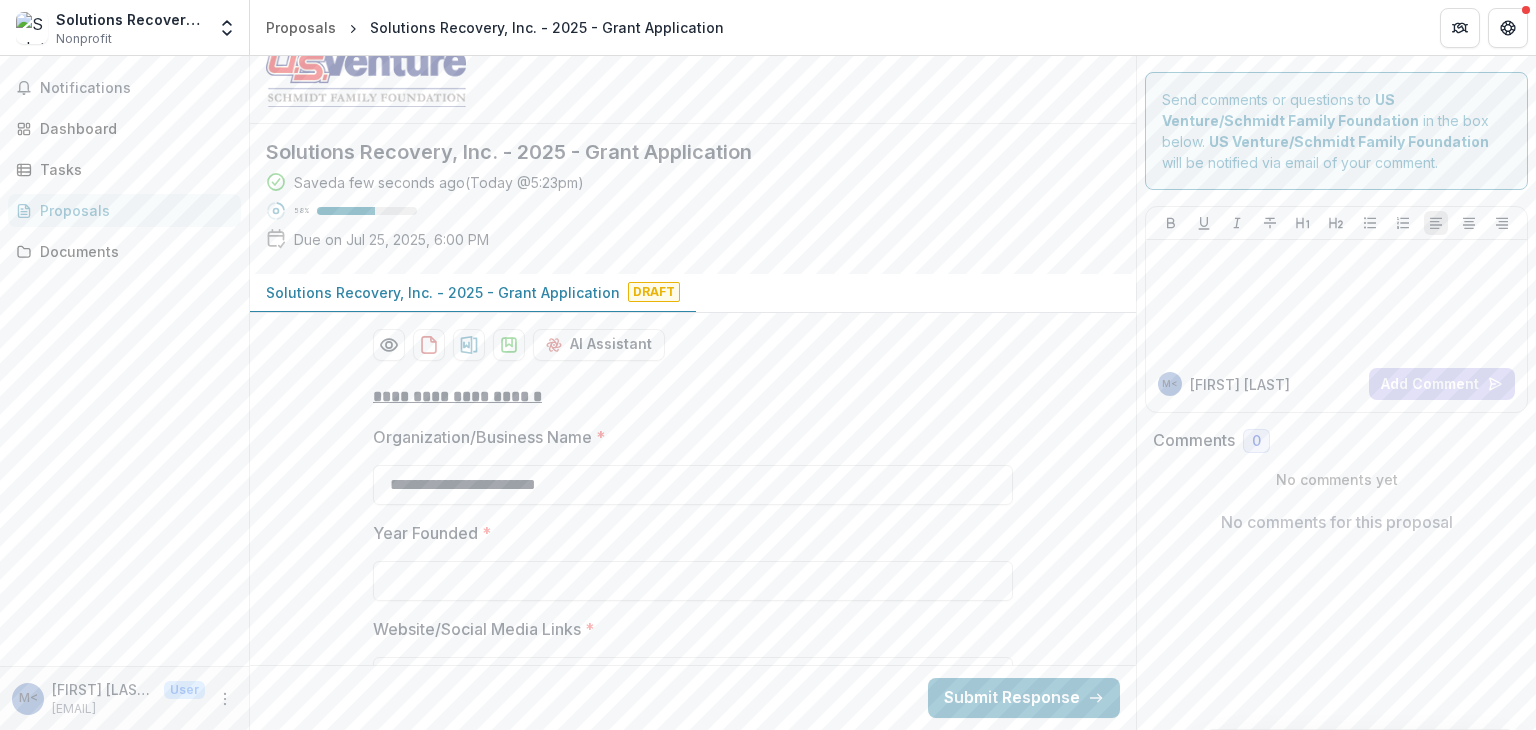 scroll, scrollTop: 0, scrollLeft: 0, axis: both 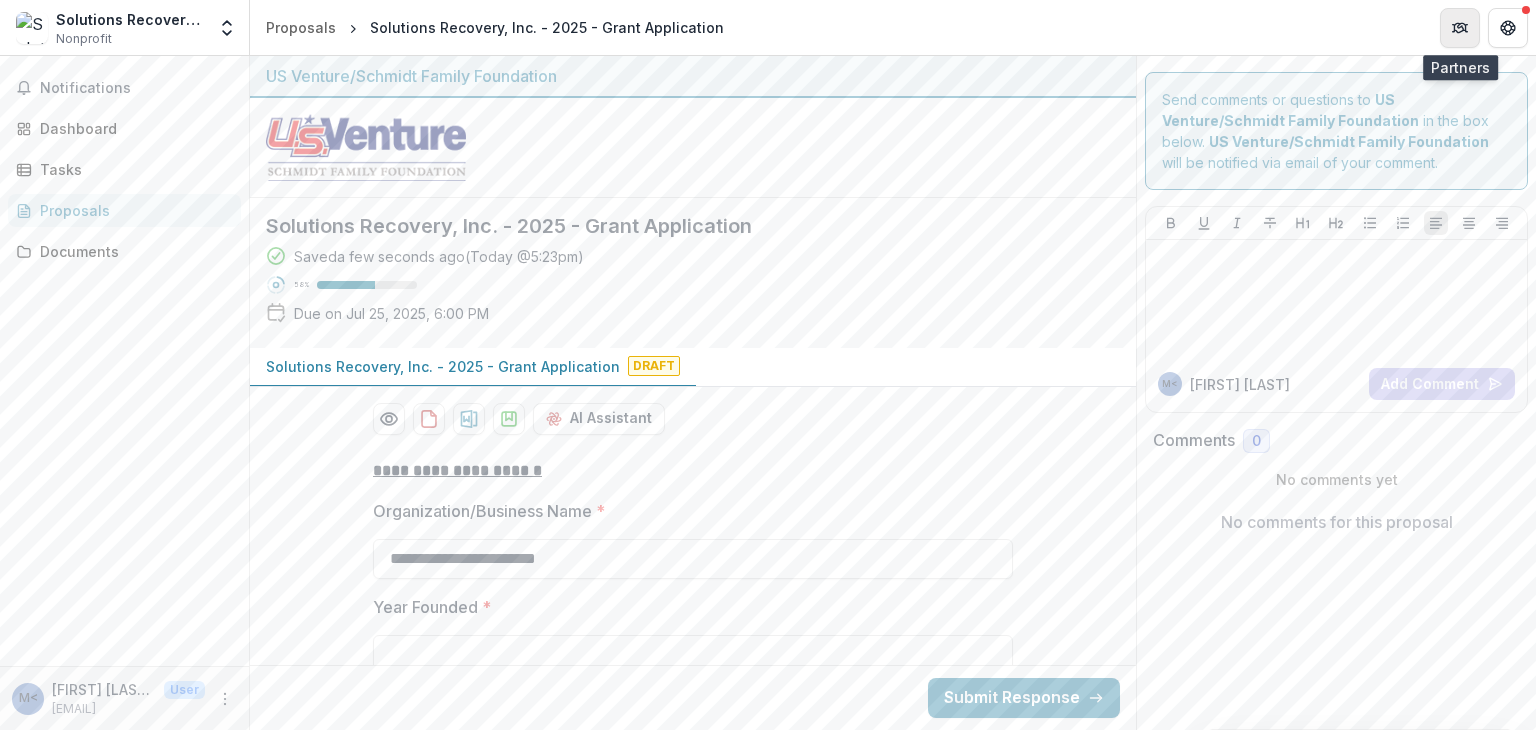 type on "*******" 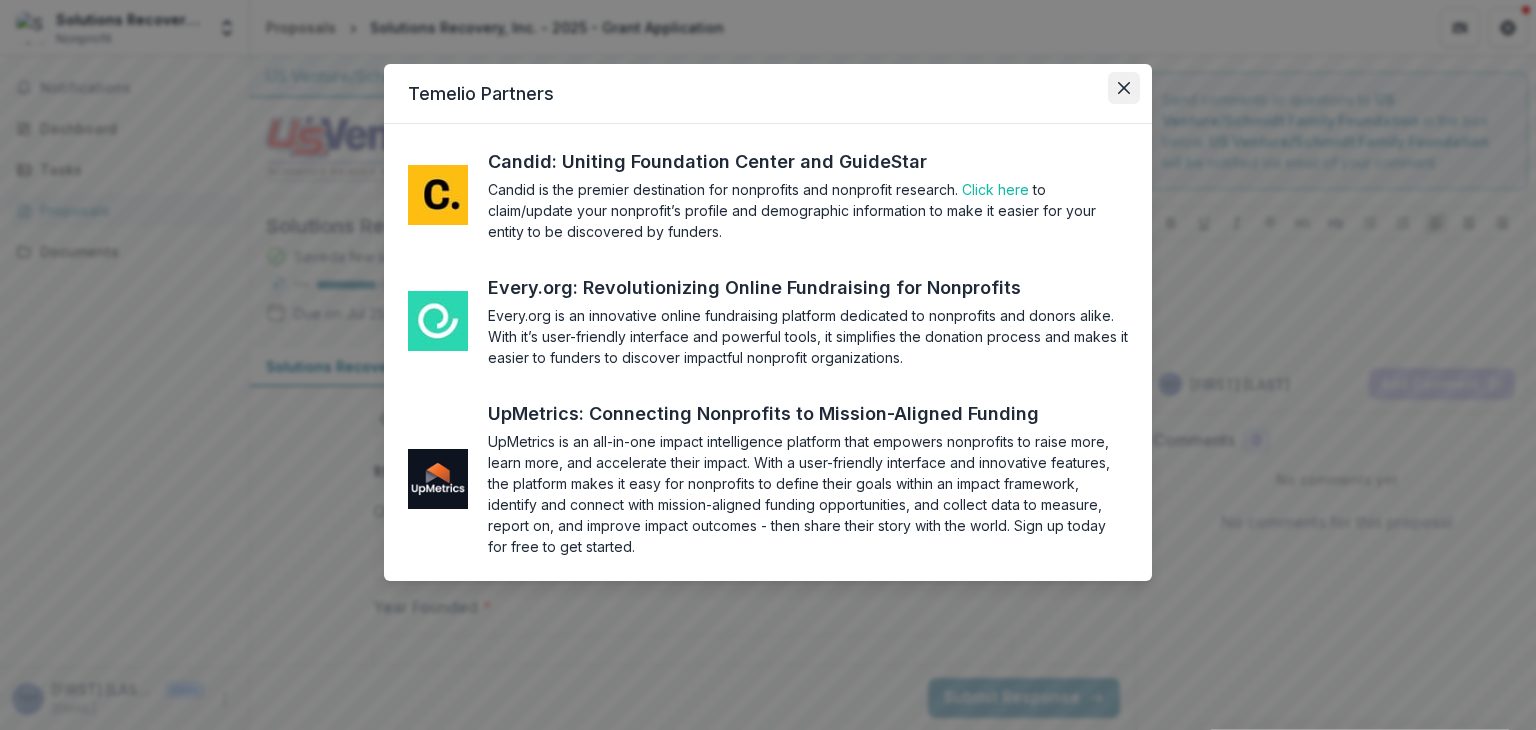 click 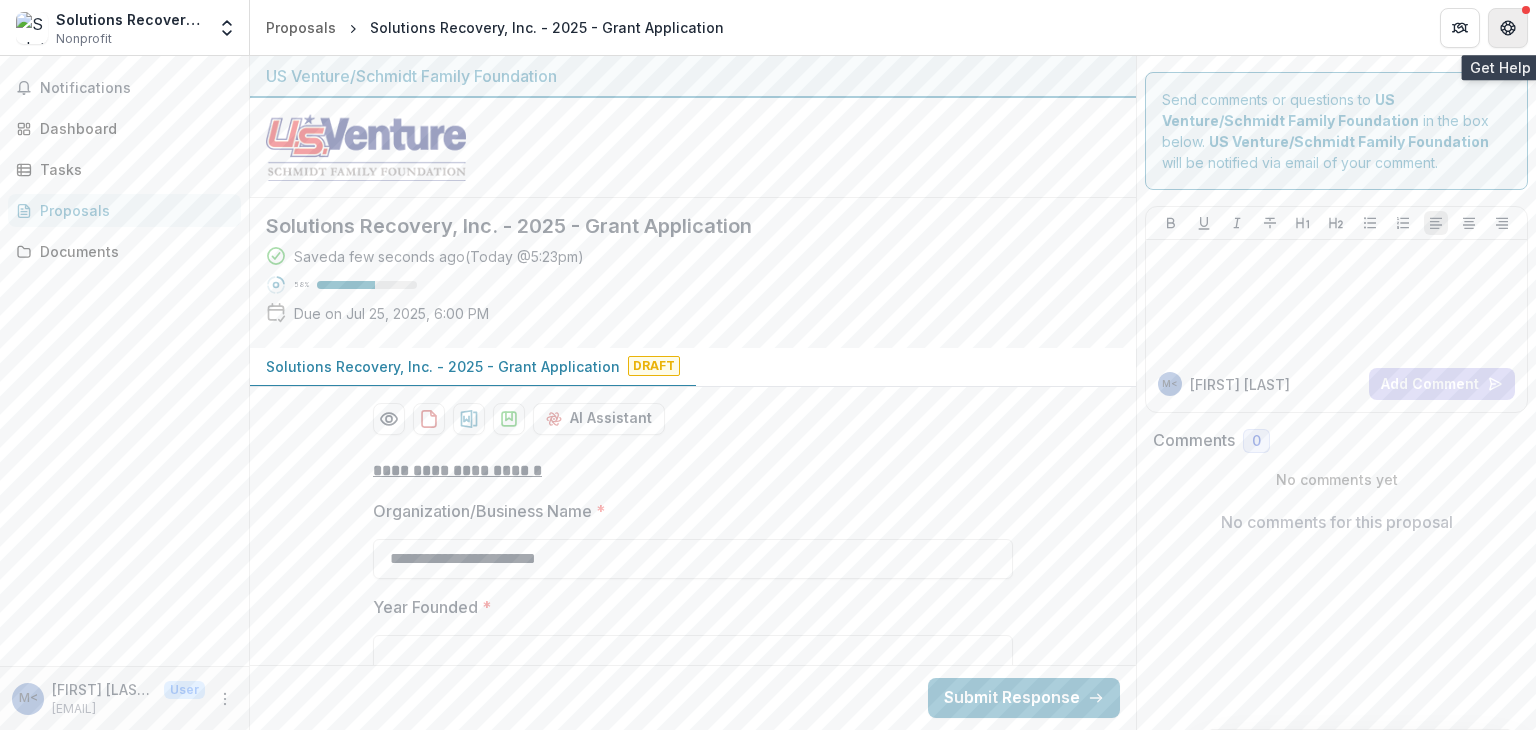 click 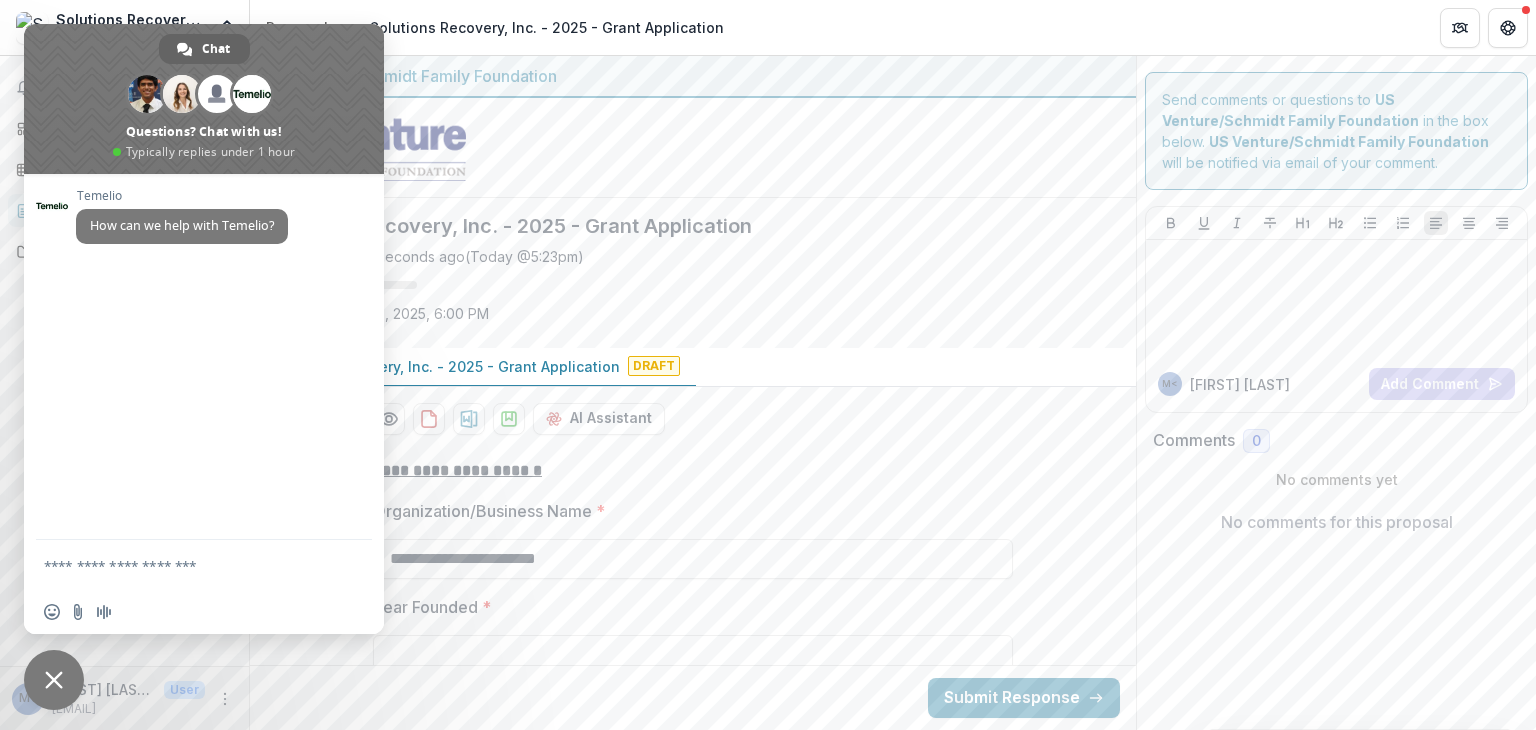 click at bounding box center (54, 680) 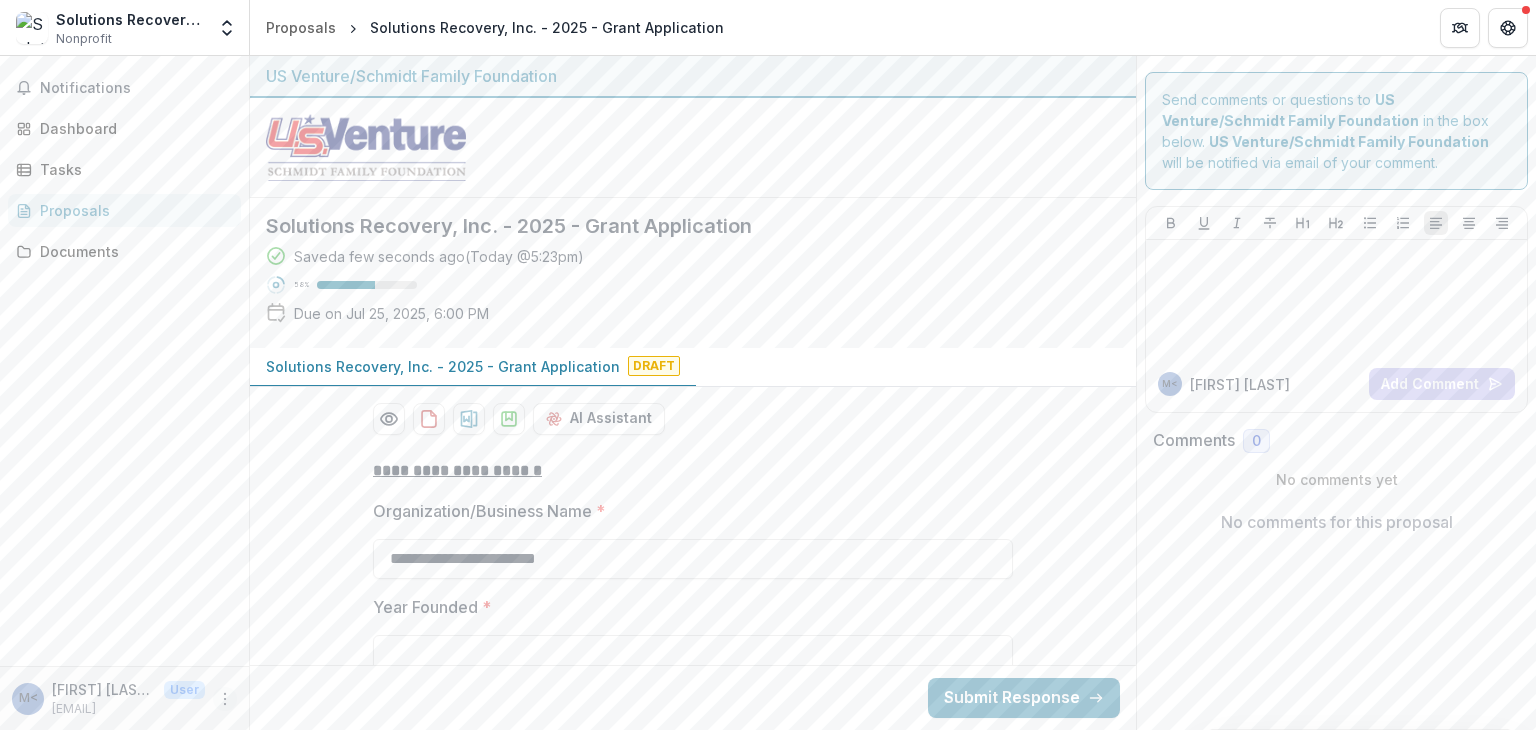 click 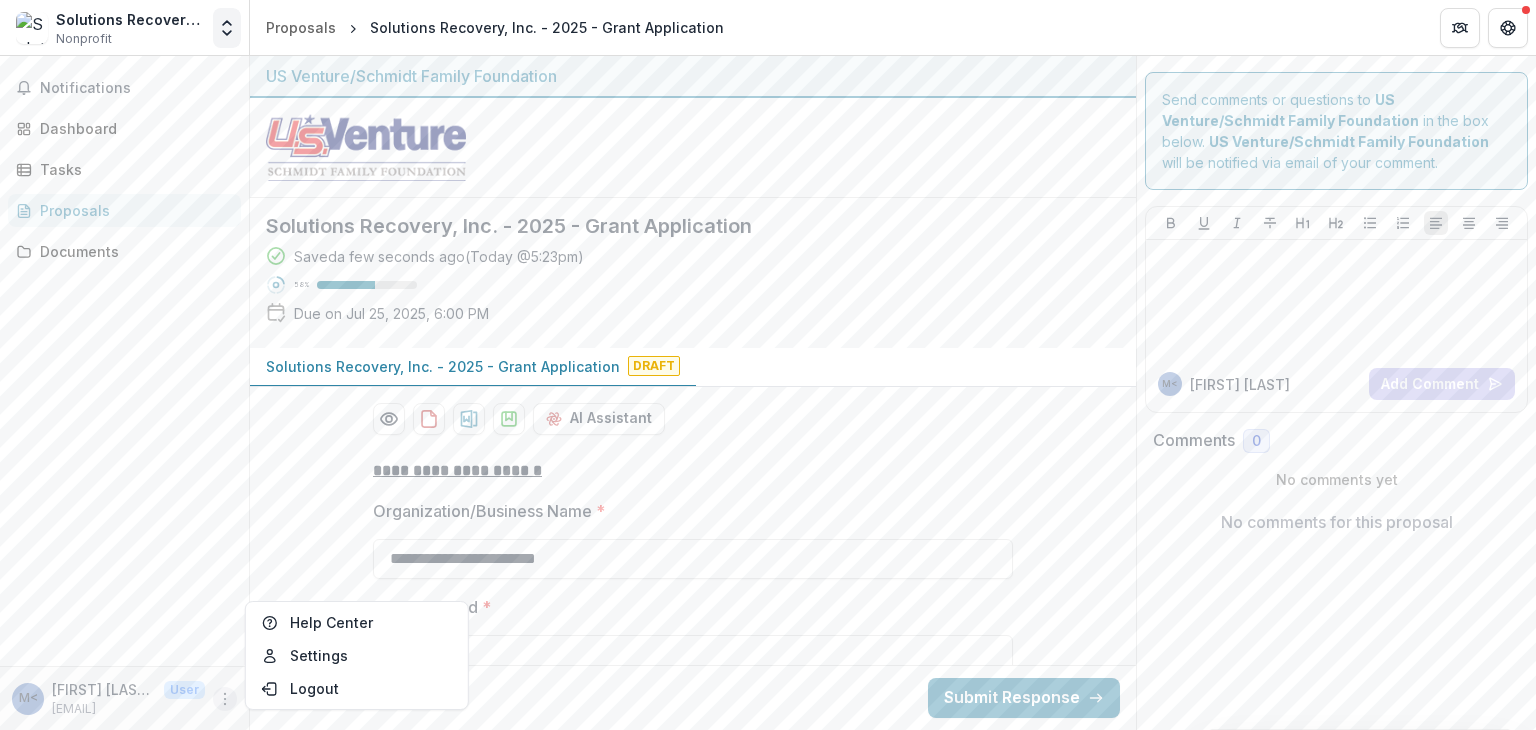 click 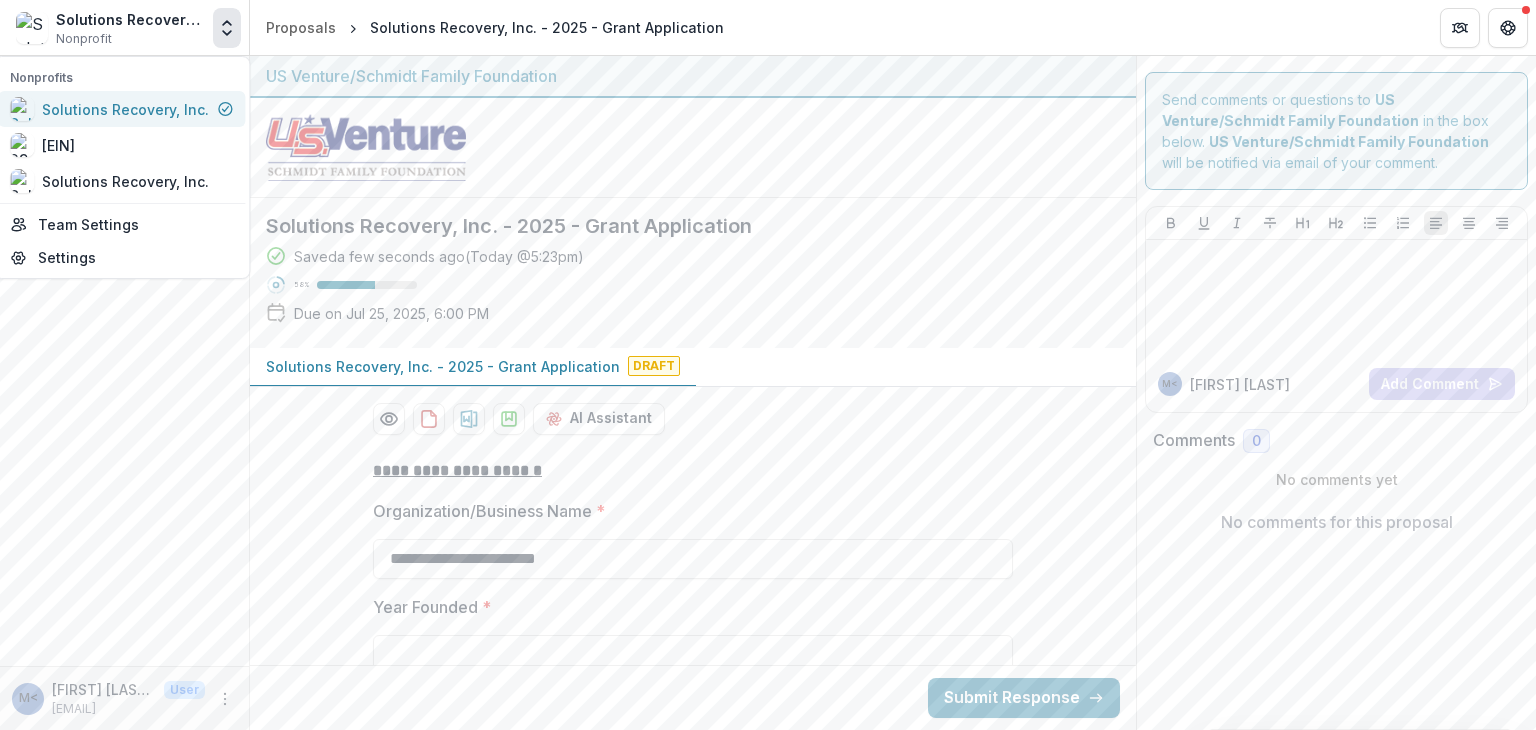 click on "Solutions Recovery, Inc." at bounding box center (125, 109) 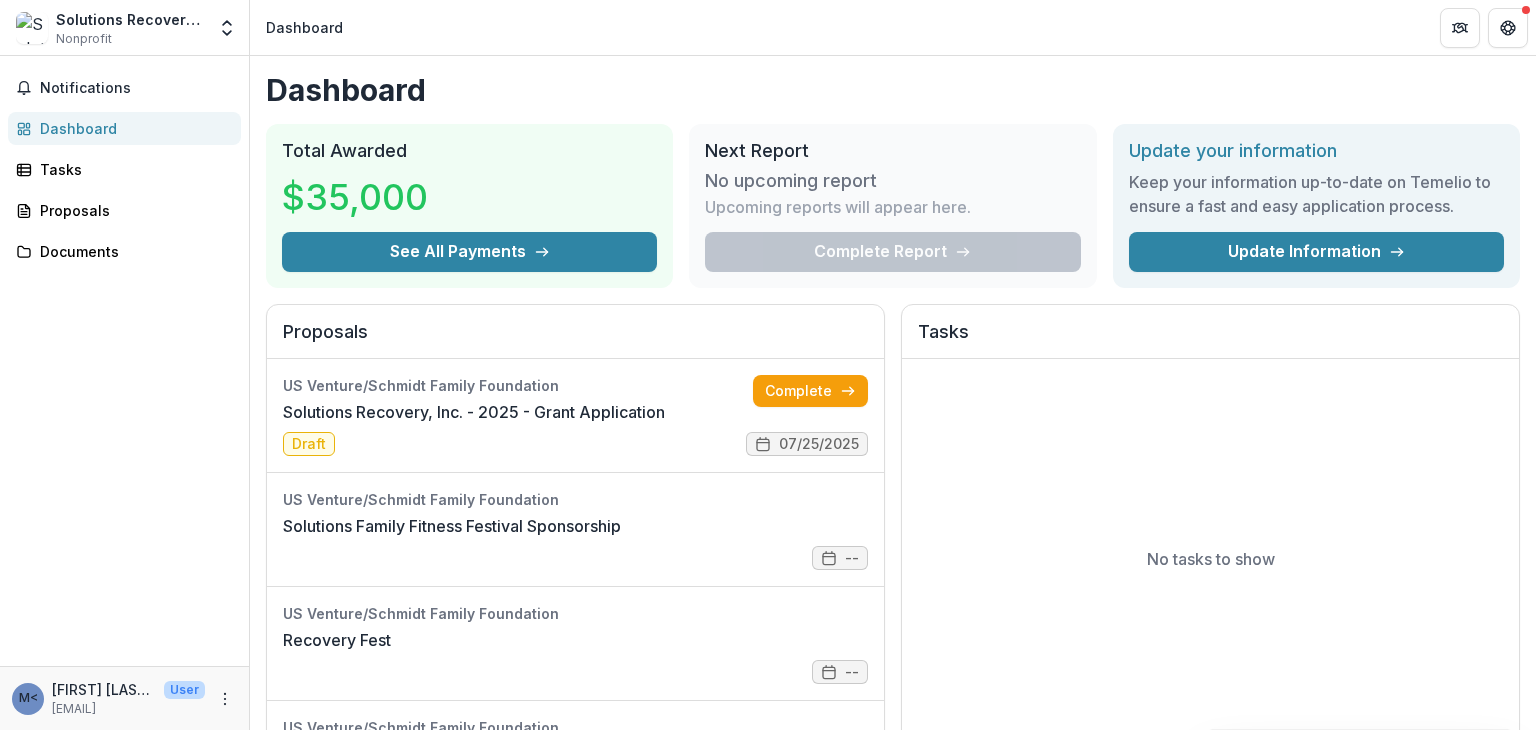 click on "Solutions Recovery, Inc." at bounding box center [130, 19] 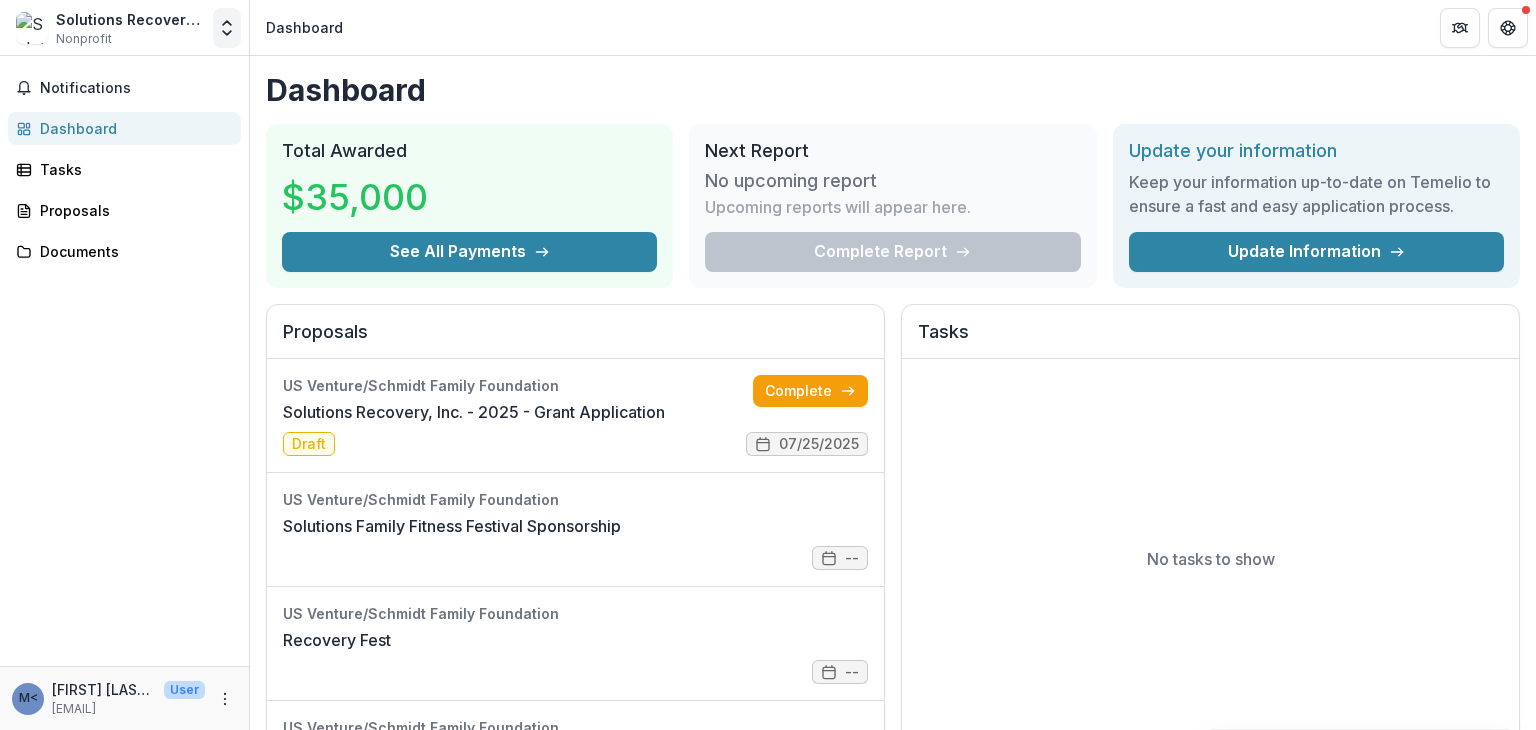 click 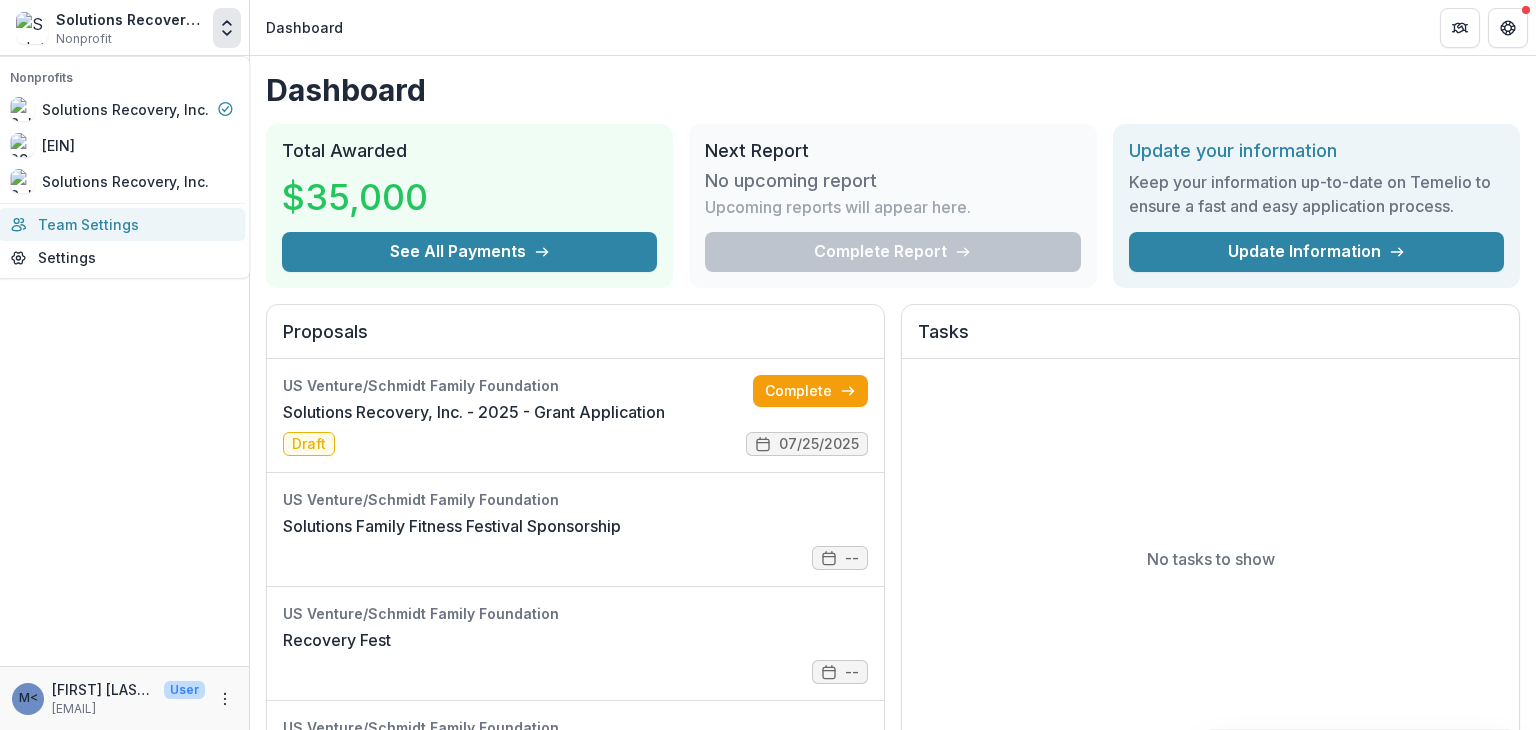 click on "Team Settings" at bounding box center (121, 224) 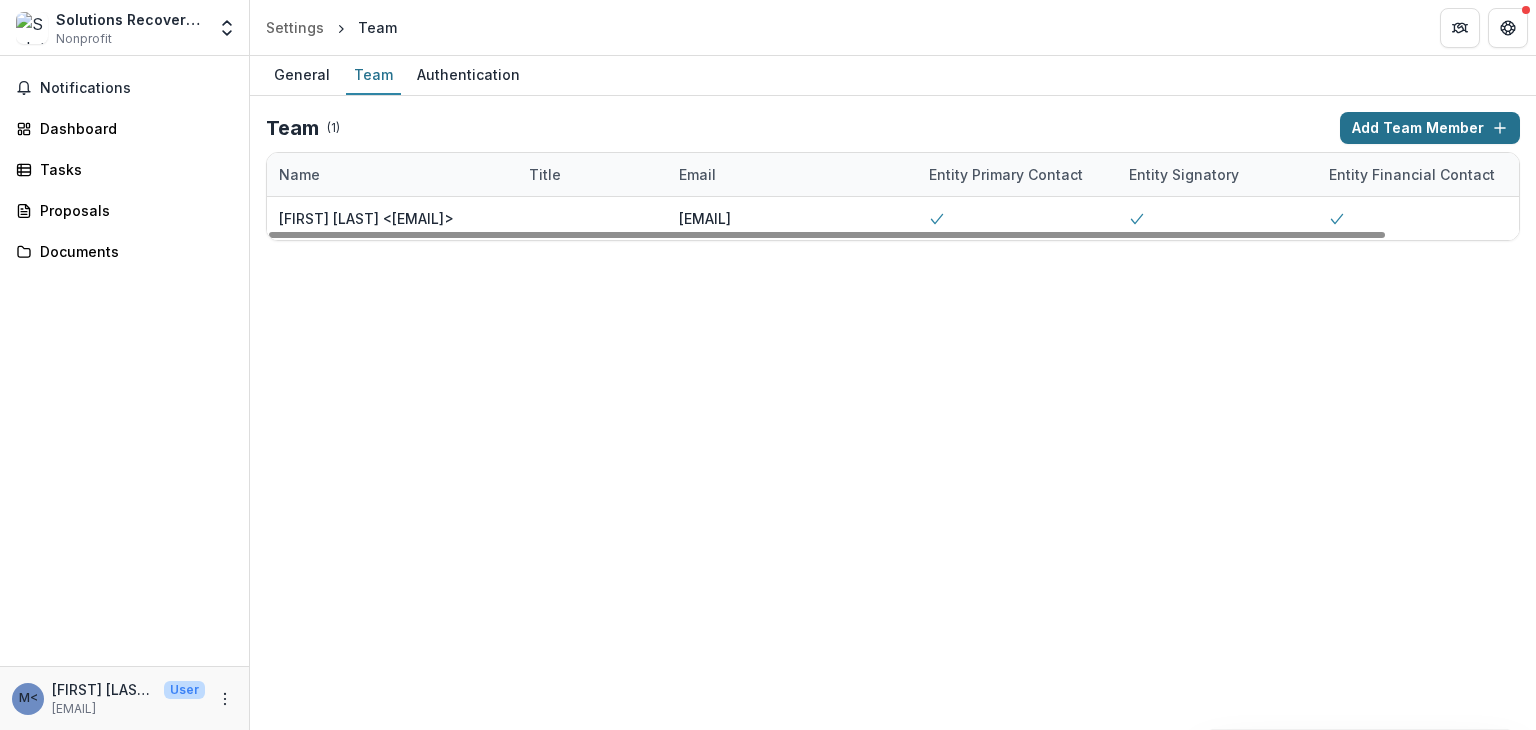 click on "Add Team Member" at bounding box center [1430, 128] 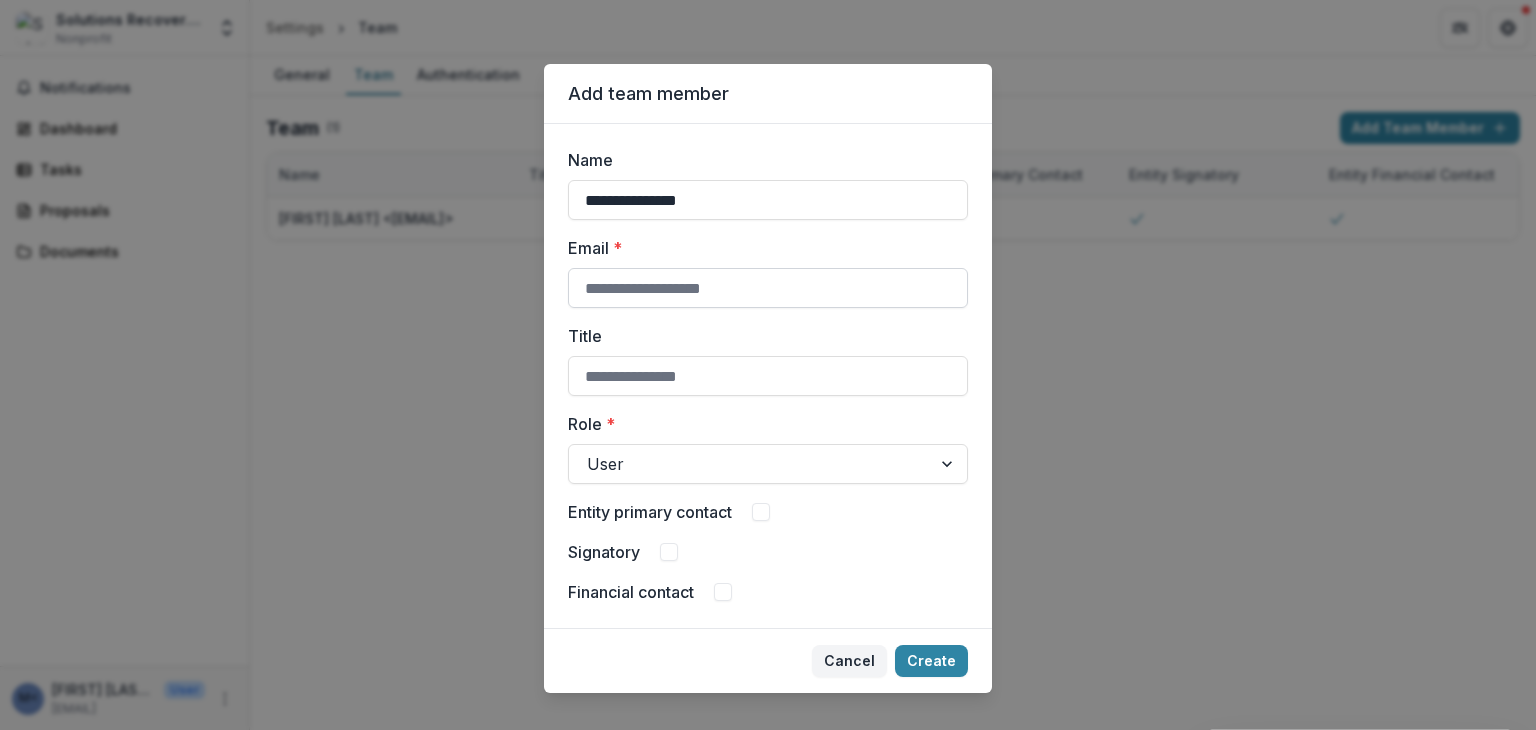 type on "**********" 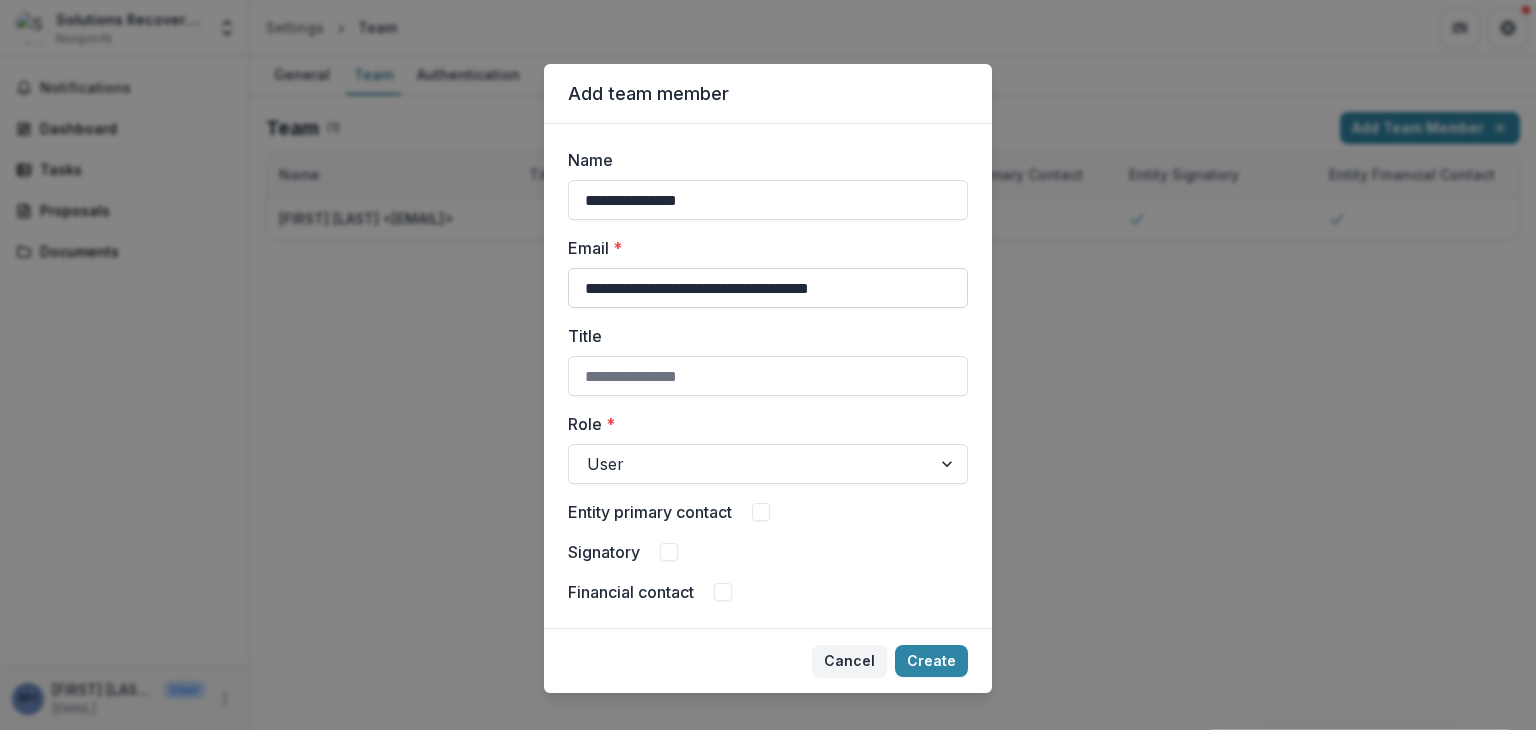 type on "**********" 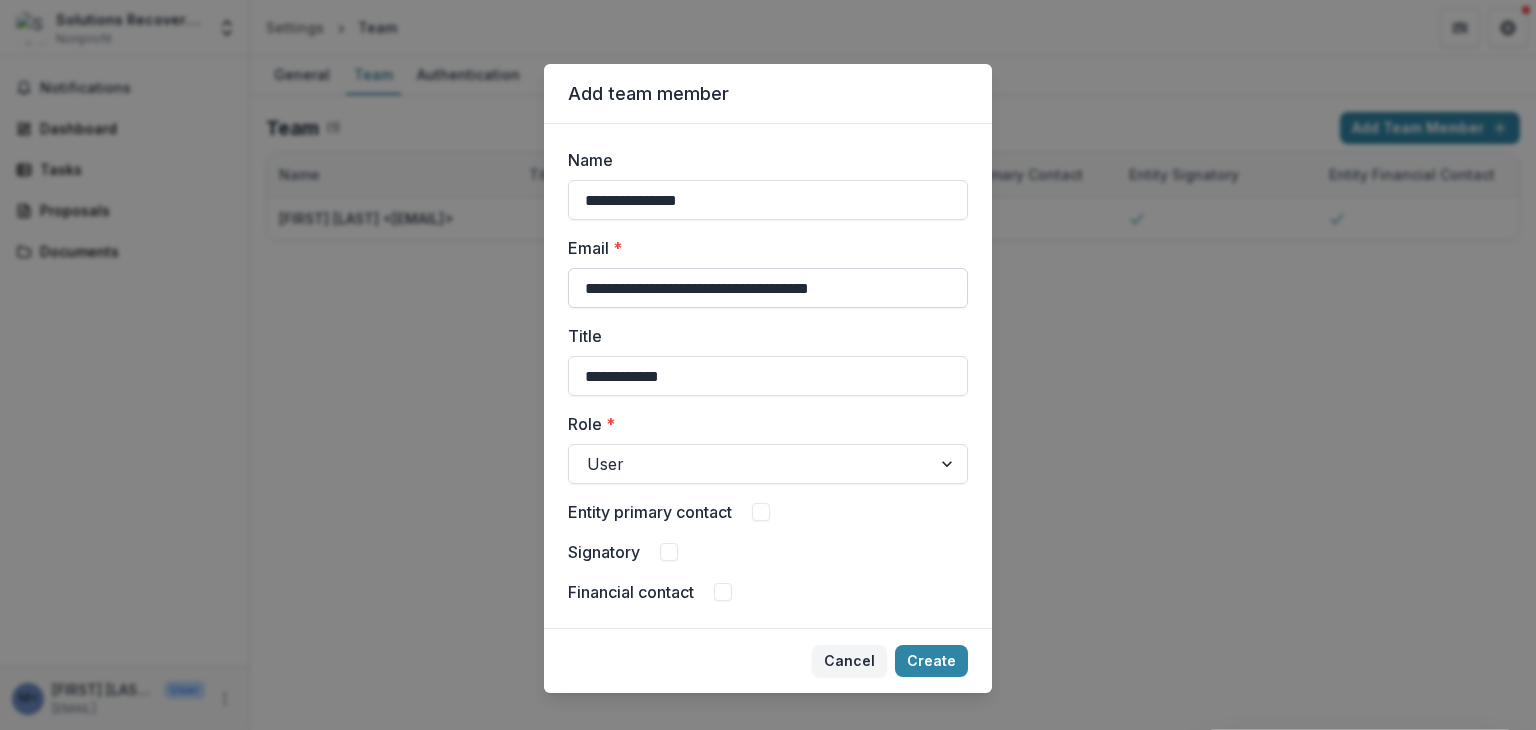 type on "**********" 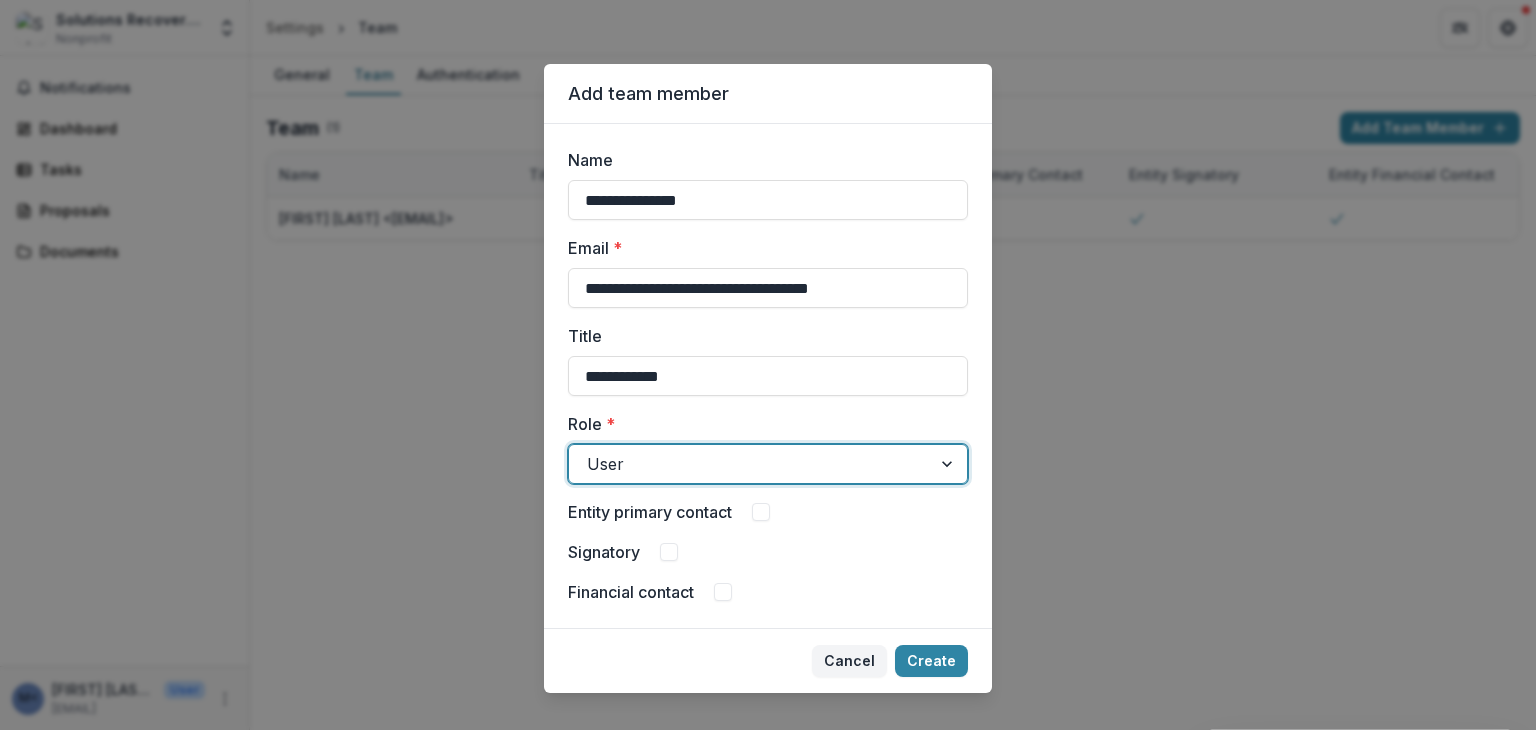 click at bounding box center [949, 464] 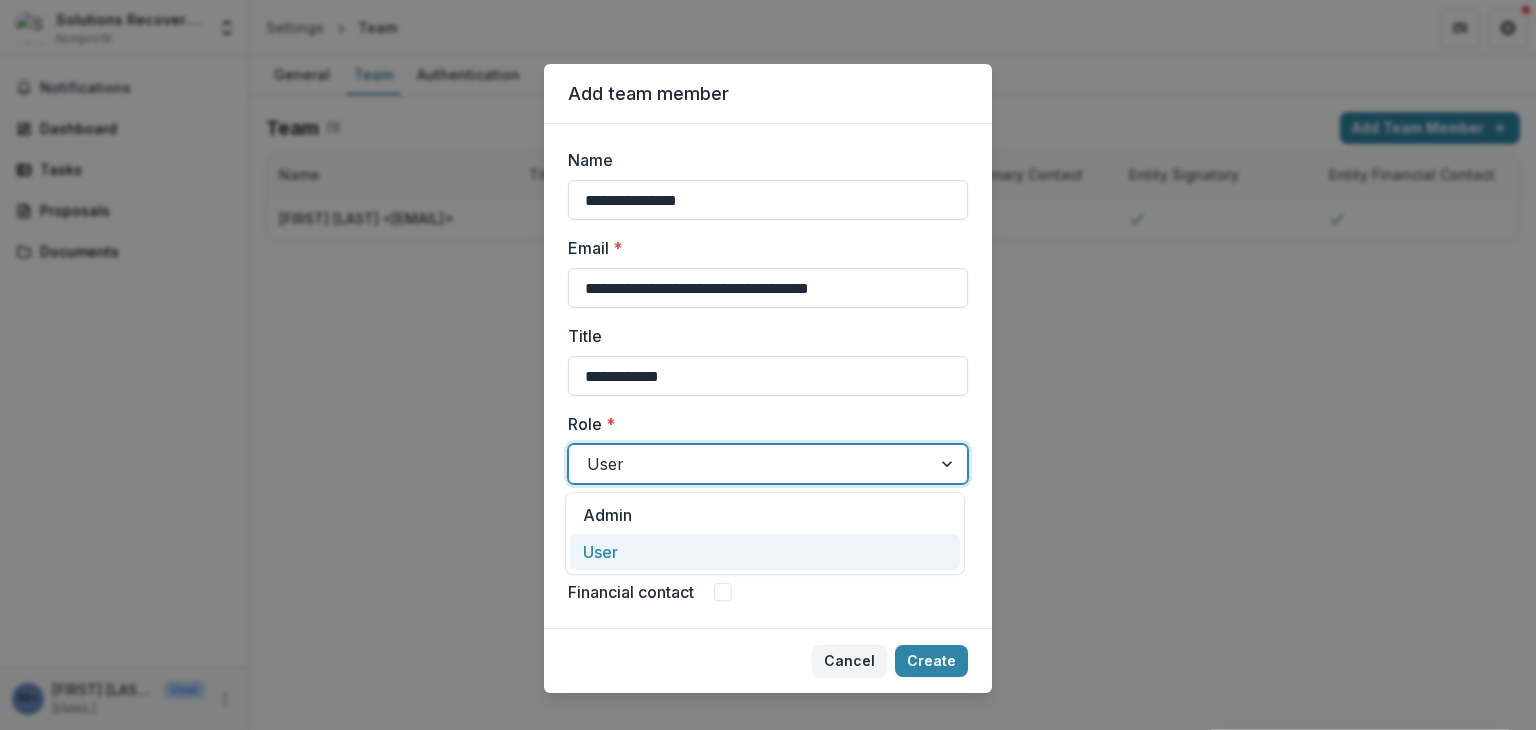 click on "User" at bounding box center [765, 552] 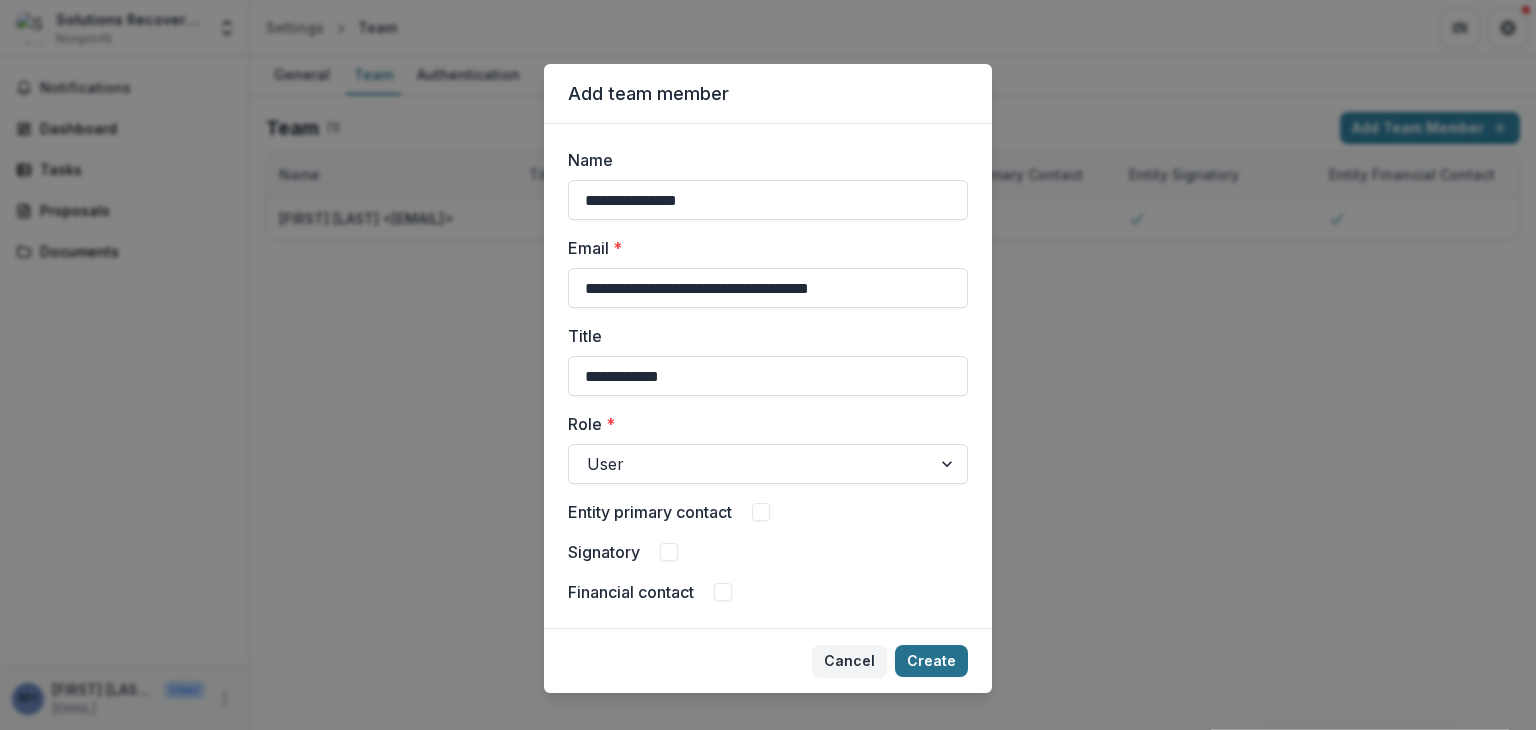 click on "Create" at bounding box center [931, 661] 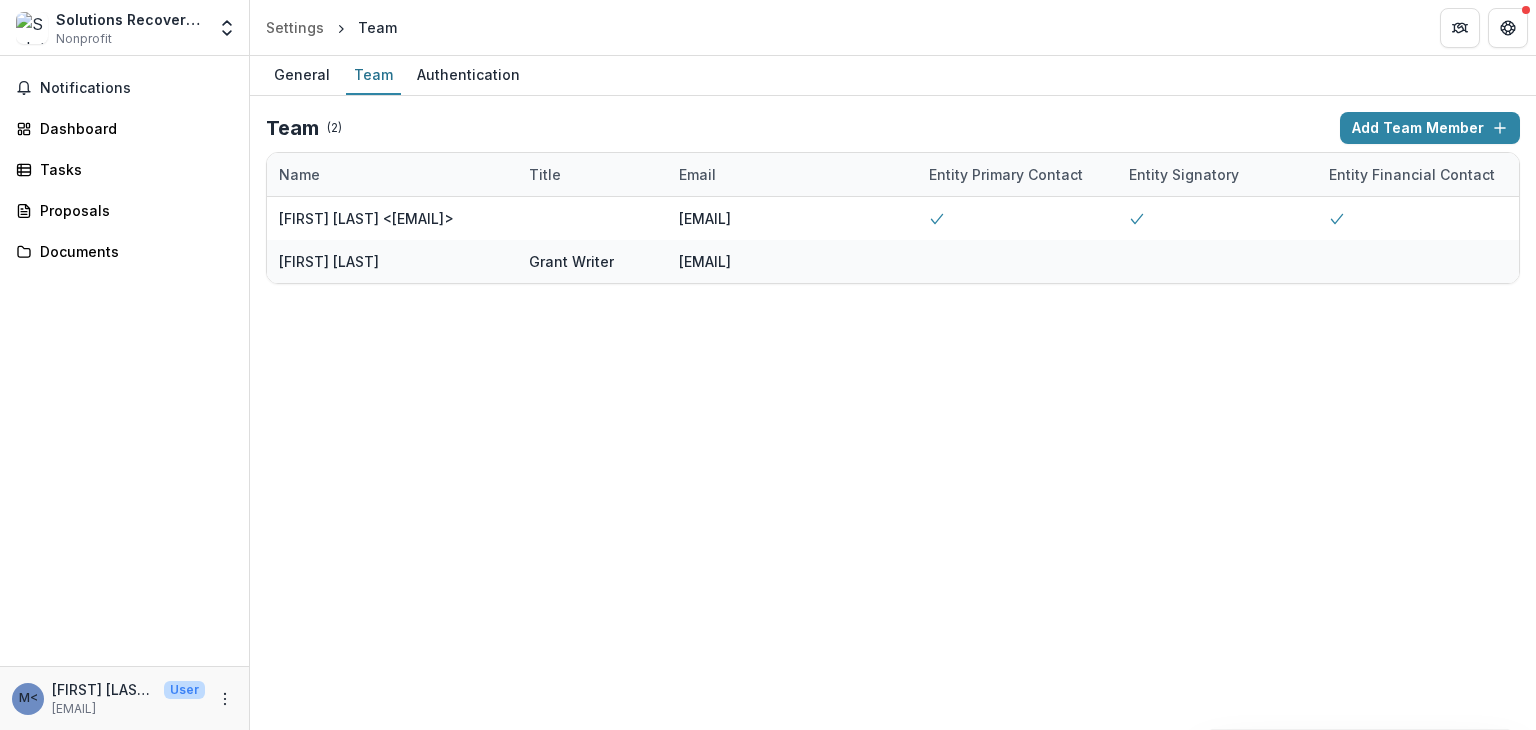 type 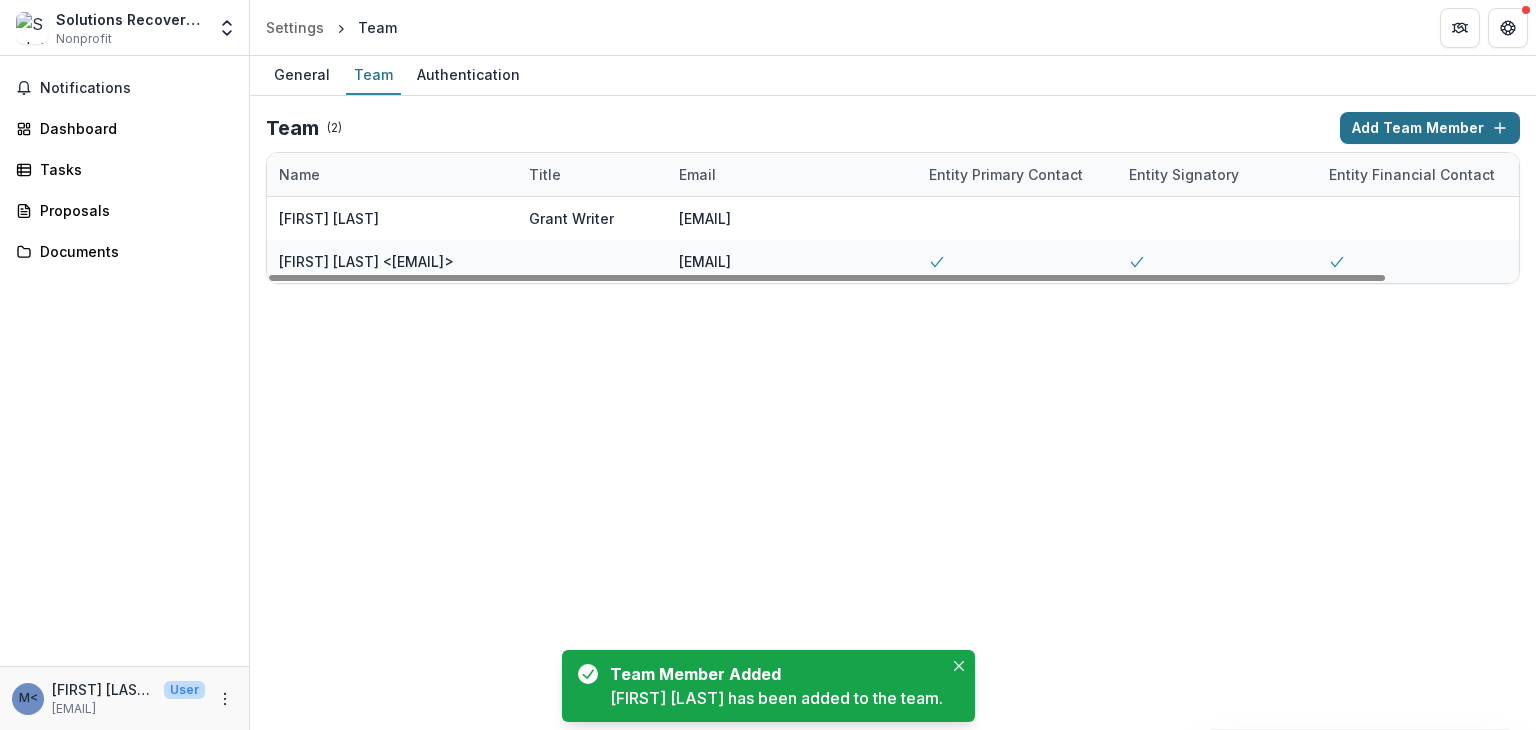 click on "Add Team Member" at bounding box center [1430, 128] 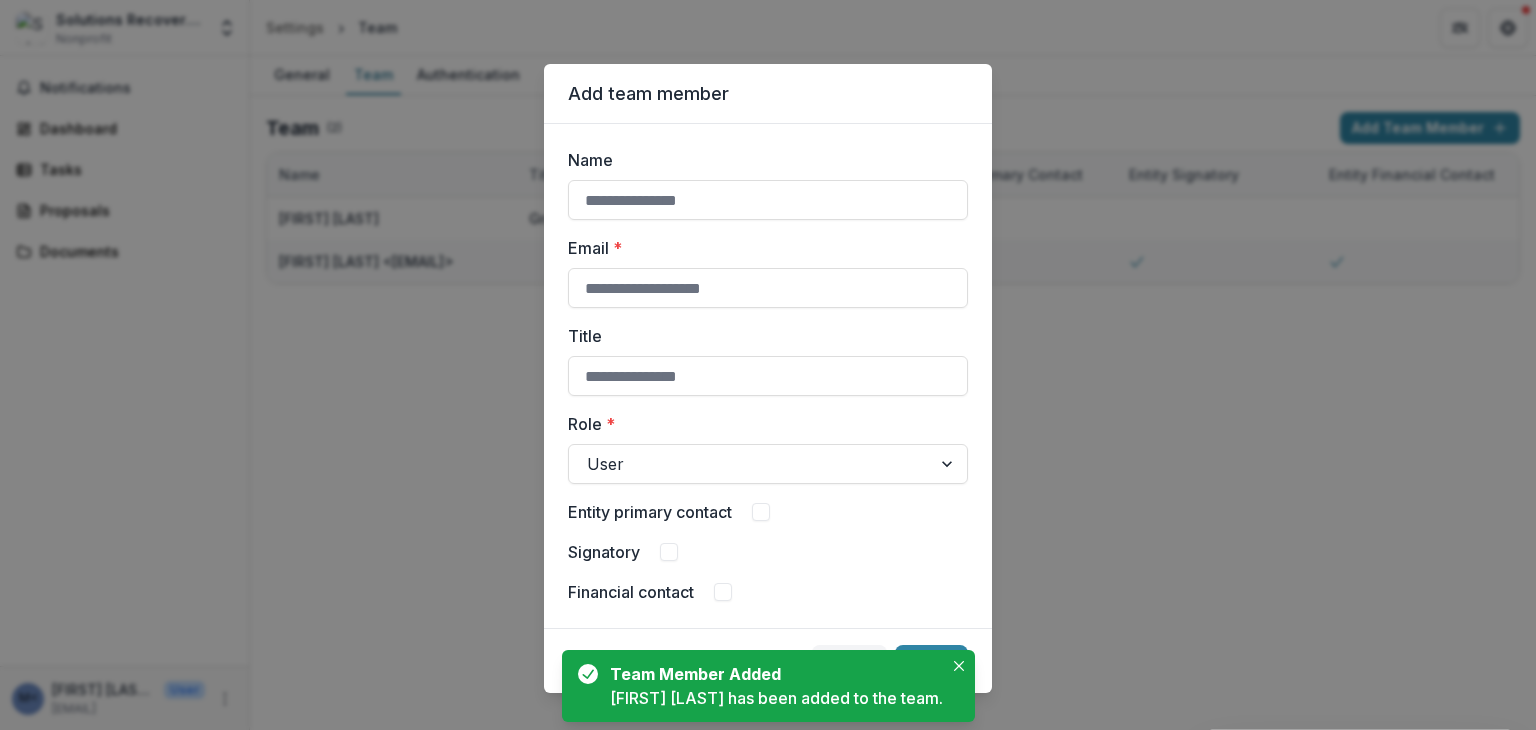 type on "**********" 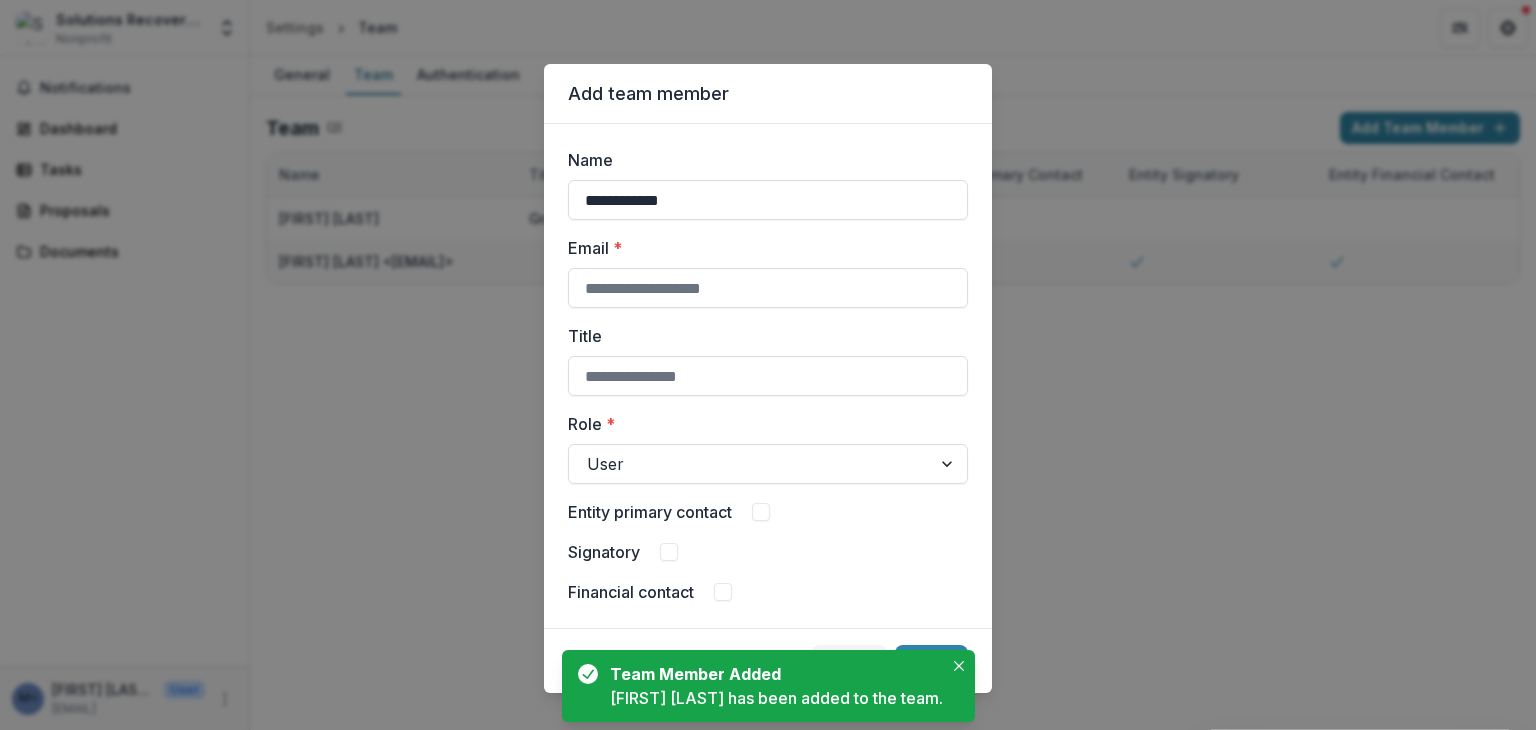 type on "**********" 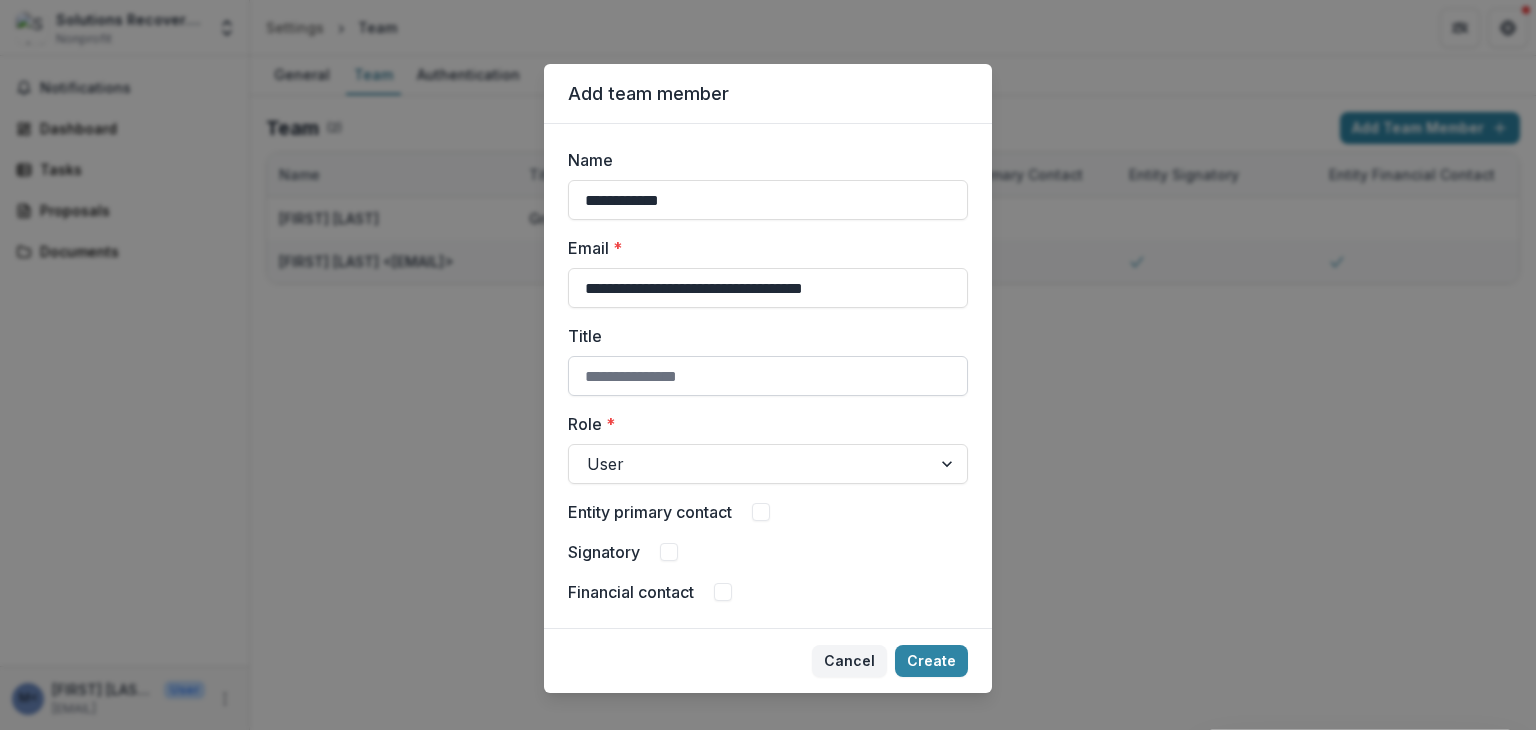 click on "Title" at bounding box center (768, 376) 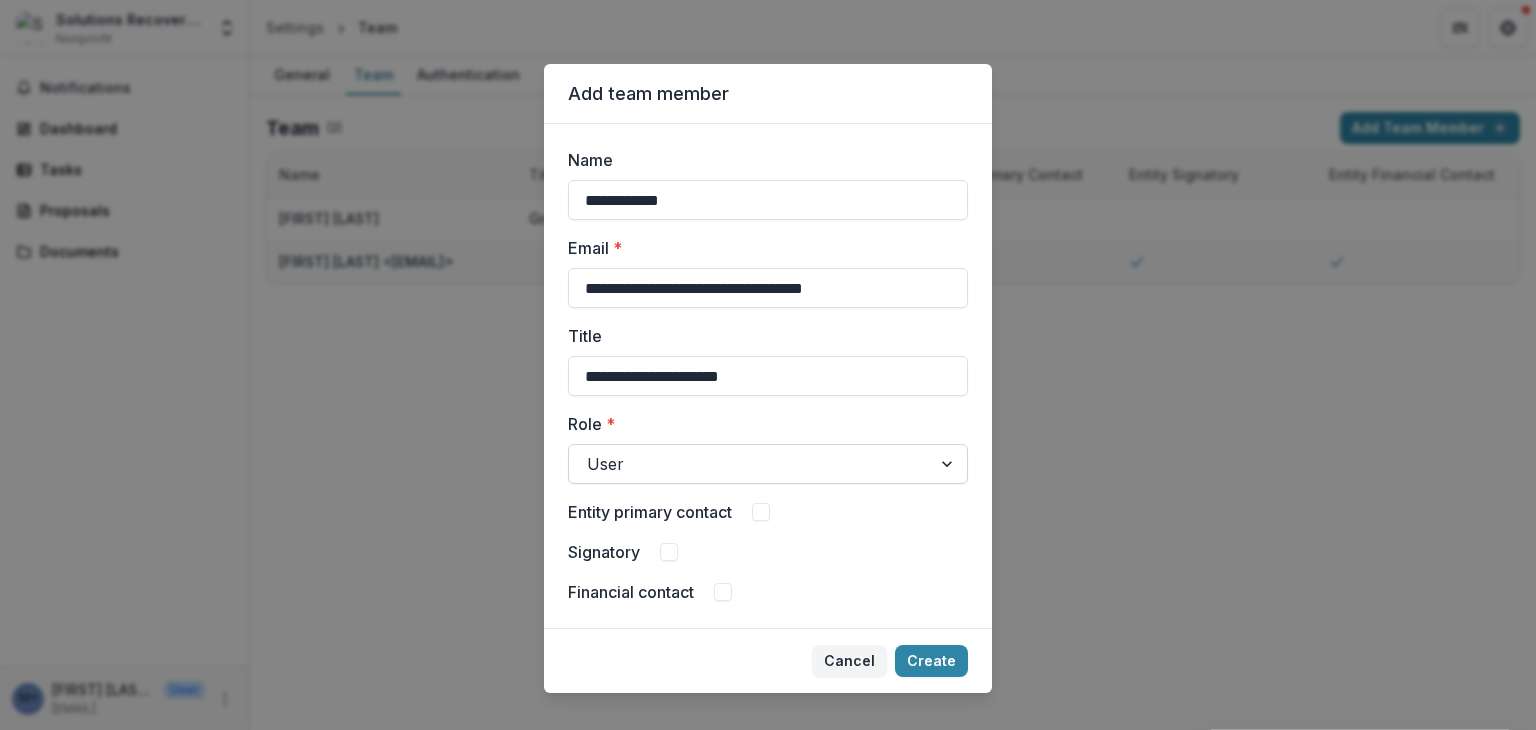 type on "**********" 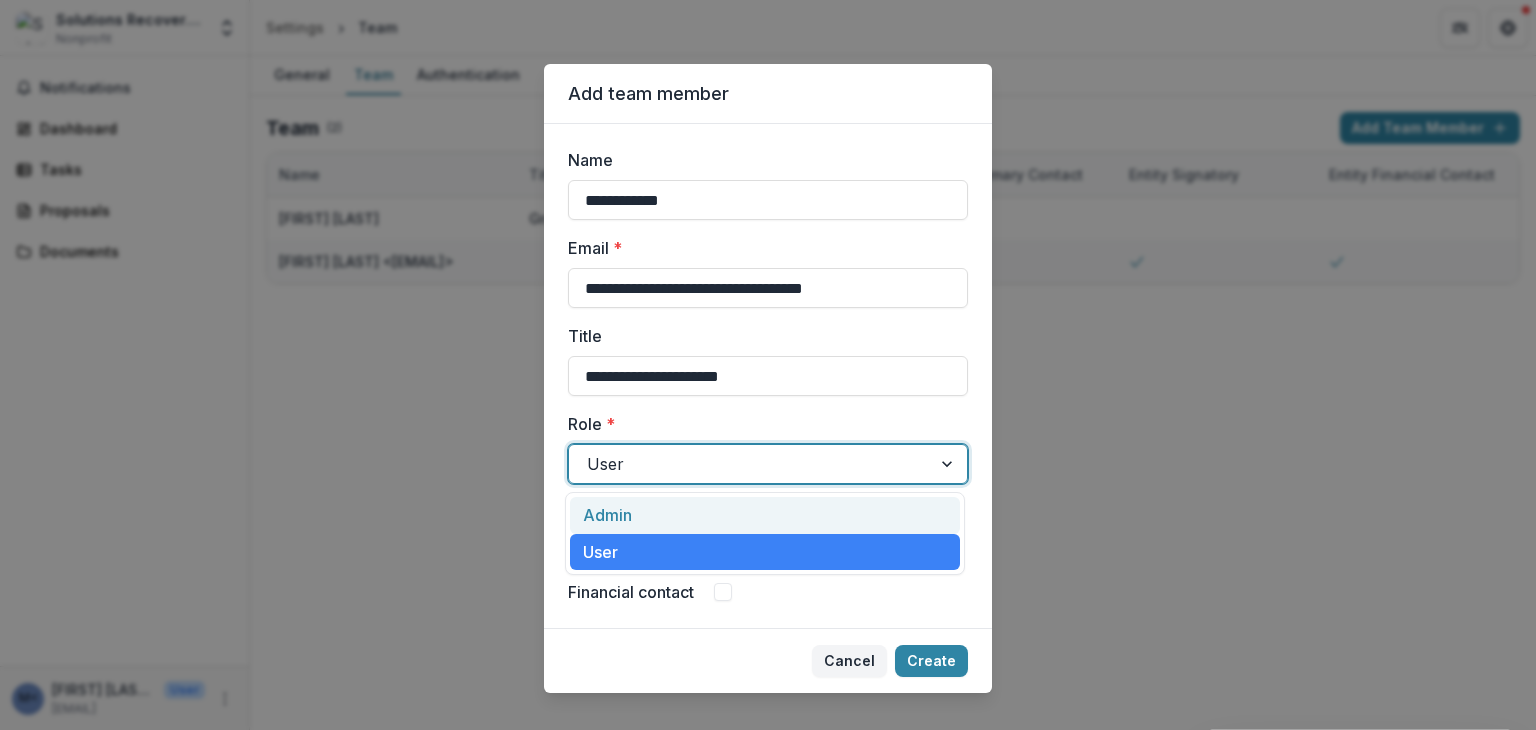 click on "Admin" at bounding box center (765, 515) 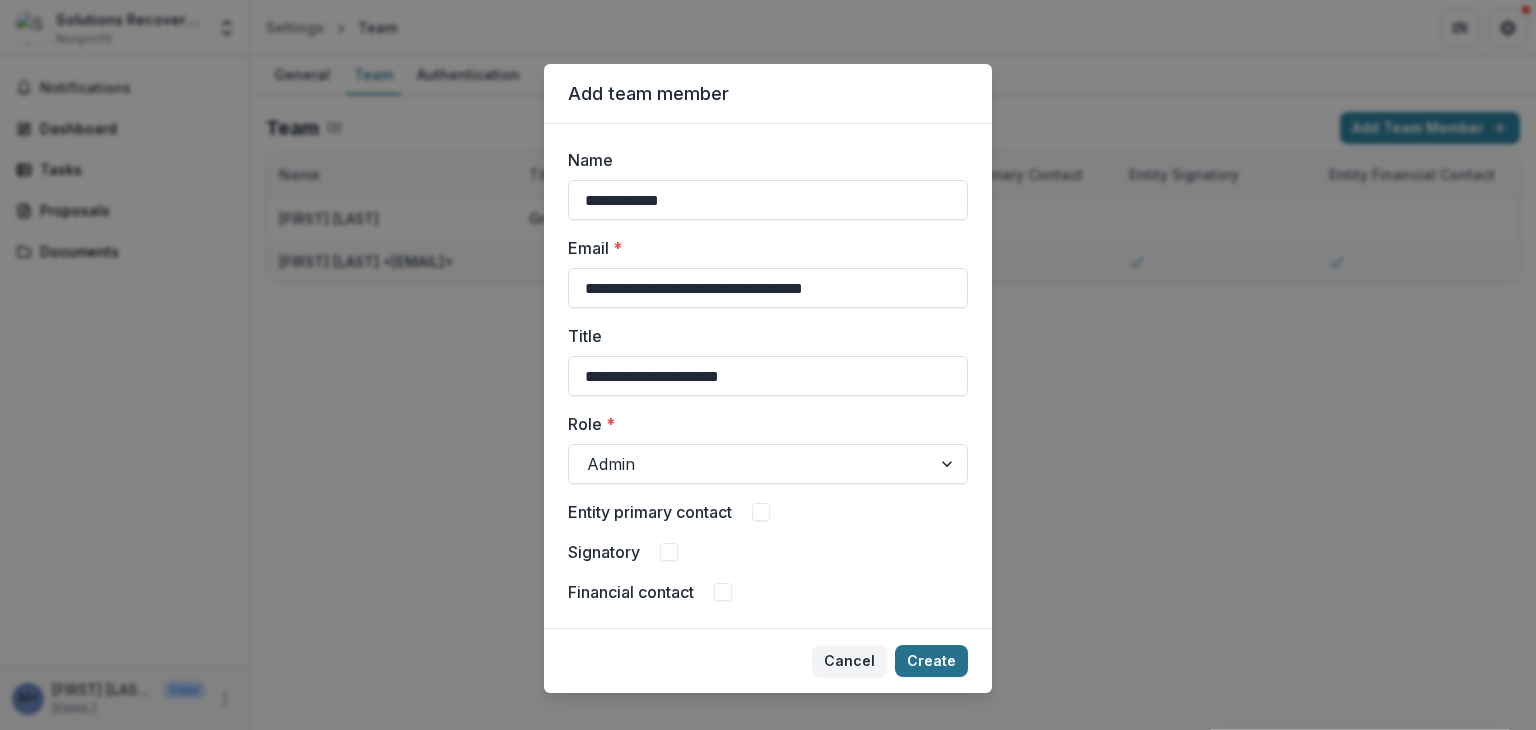 click on "Create" at bounding box center [931, 661] 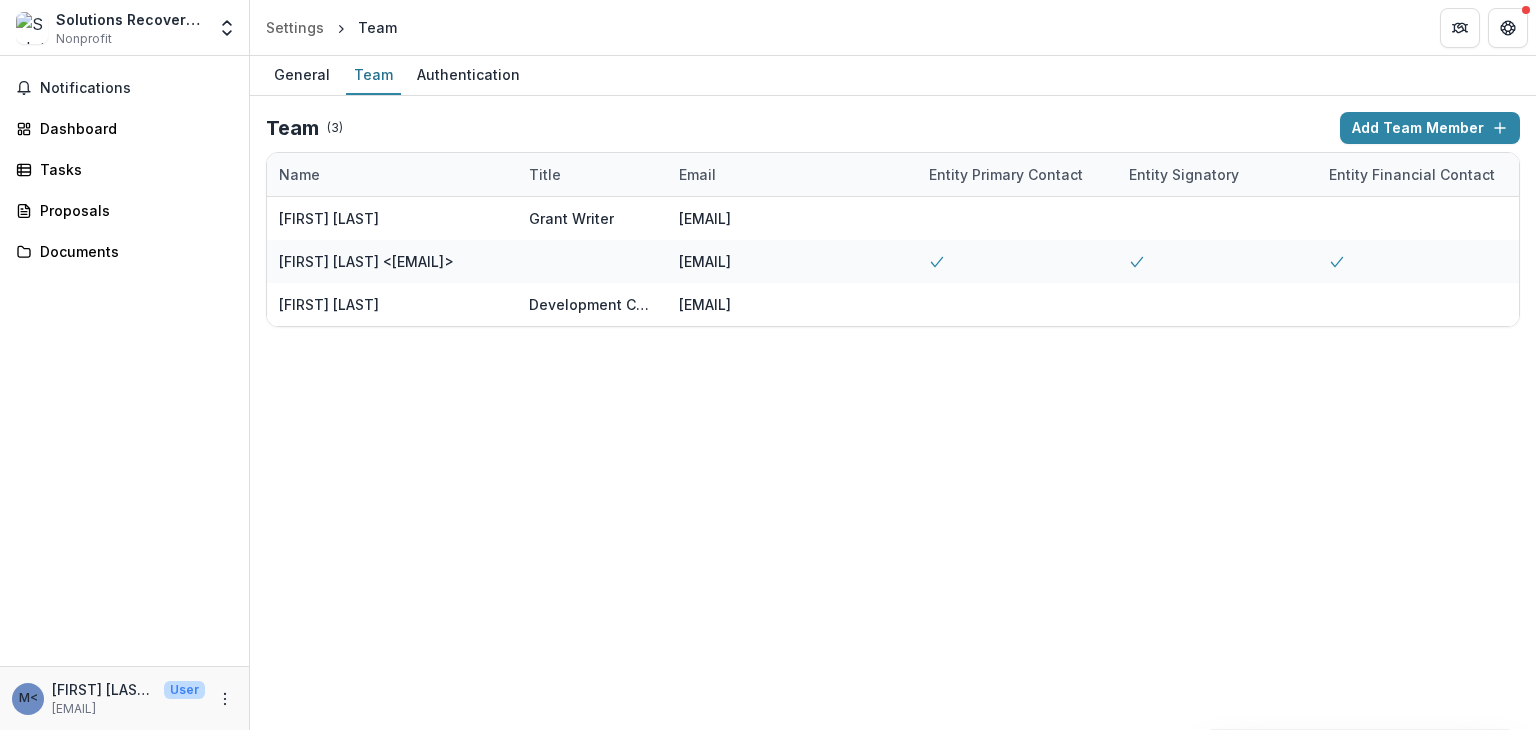type 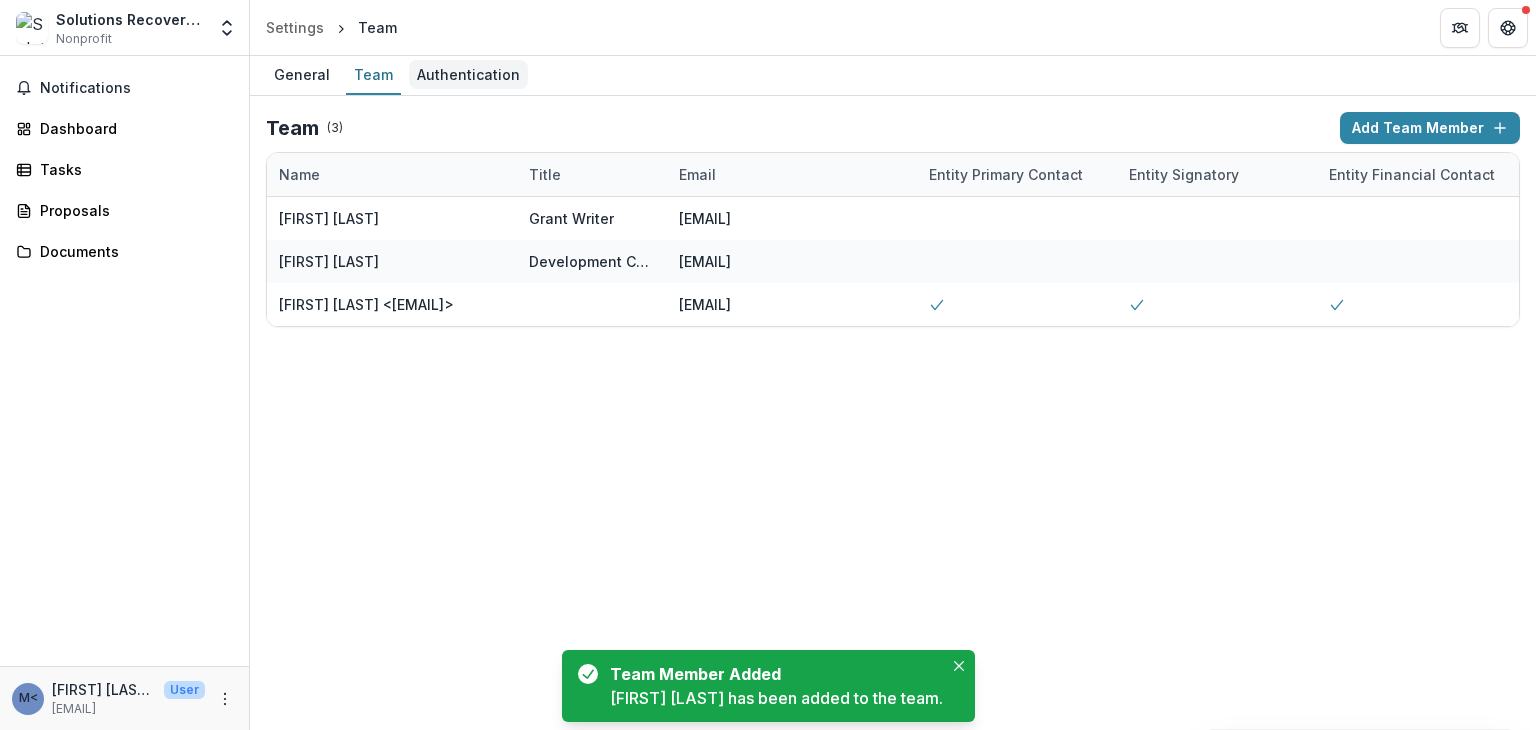 click on "Authentication" at bounding box center [468, 74] 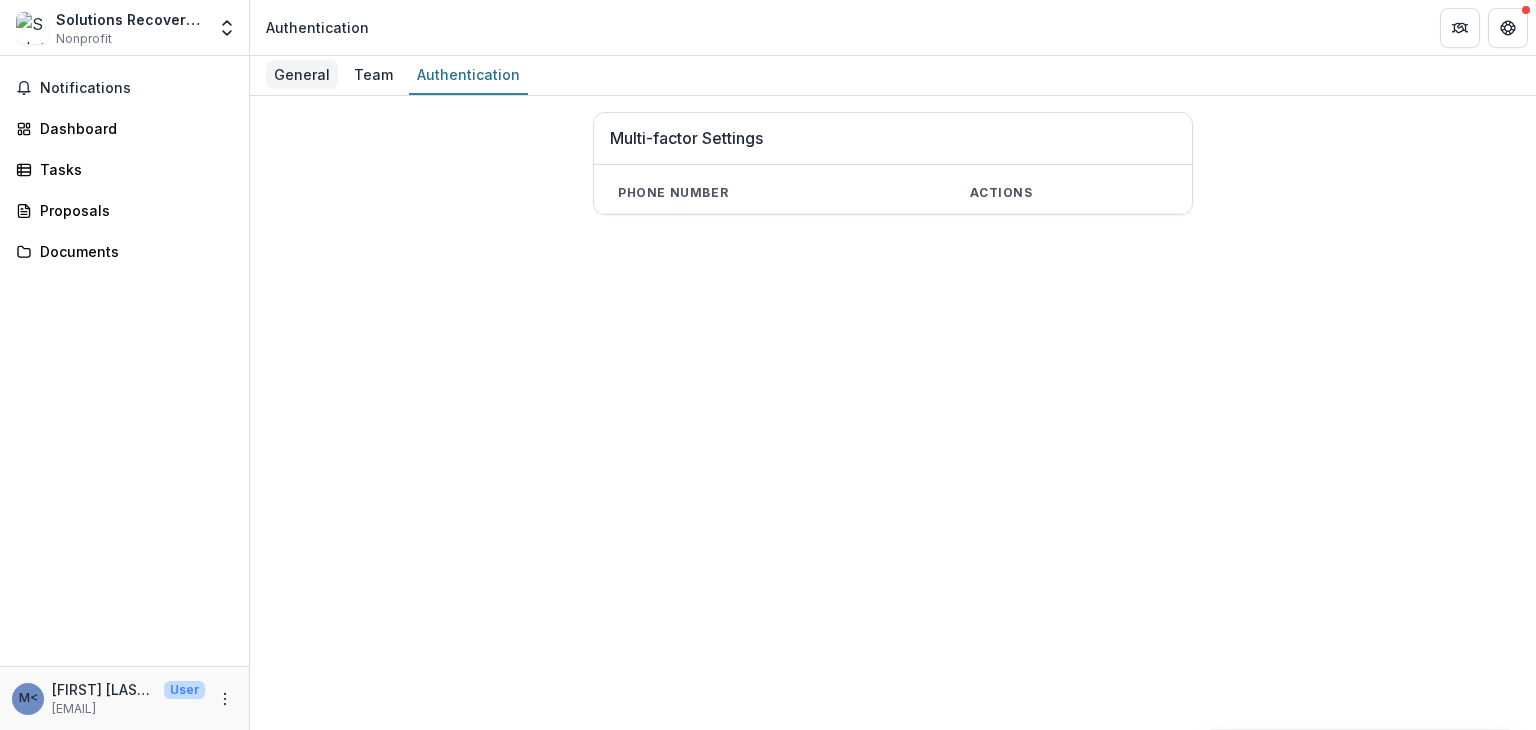 click on "General" at bounding box center [302, 74] 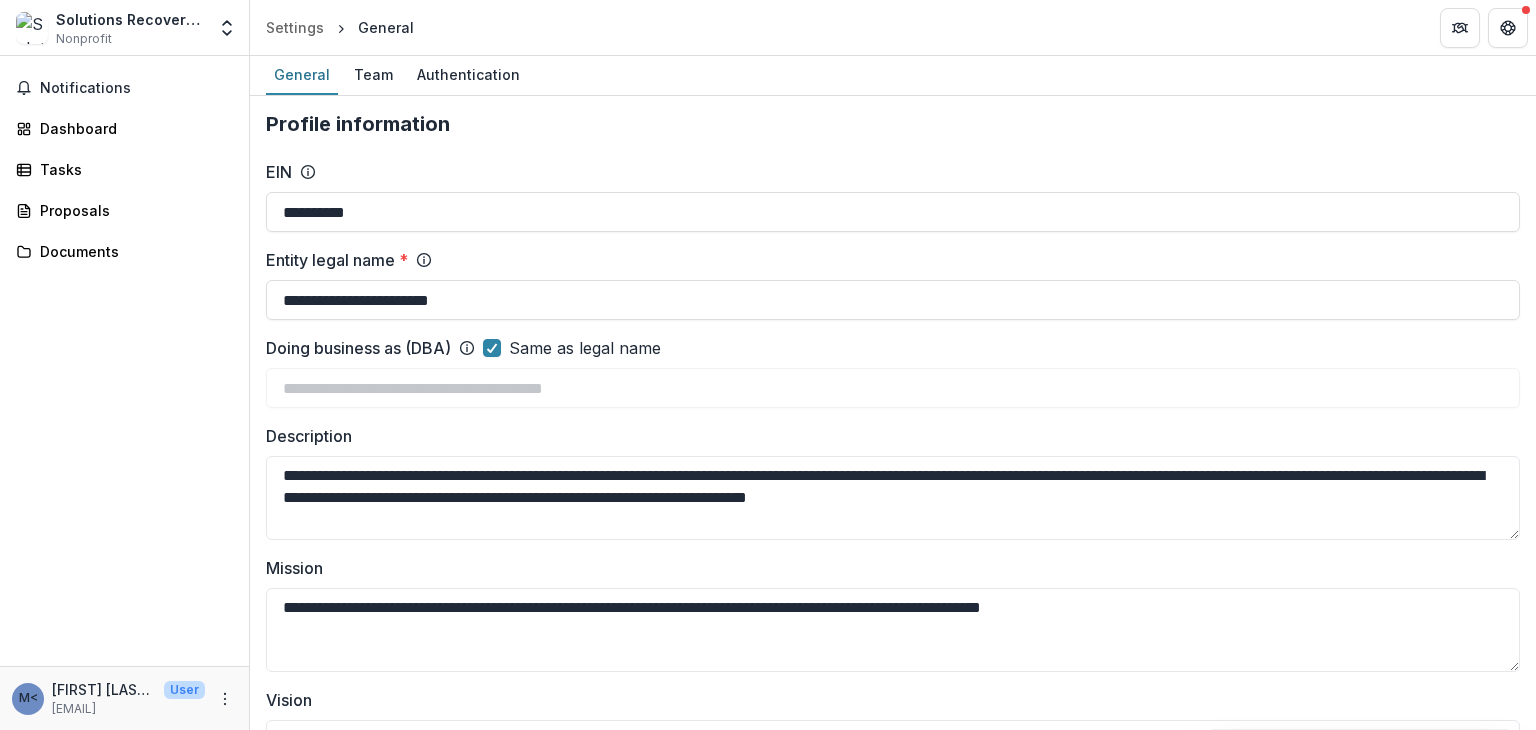 drag, startPoint x: 1535, startPoint y: 189, endPoint x: 1535, endPoint y: 229, distance: 40 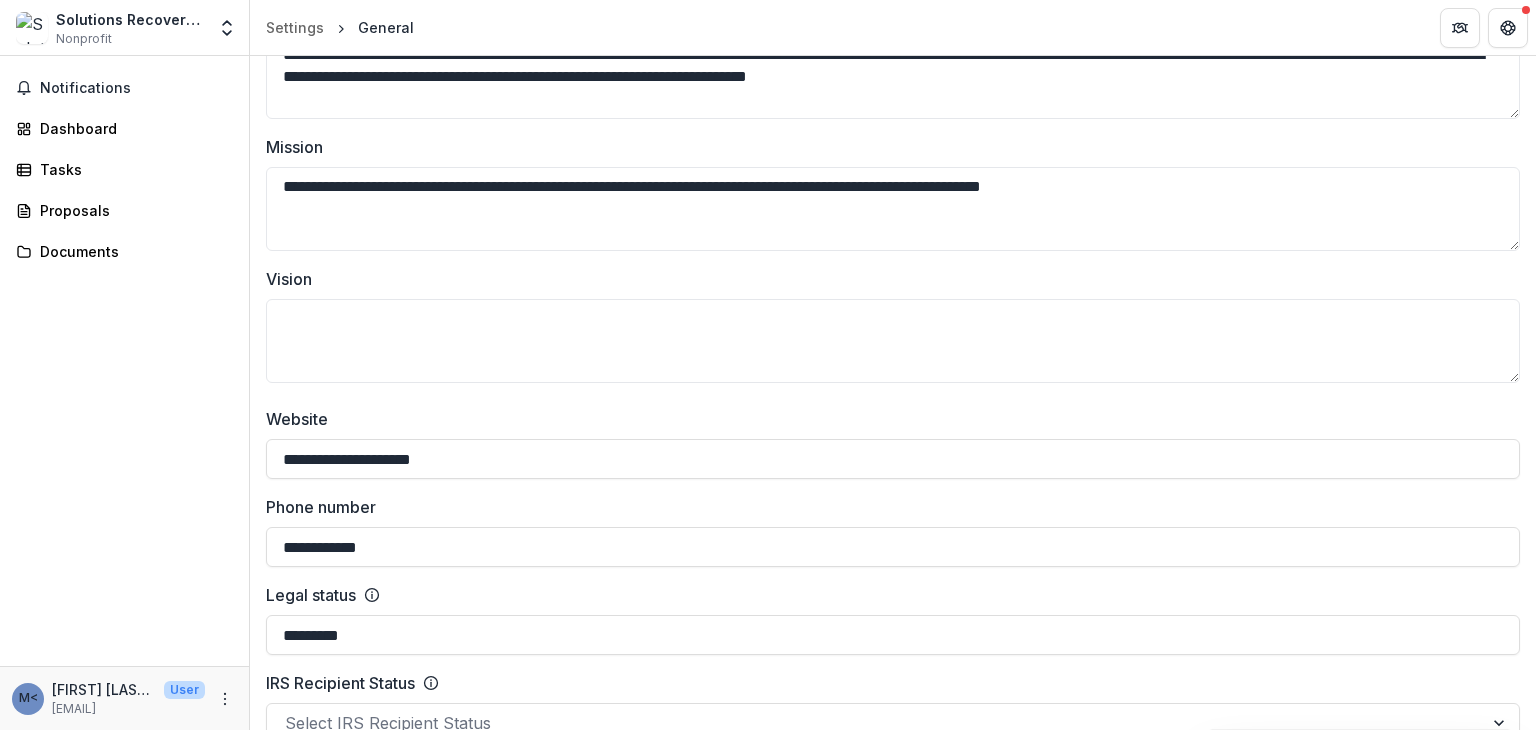 scroll, scrollTop: 0, scrollLeft: 0, axis: both 